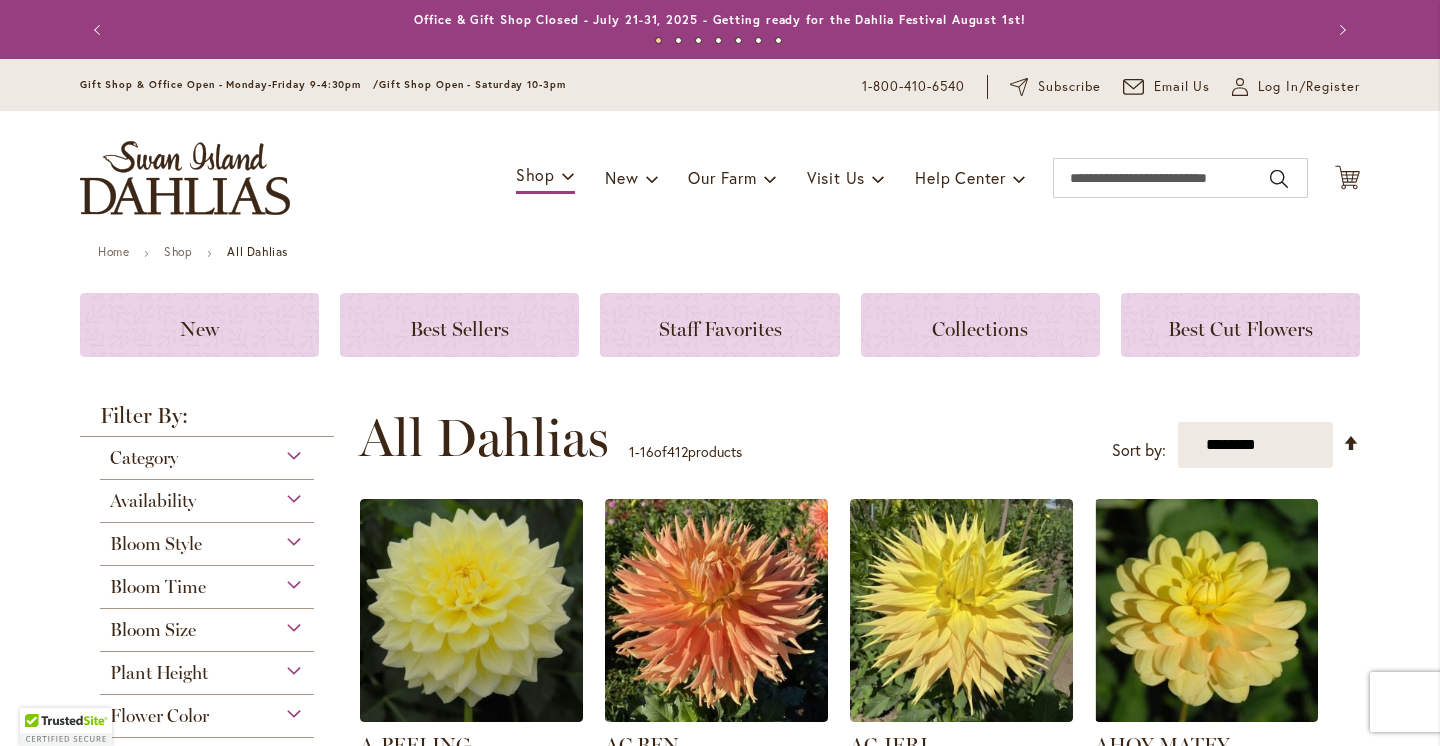 scroll, scrollTop: 0, scrollLeft: 0, axis: both 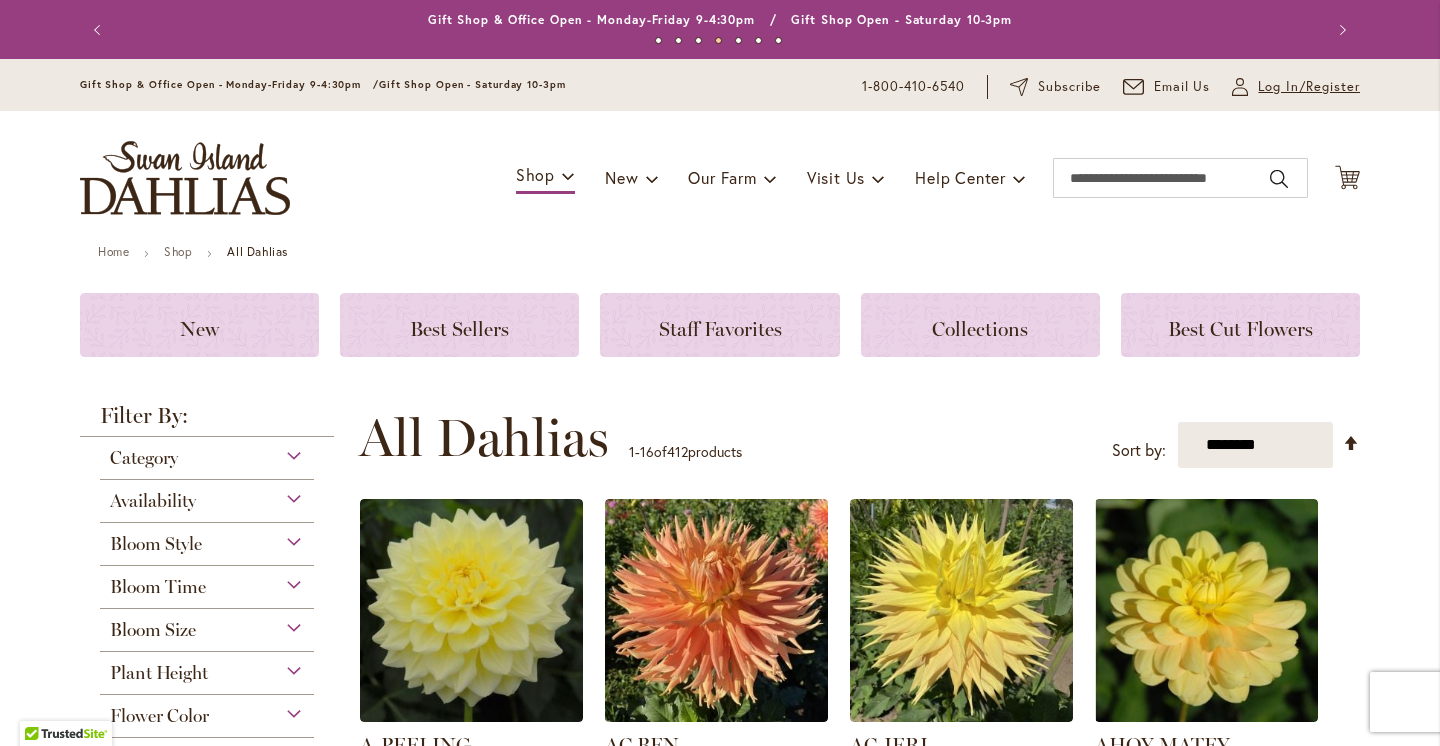 click on "Log In/Register" at bounding box center [1309, 87] 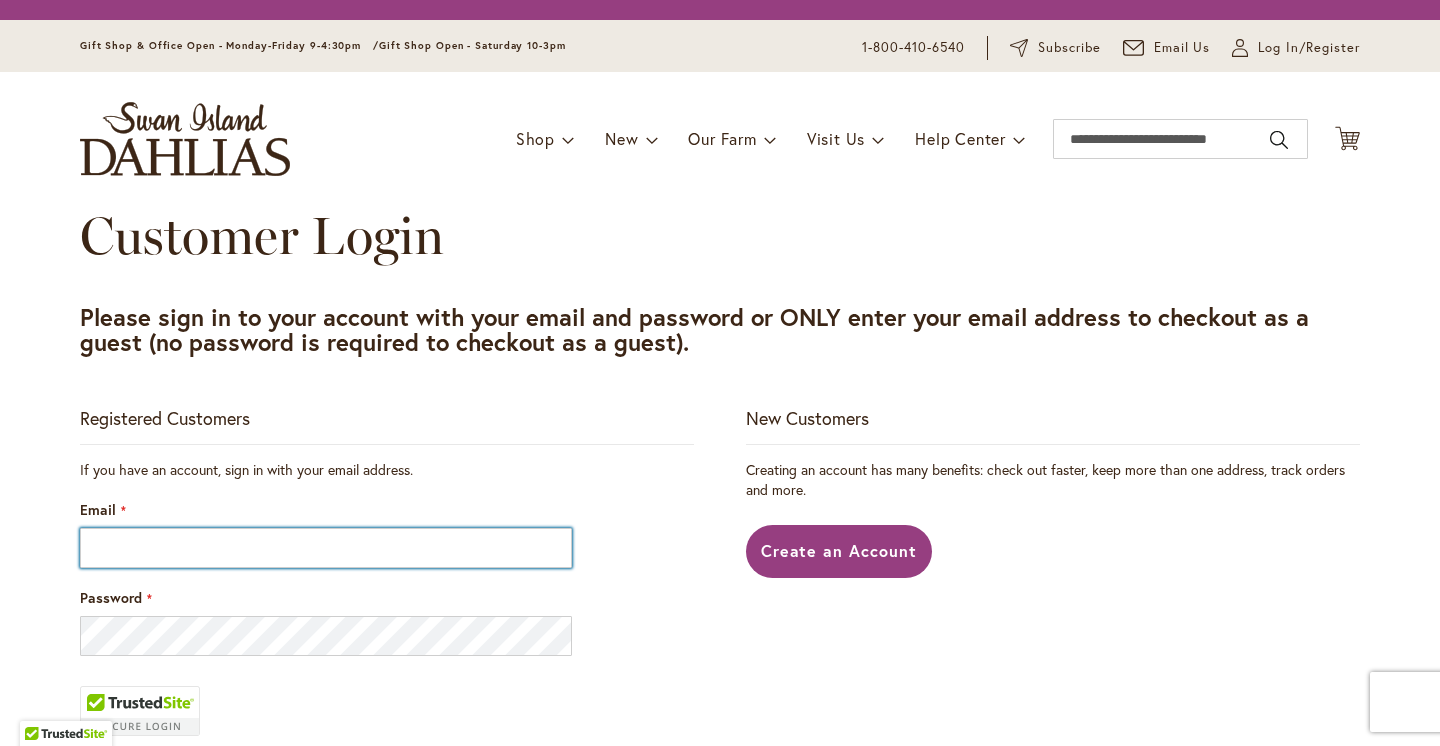 scroll, scrollTop: 0, scrollLeft: 0, axis: both 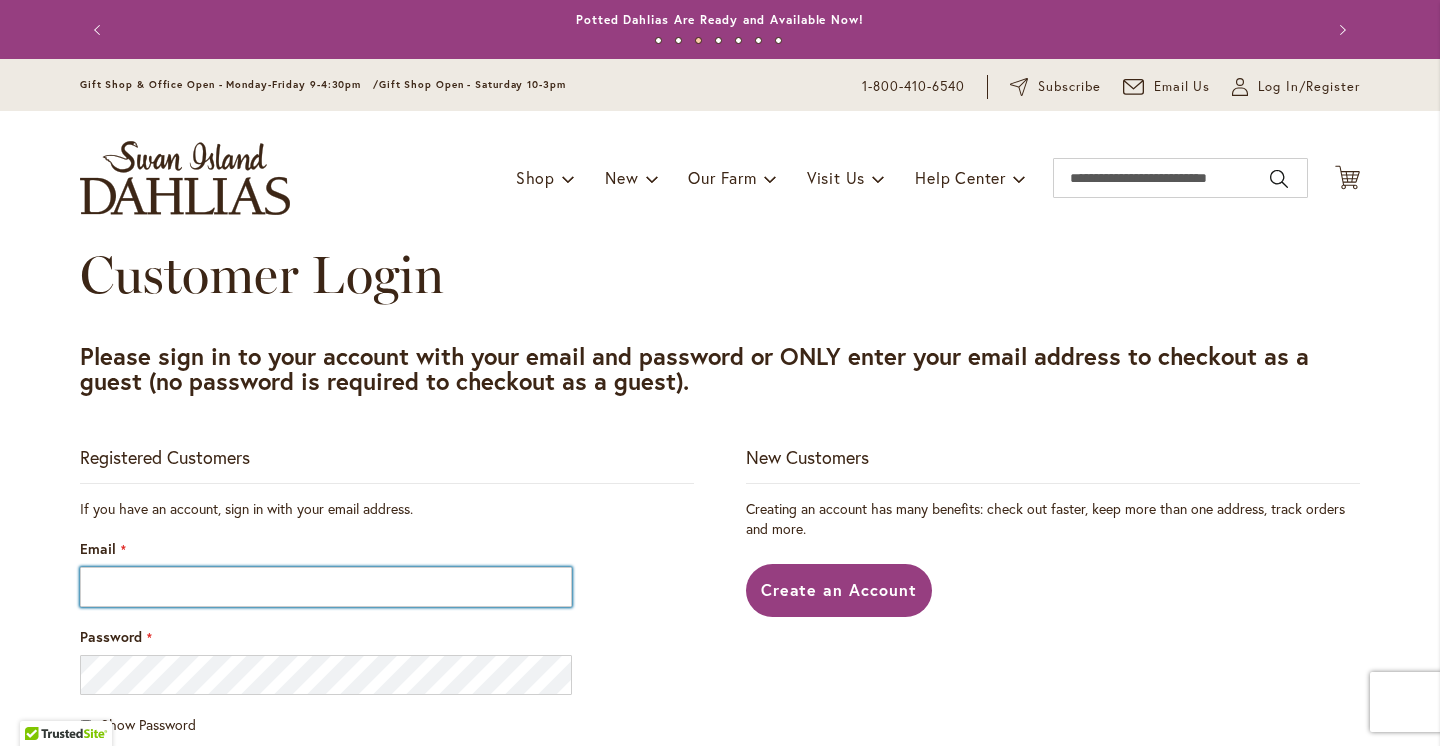 type on "**********" 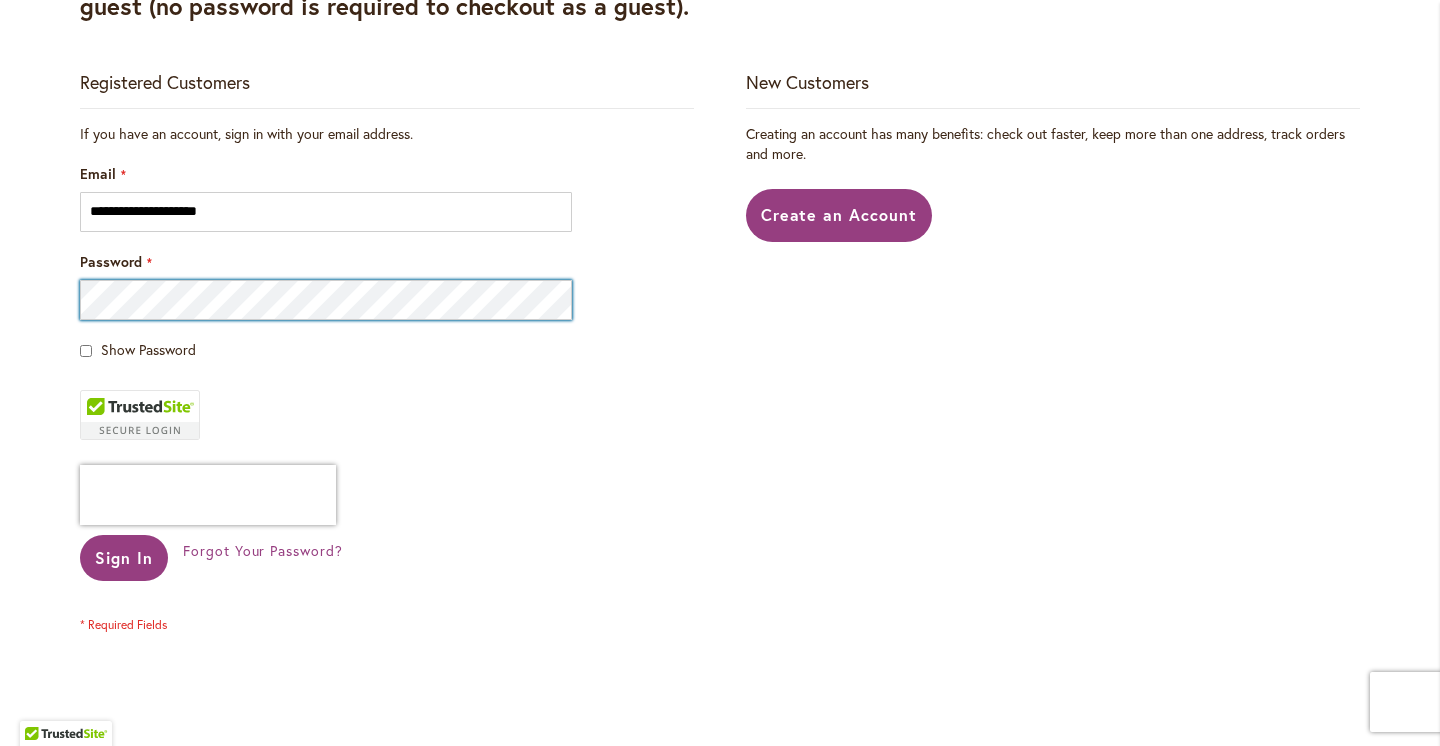 scroll, scrollTop: 405, scrollLeft: 0, axis: vertical 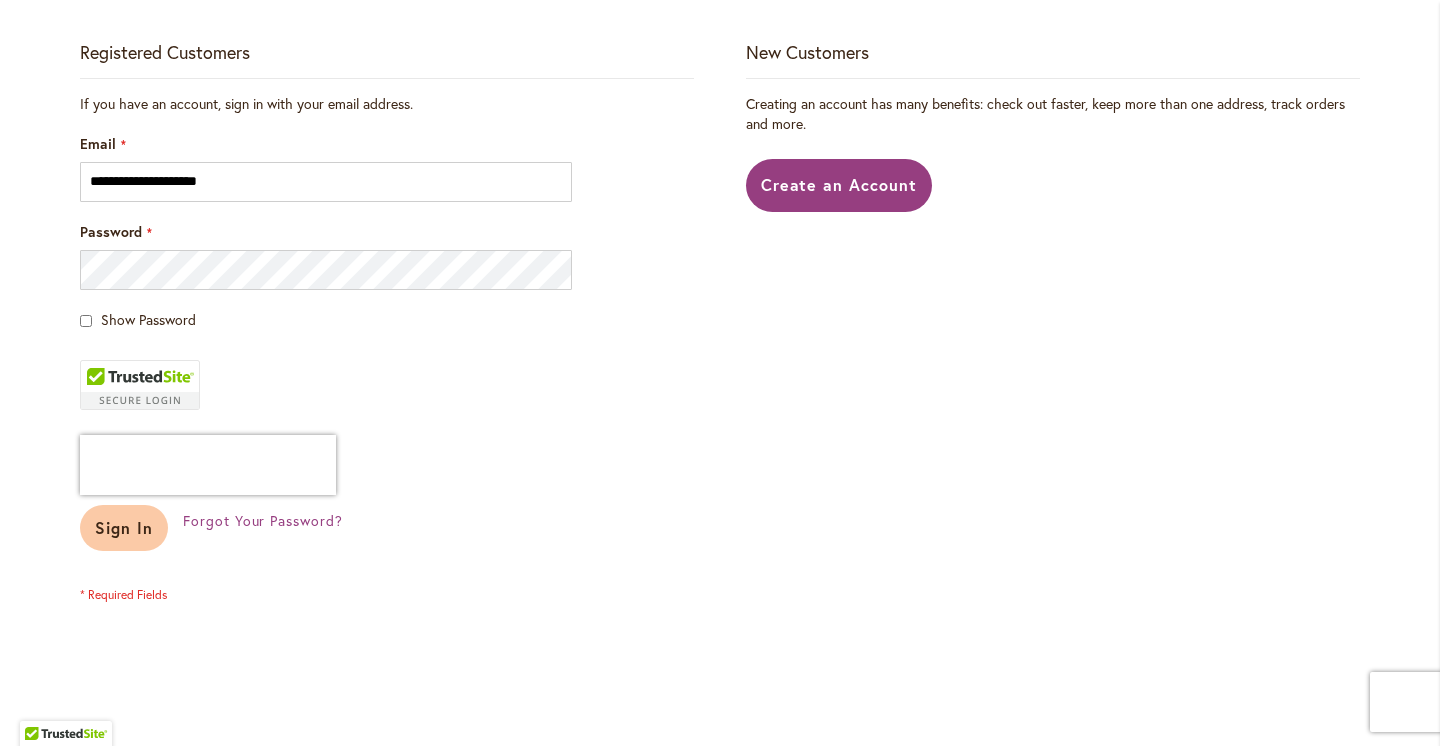 click on "Sign In" at bounding box center (124, 527) 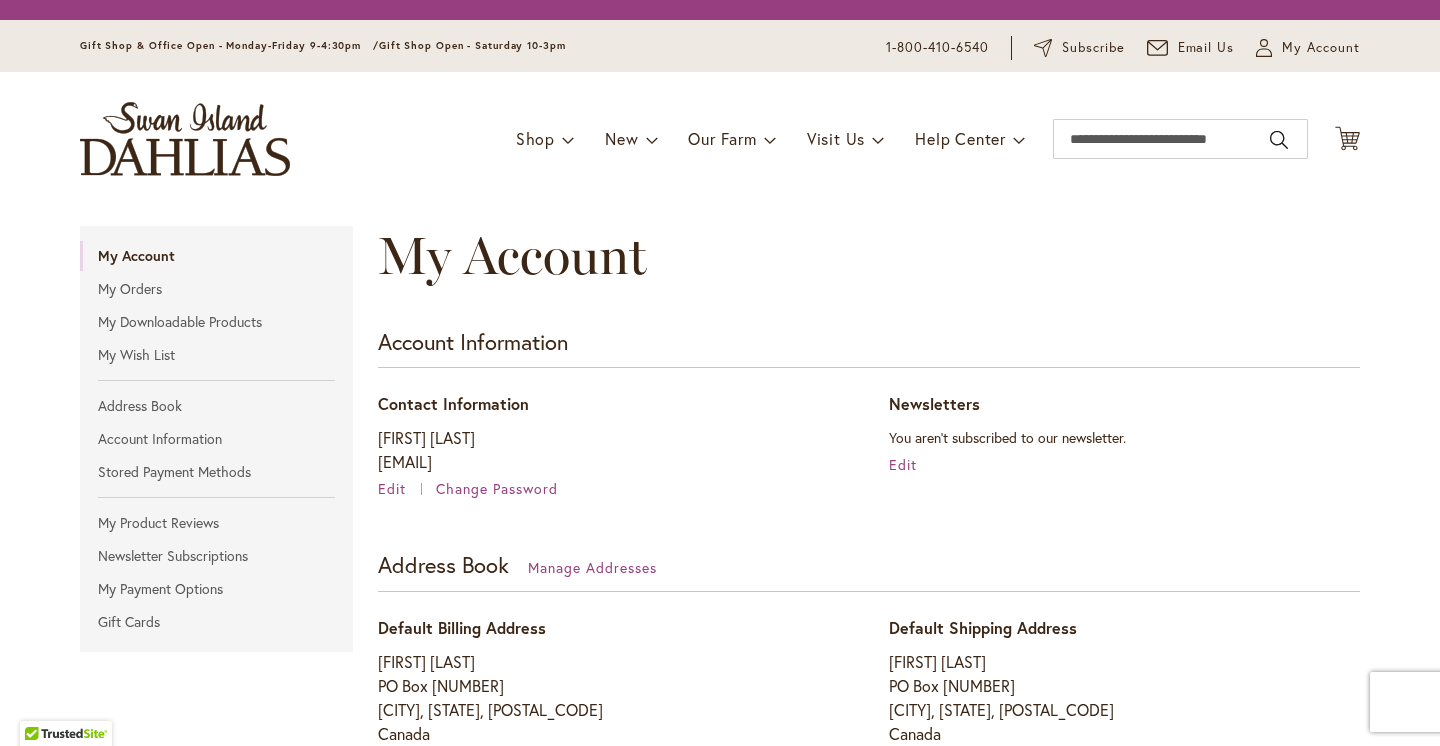 scroll, scrollTop: 0, scrollLeft: 0, axis: both 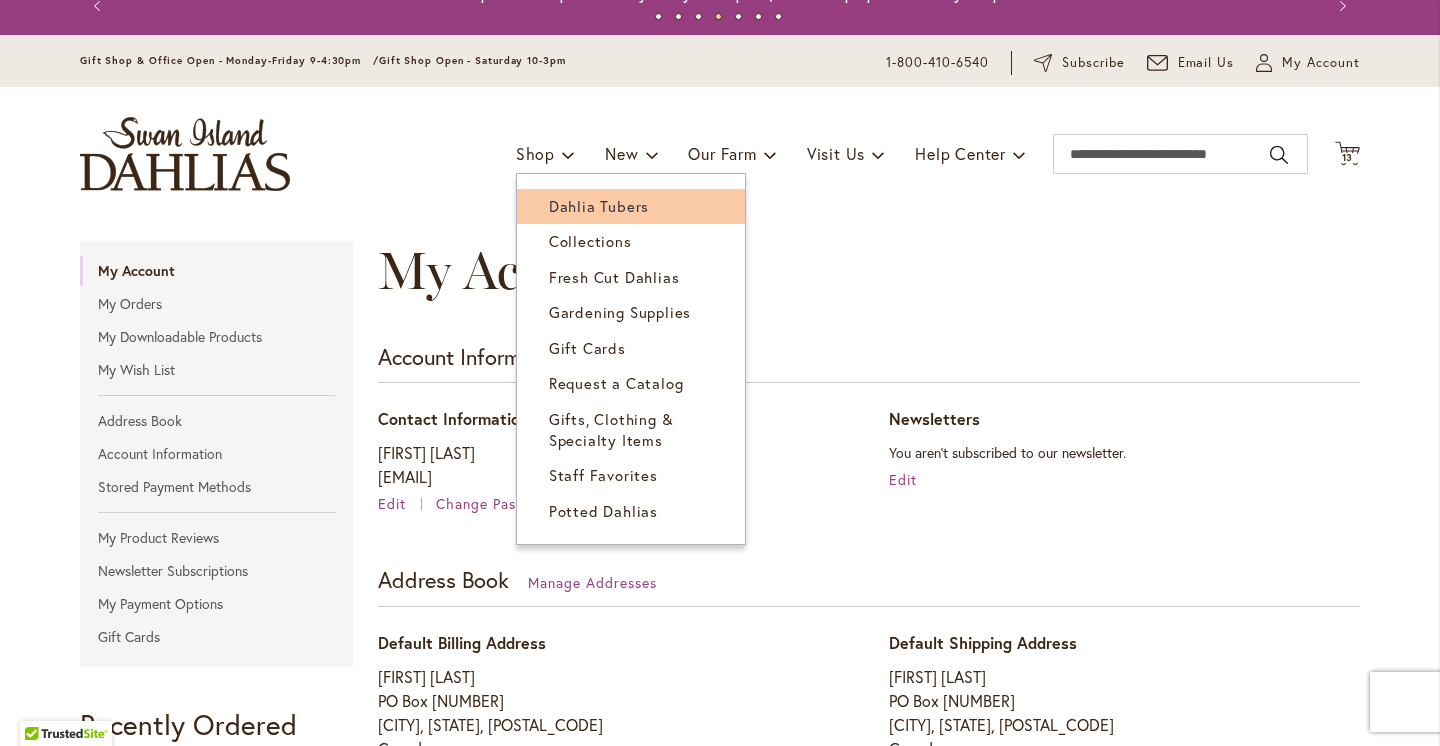 click on "Dahlia Tubers" at bounding box center (599, 206) 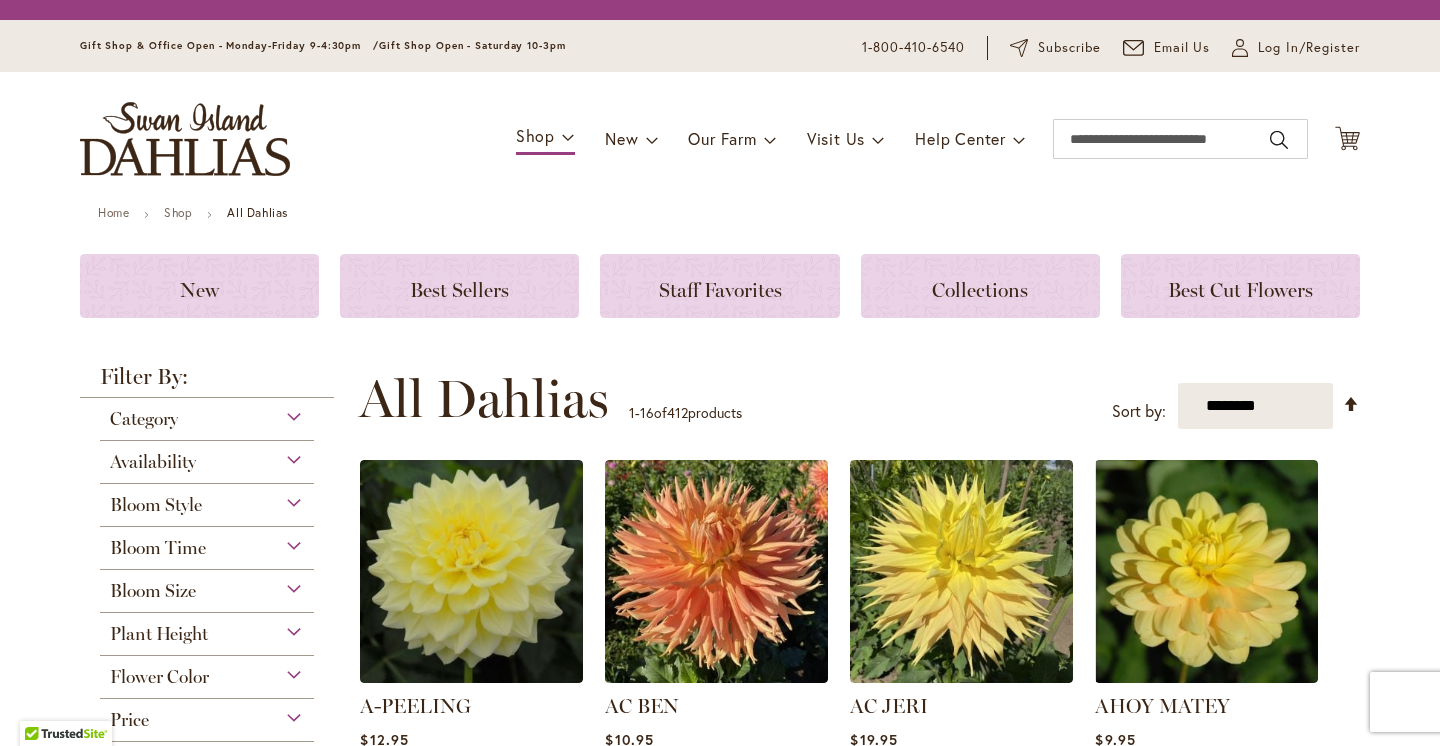 scroll, scrollTop: 0, scrollLeft: 0, axis: both 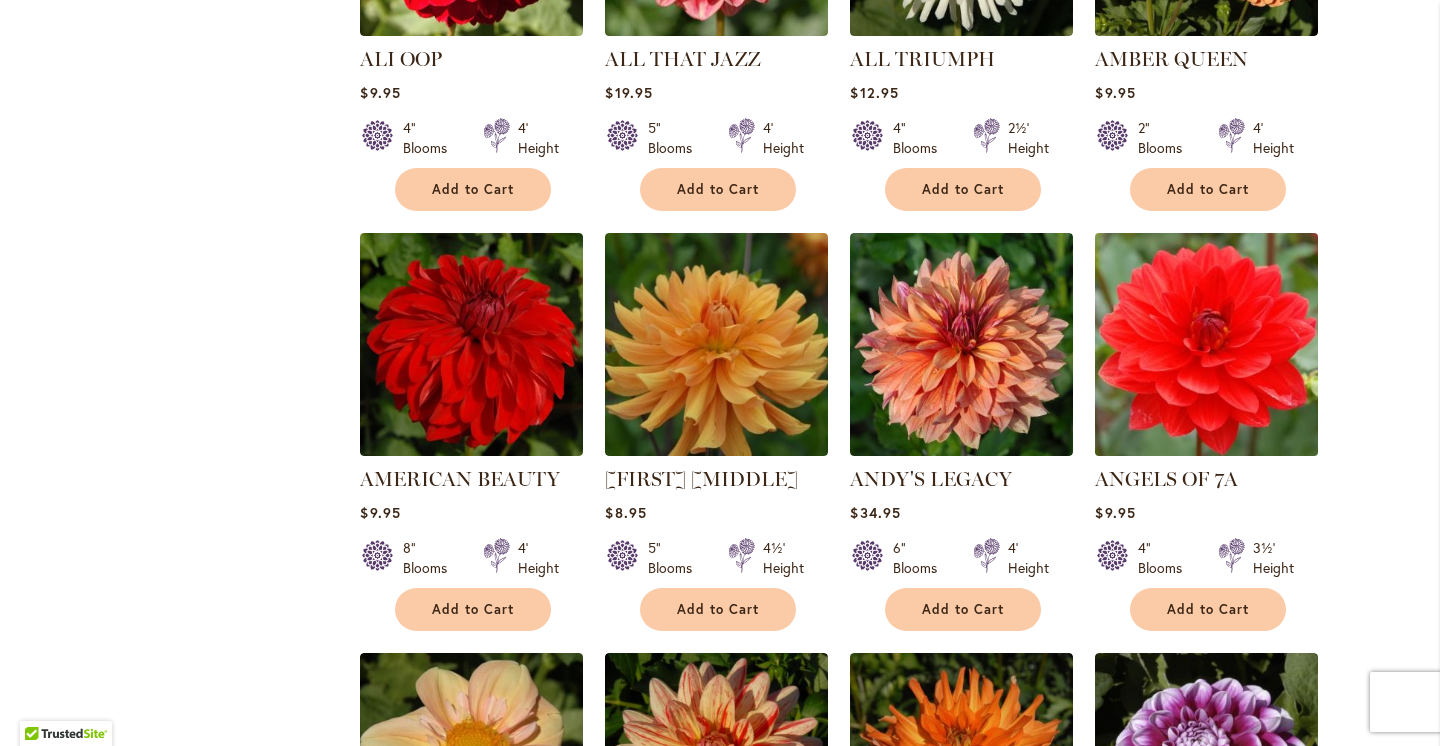 click at bounding box center [1207, 345] 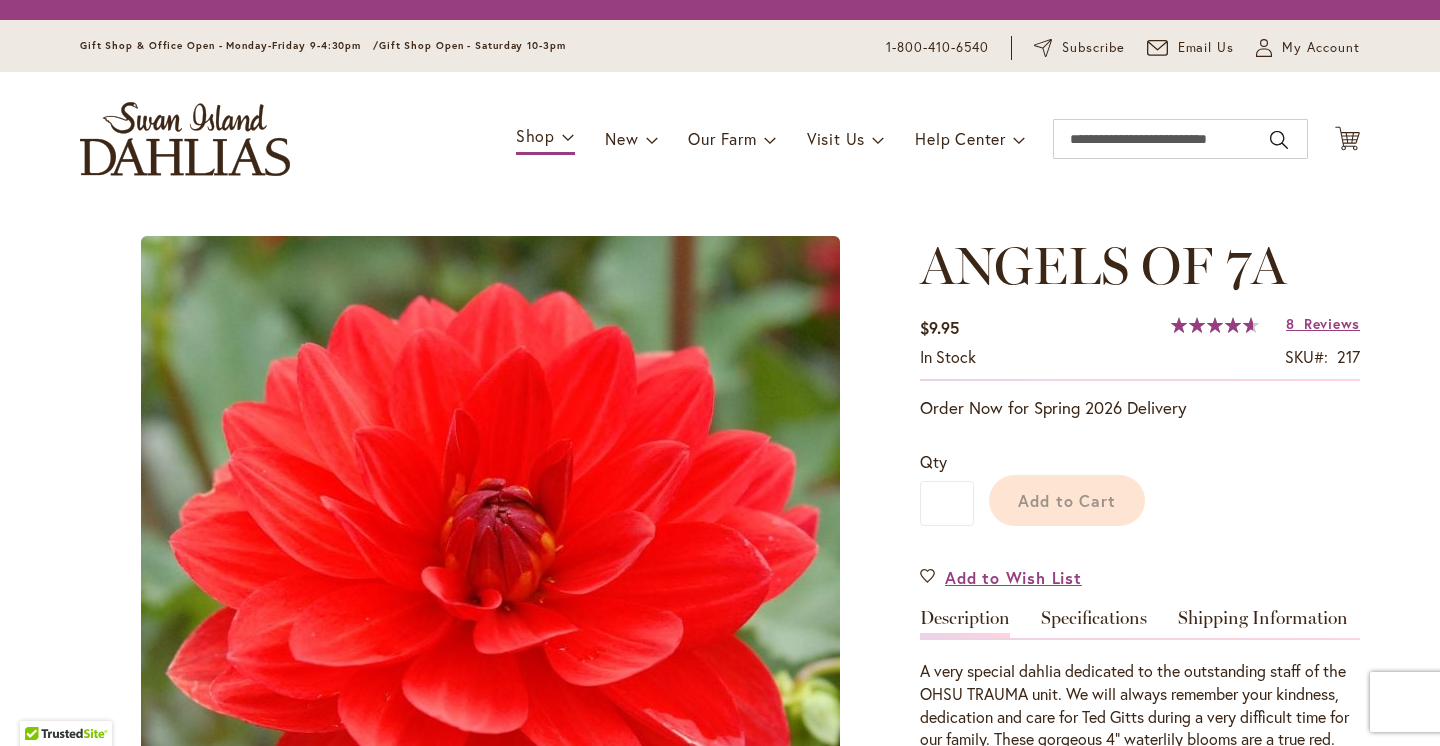 type on "********" 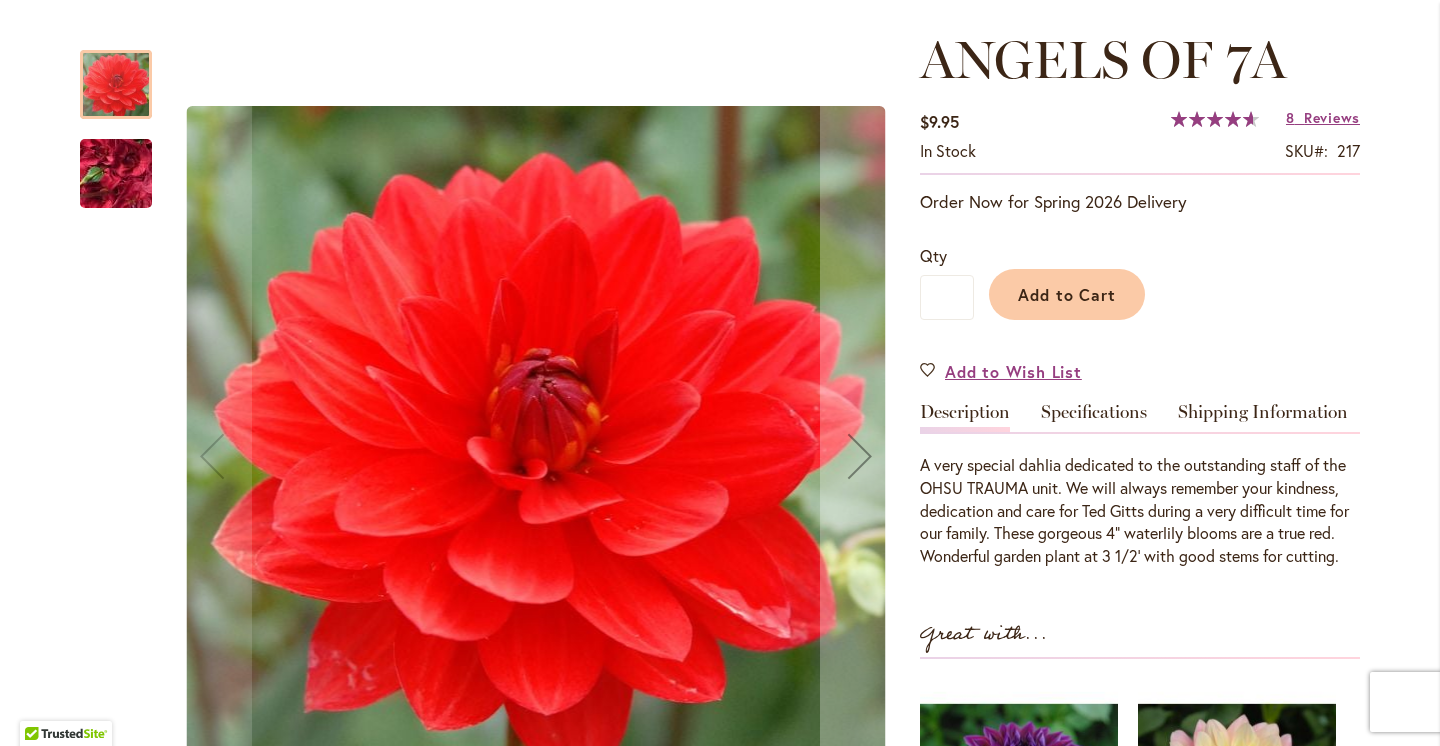 scroll, scrollTop: 269, scrollLeft: 0, axis: vertical 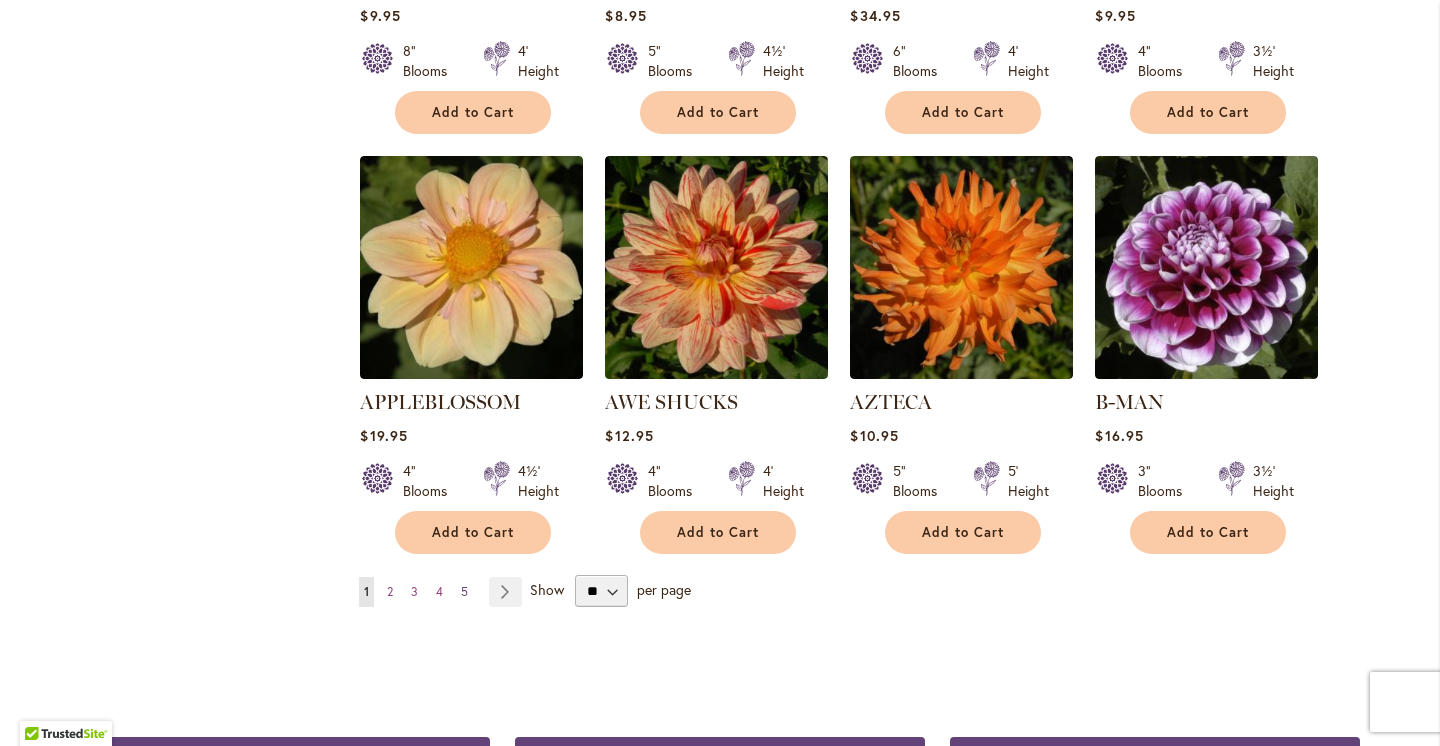 click on "5" at bounding box center [464, 591] 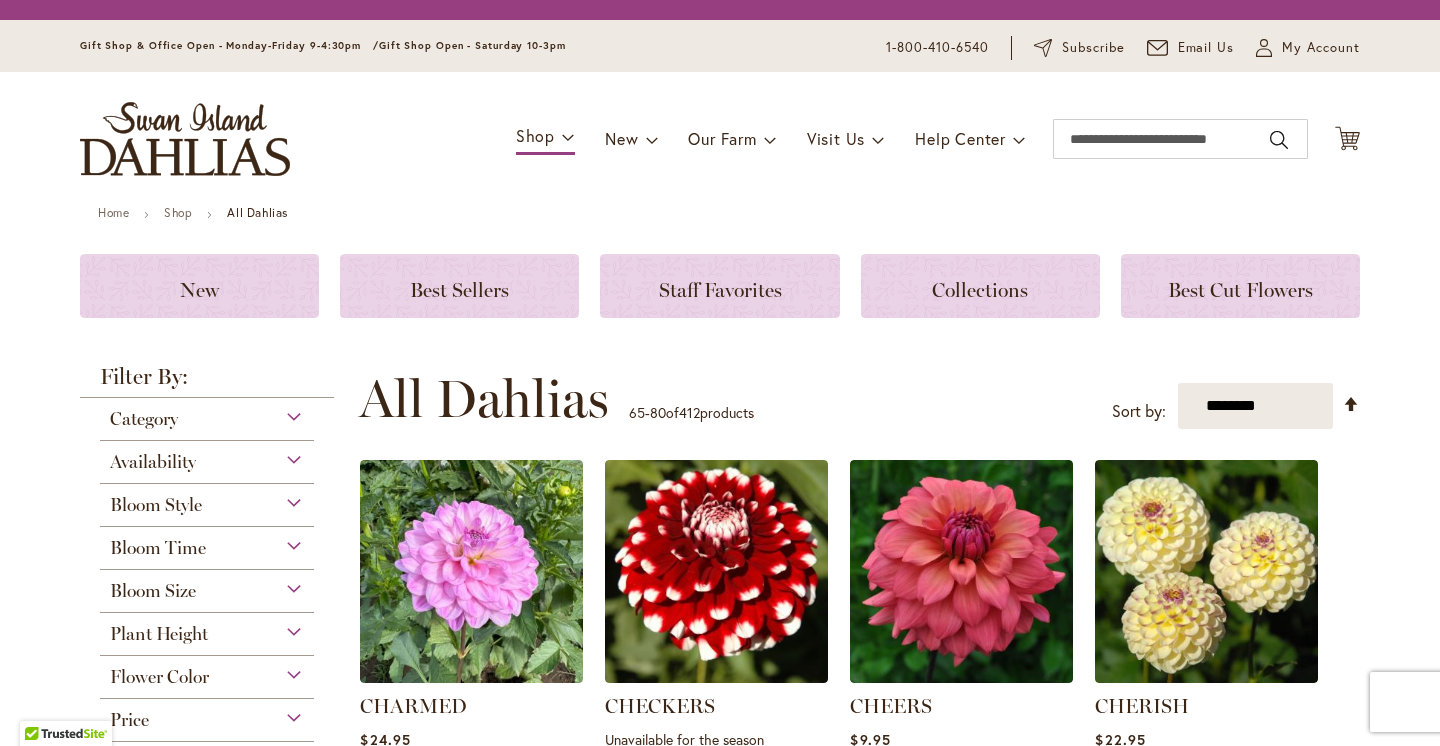 scroll, scrollTop: 0, scrollLeft: 0, axis: both 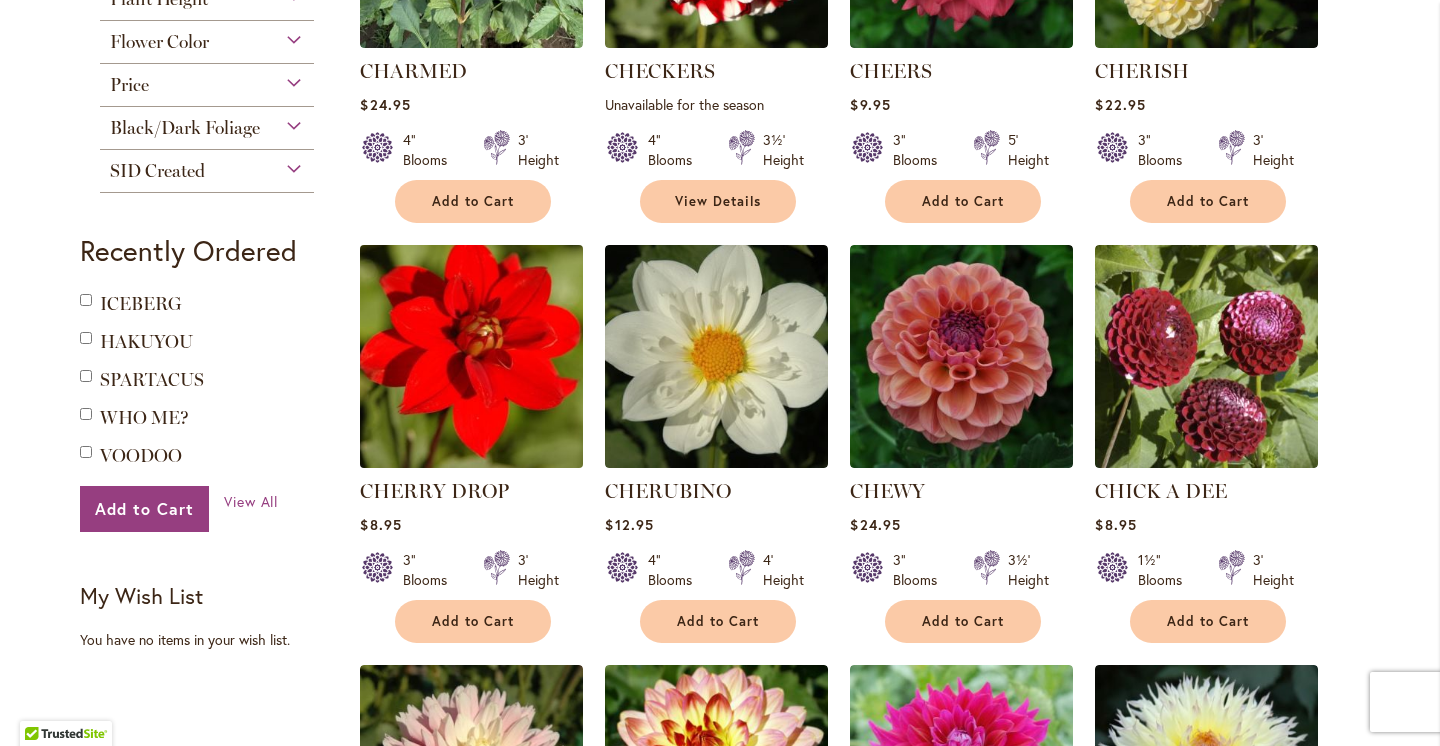 click at bounding box center [472, 357] 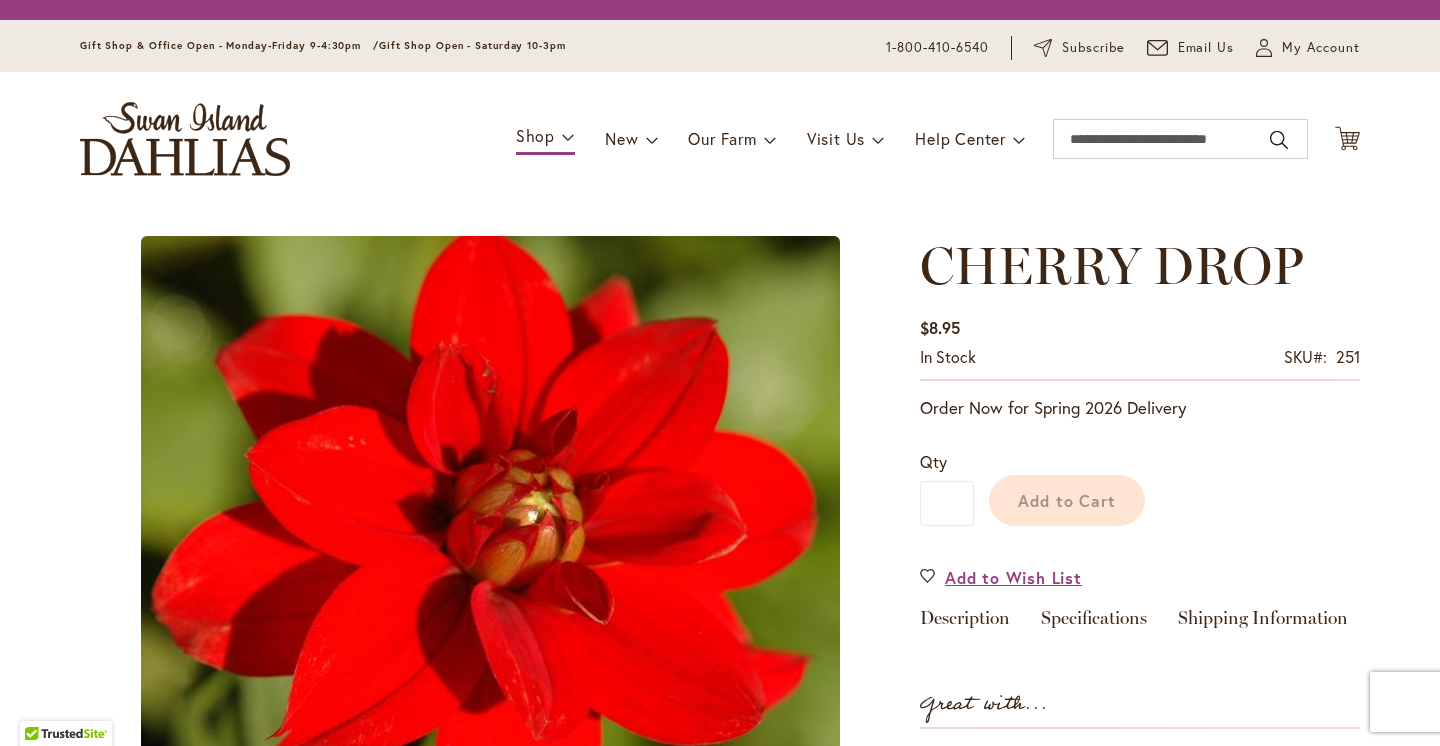 scroll, scrollTop: 0, scrollLeft: 0, axis: both 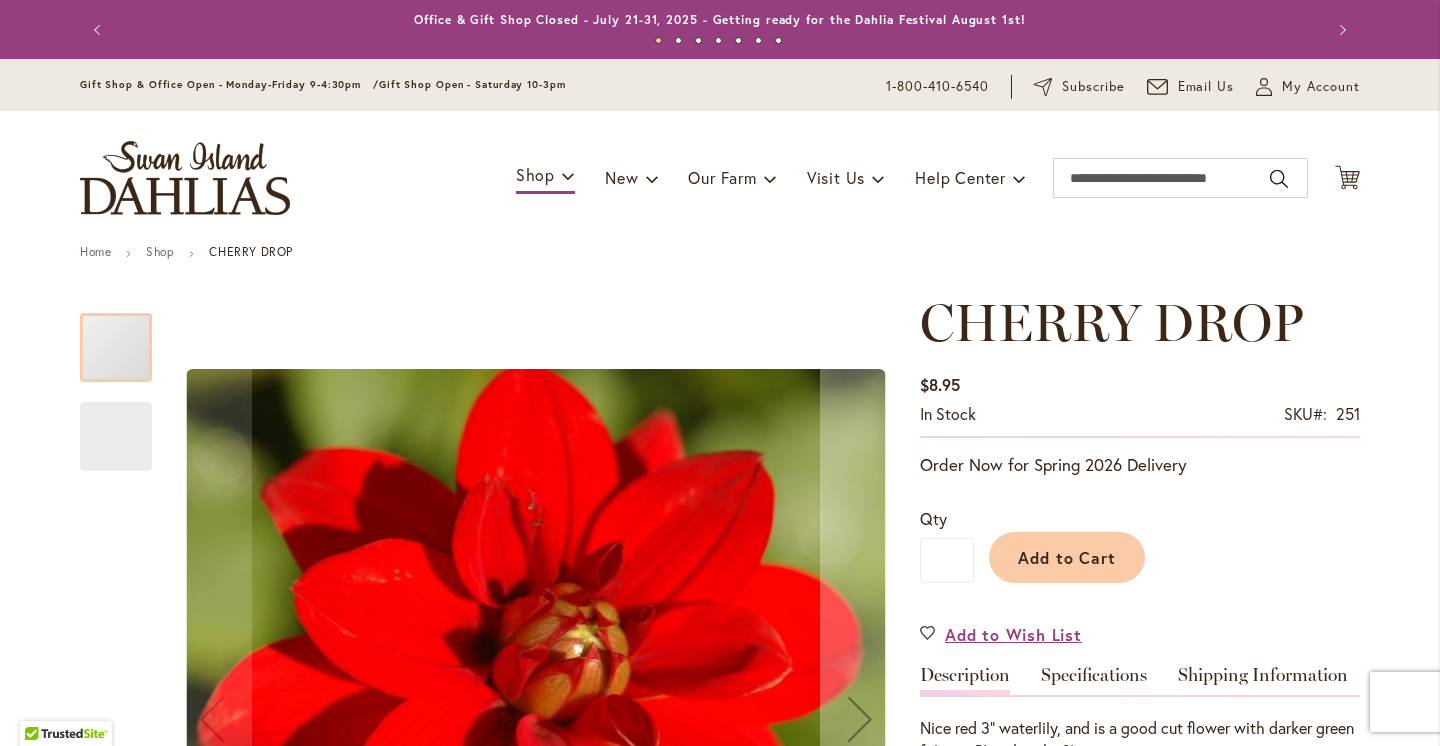 type on "********" 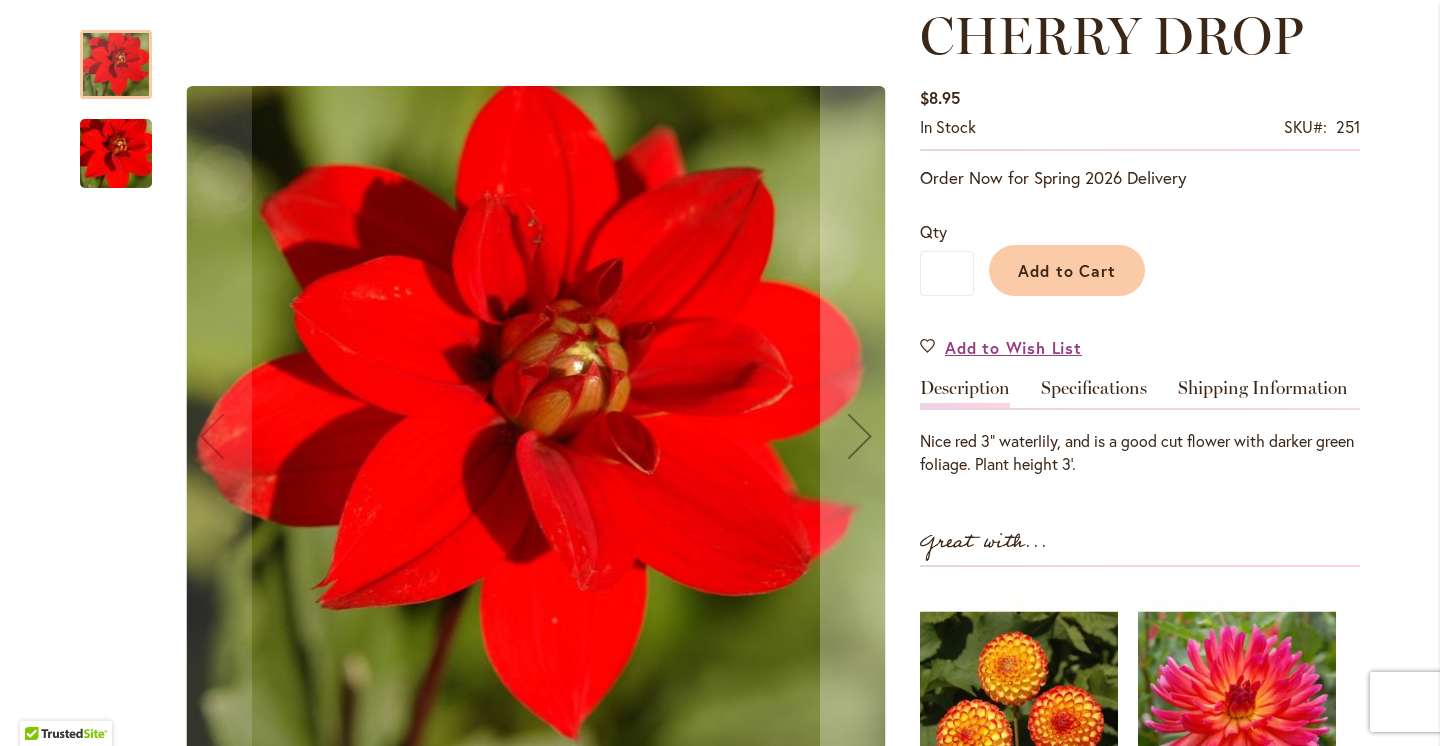 scroll, scrollTop: 288, scrollLeft: 0, axis: vertical 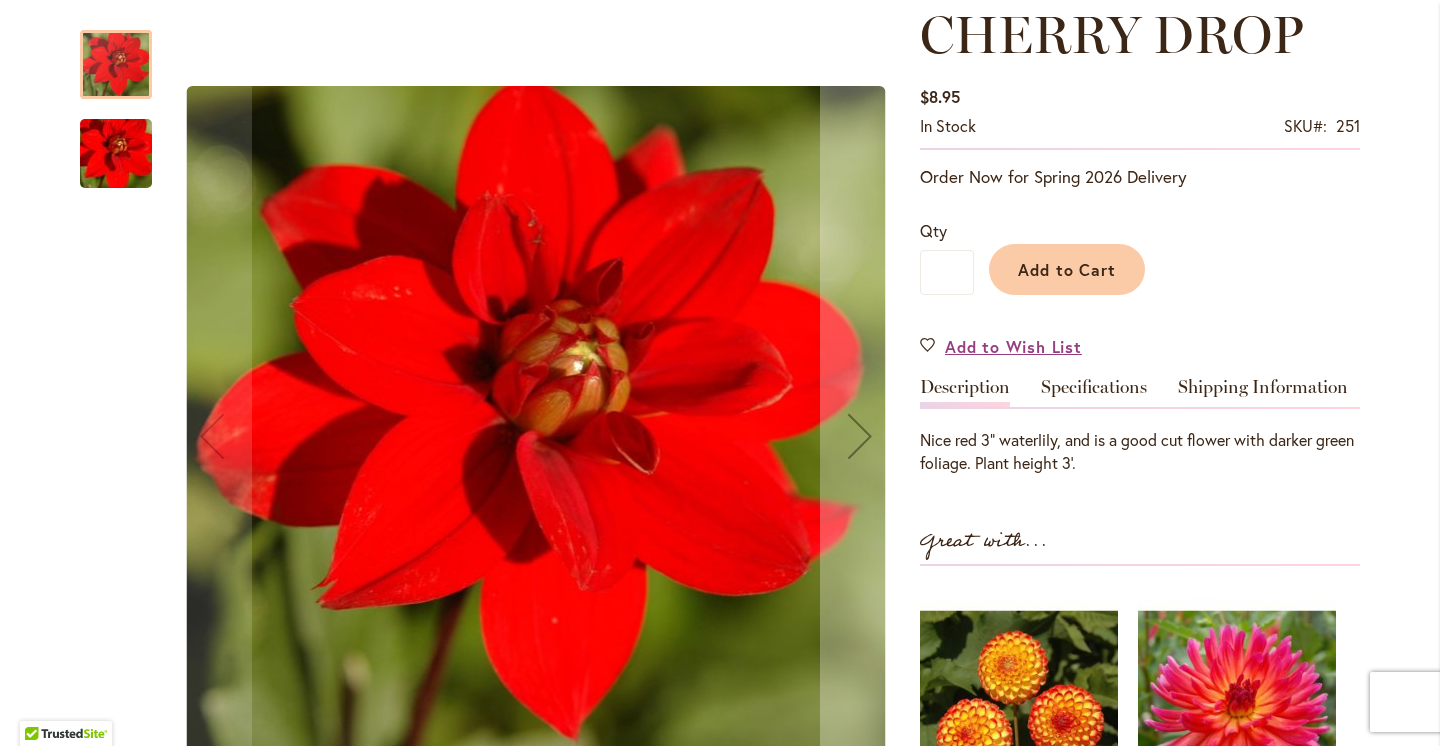click at bounding box center [116, 154] 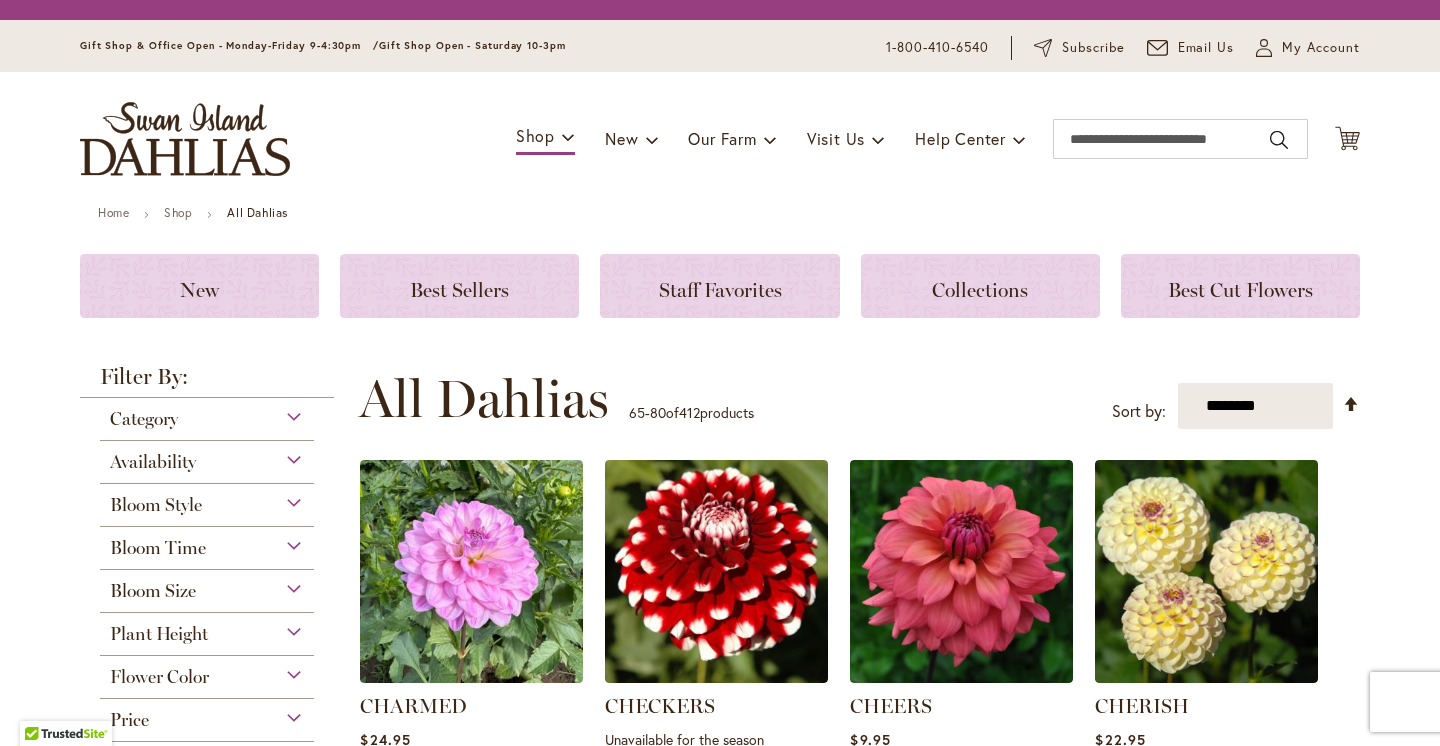 scroll, scrollTop: 0, scrollLeft: 0, axis: both 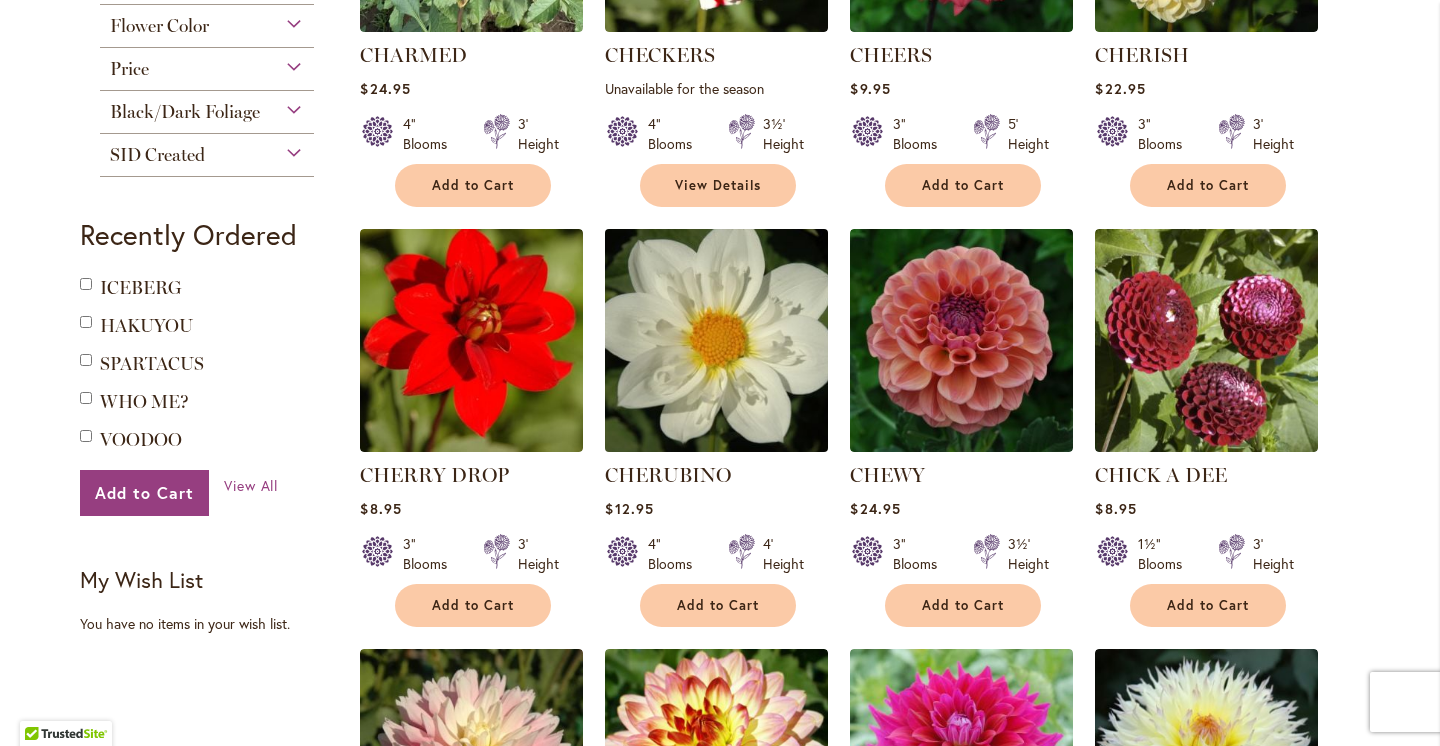 click at bounding box center [717, 341] 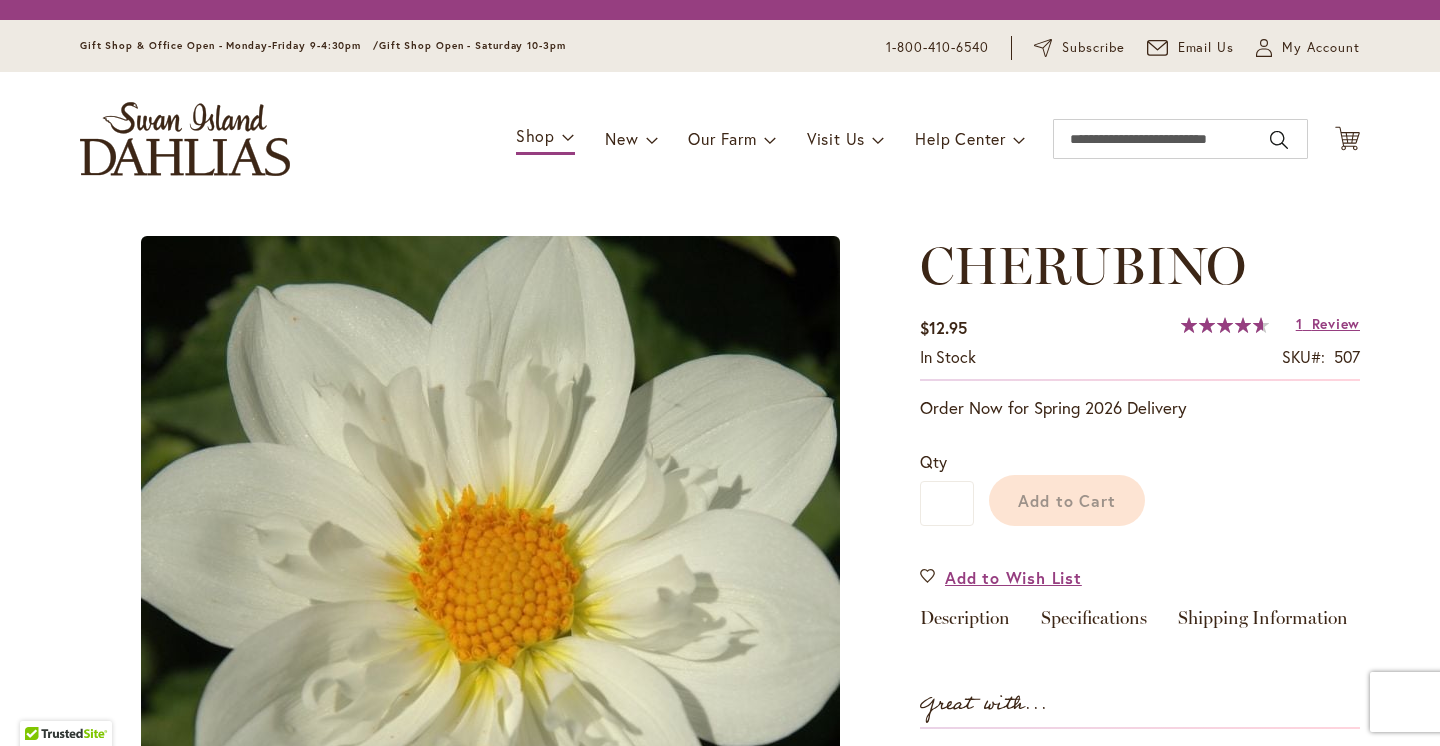 scroll, scrollTop: 0, scrollLeft: 0, axis: both 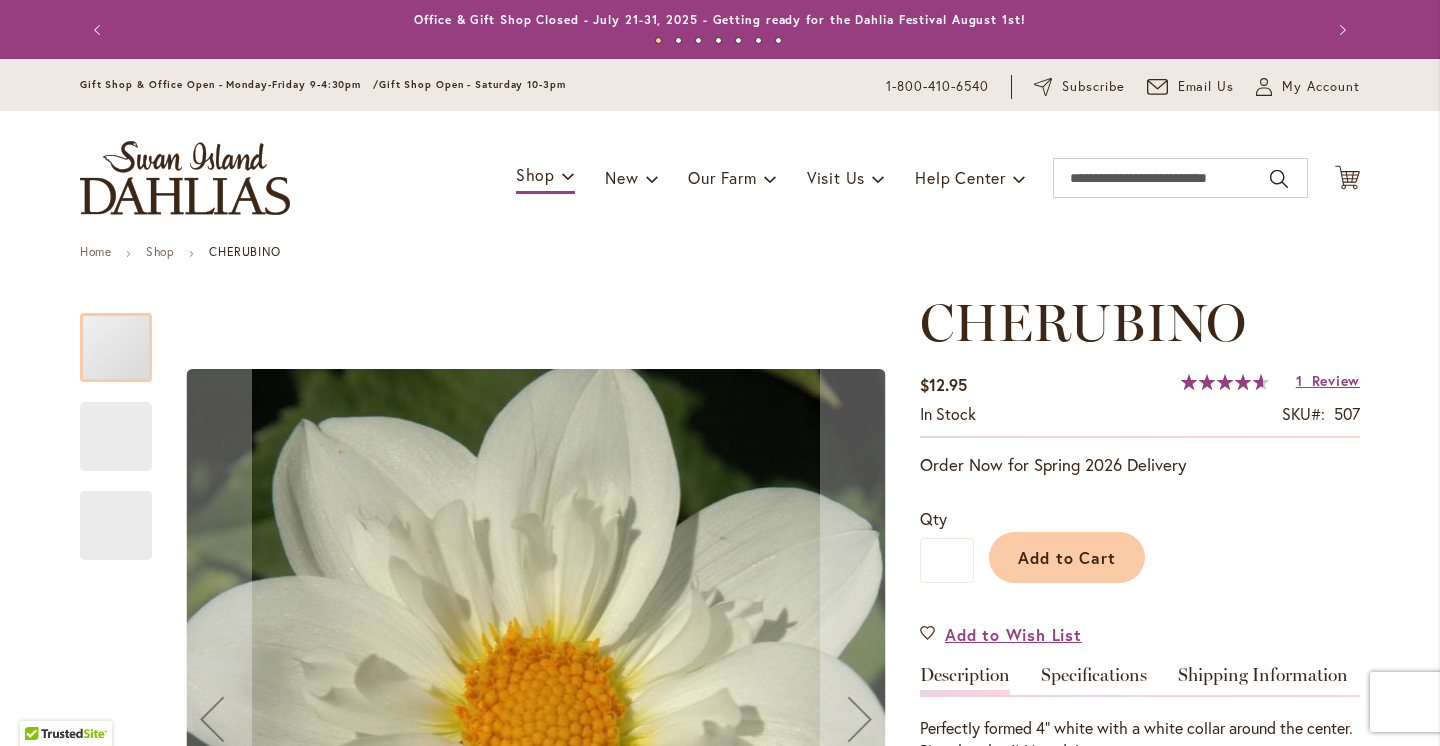 type on "********" 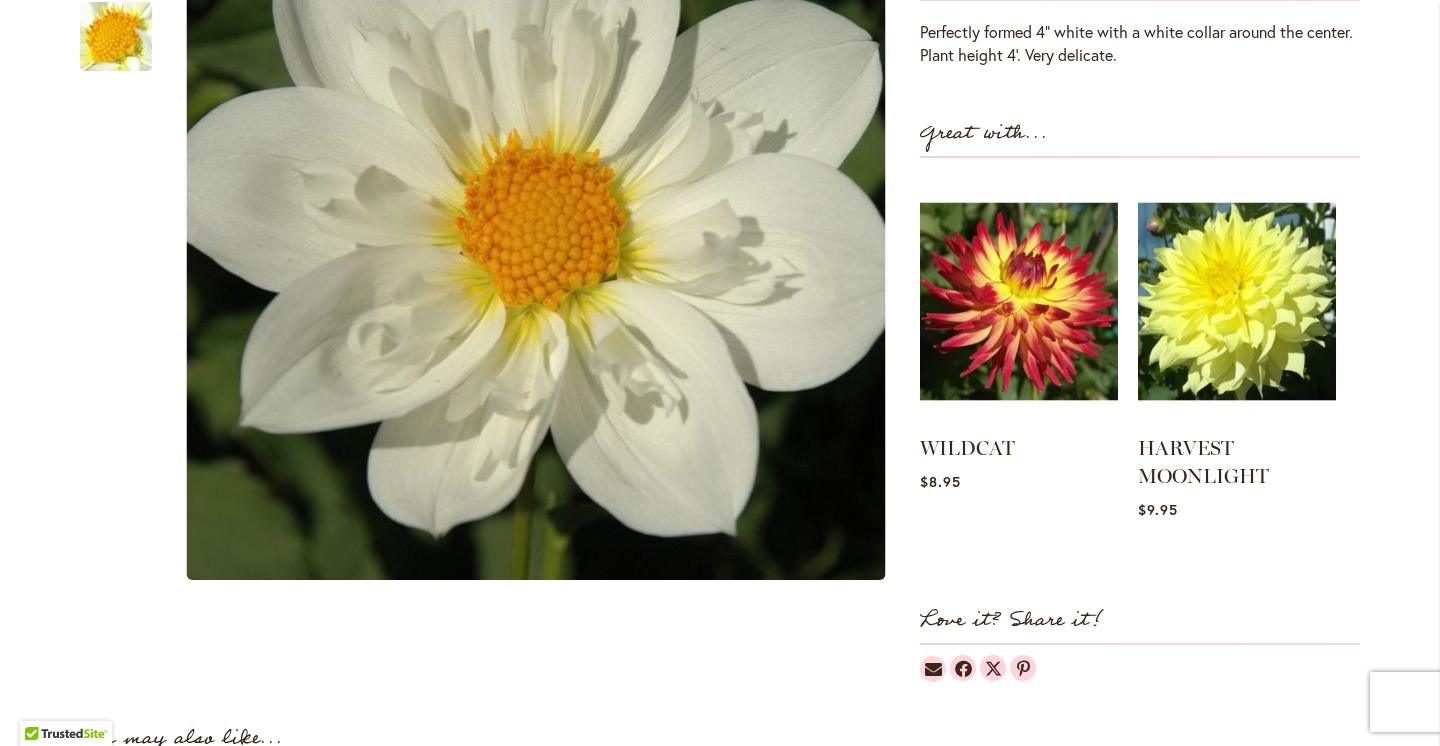 scroll, scrollTop: 694, scrollLeft: 0, axis: vertical 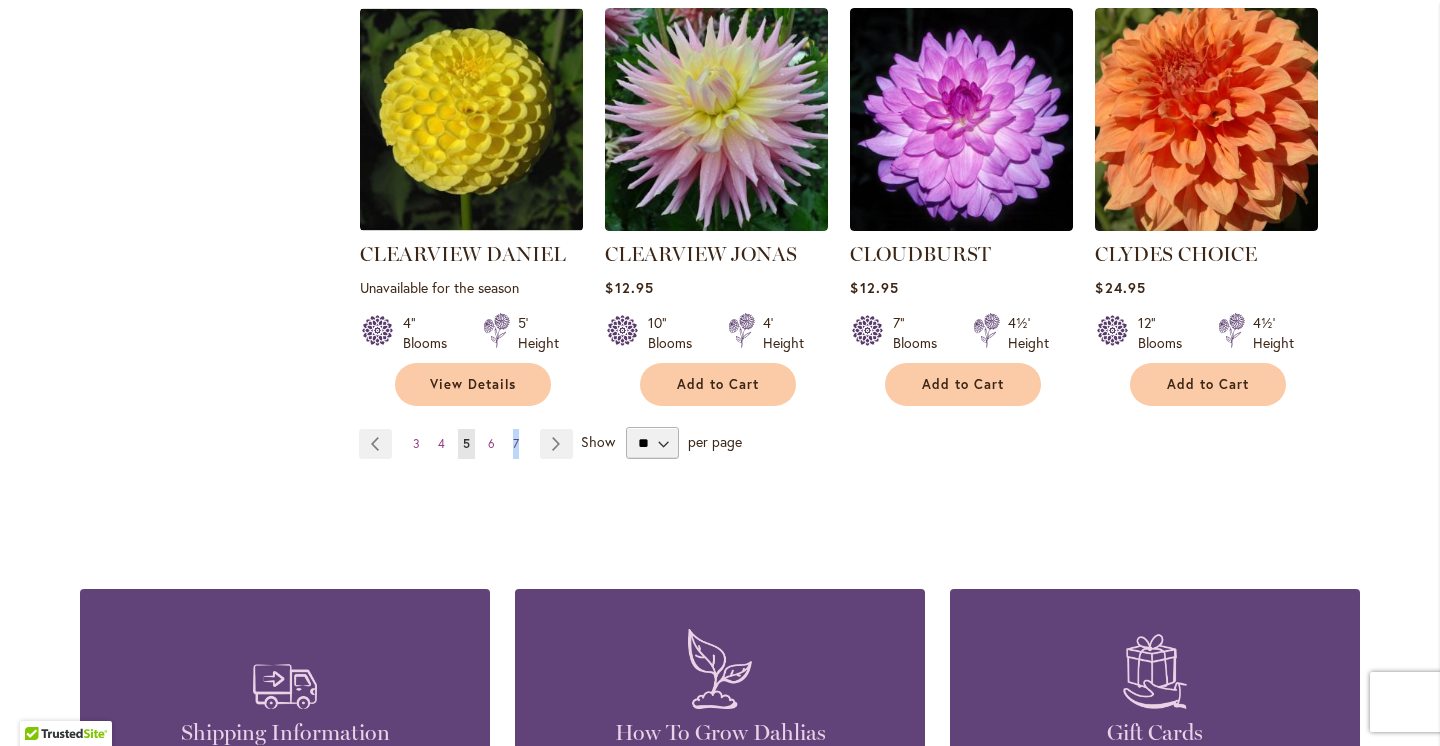 click on "7" at bounding box center [516, 443] 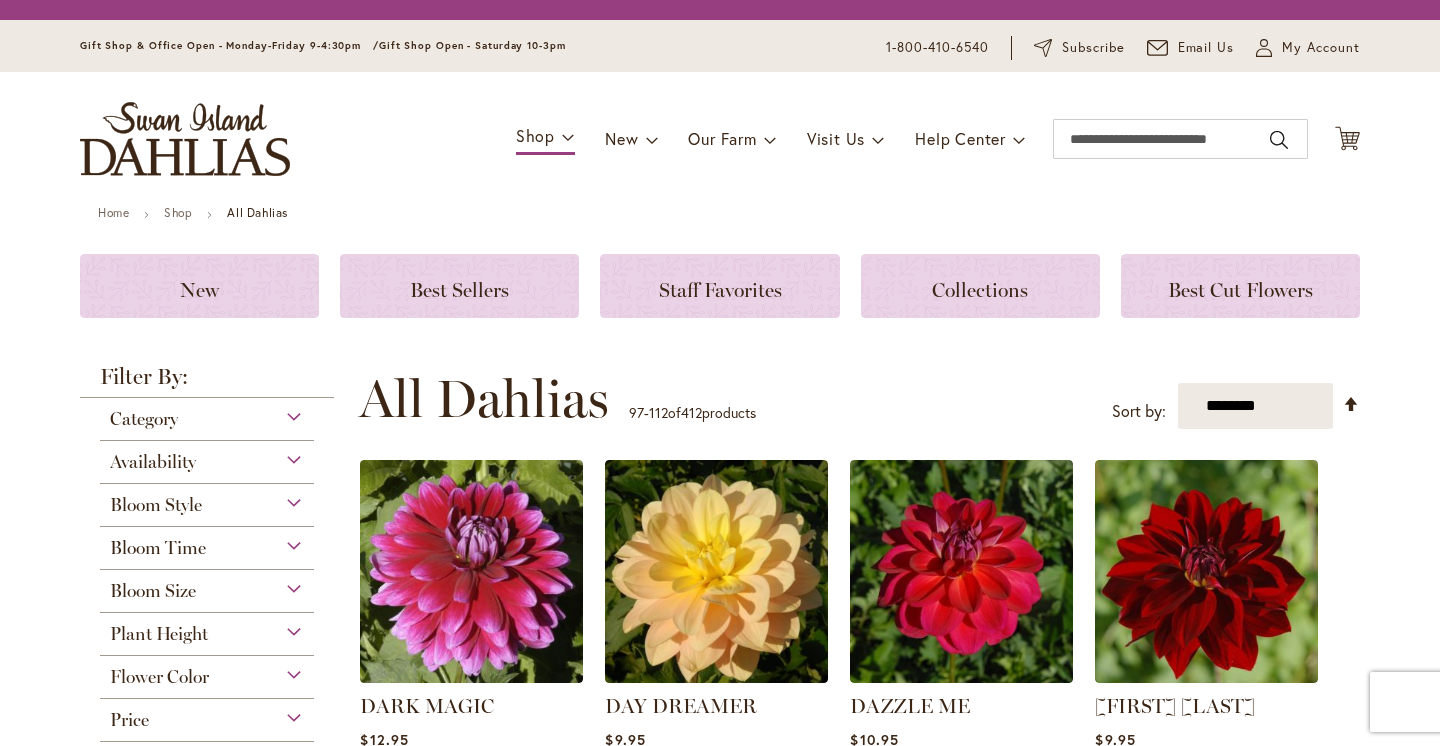scroll, scrollTop: 0, scrollLeft: 0, axis: both 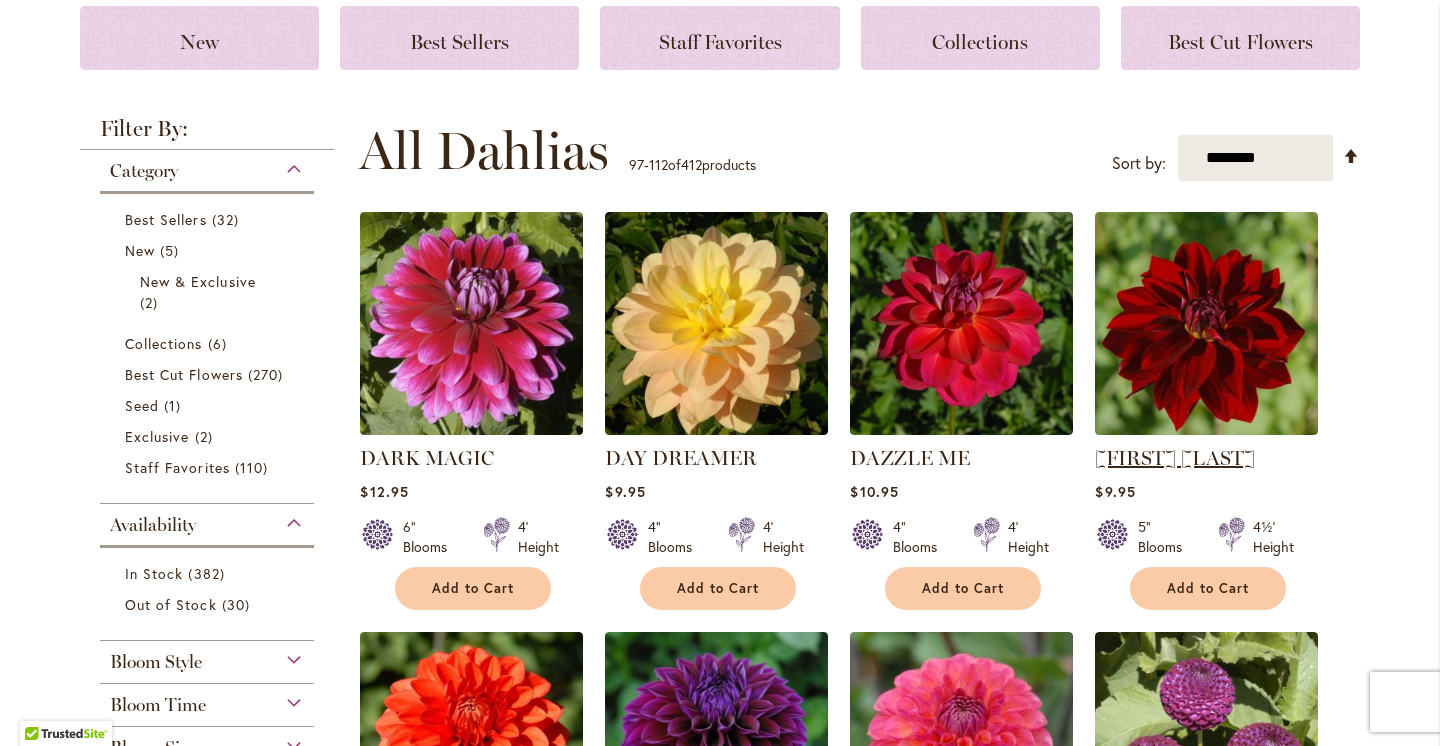 click on "[FIRST] [LAST]" at bounding box center (1175, 458) 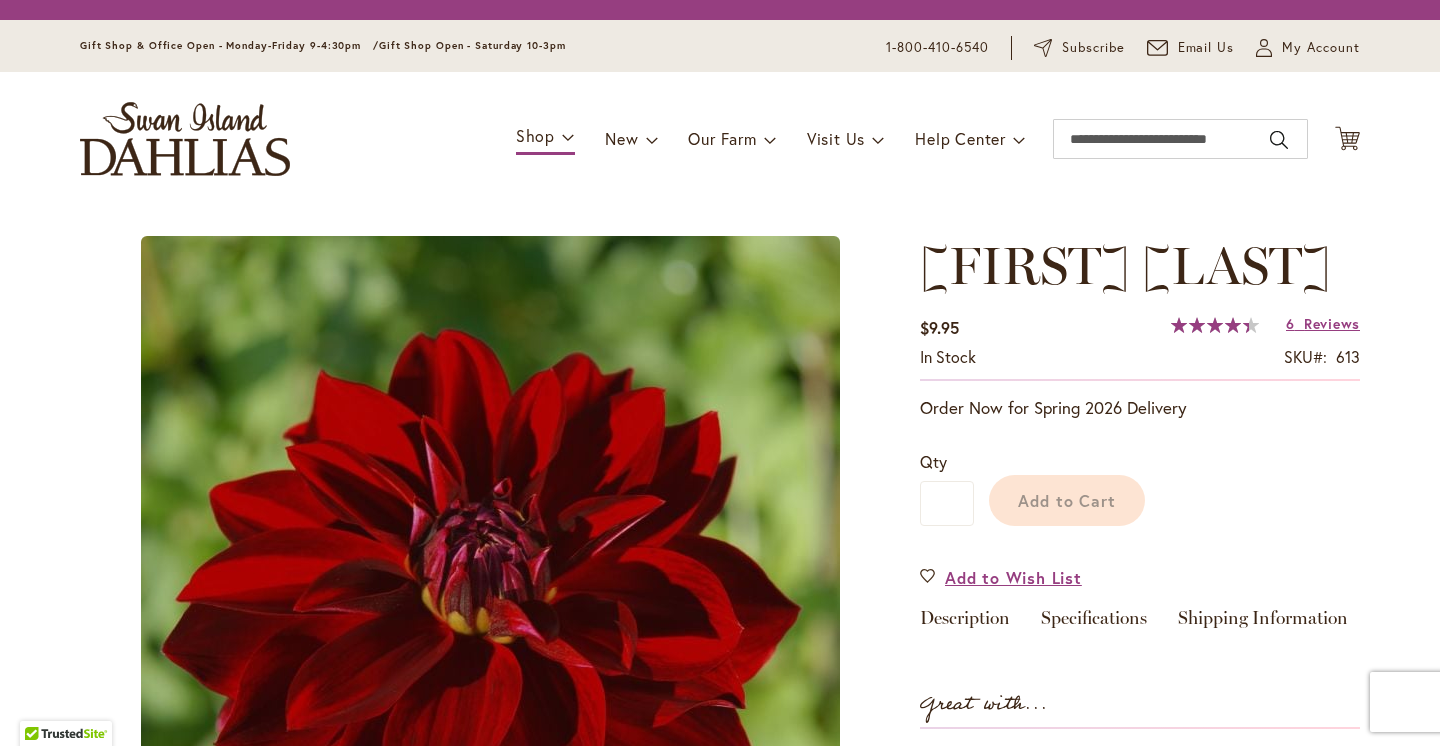 scroll, scrollTop: 0, scrollLeft: 0, axis: both 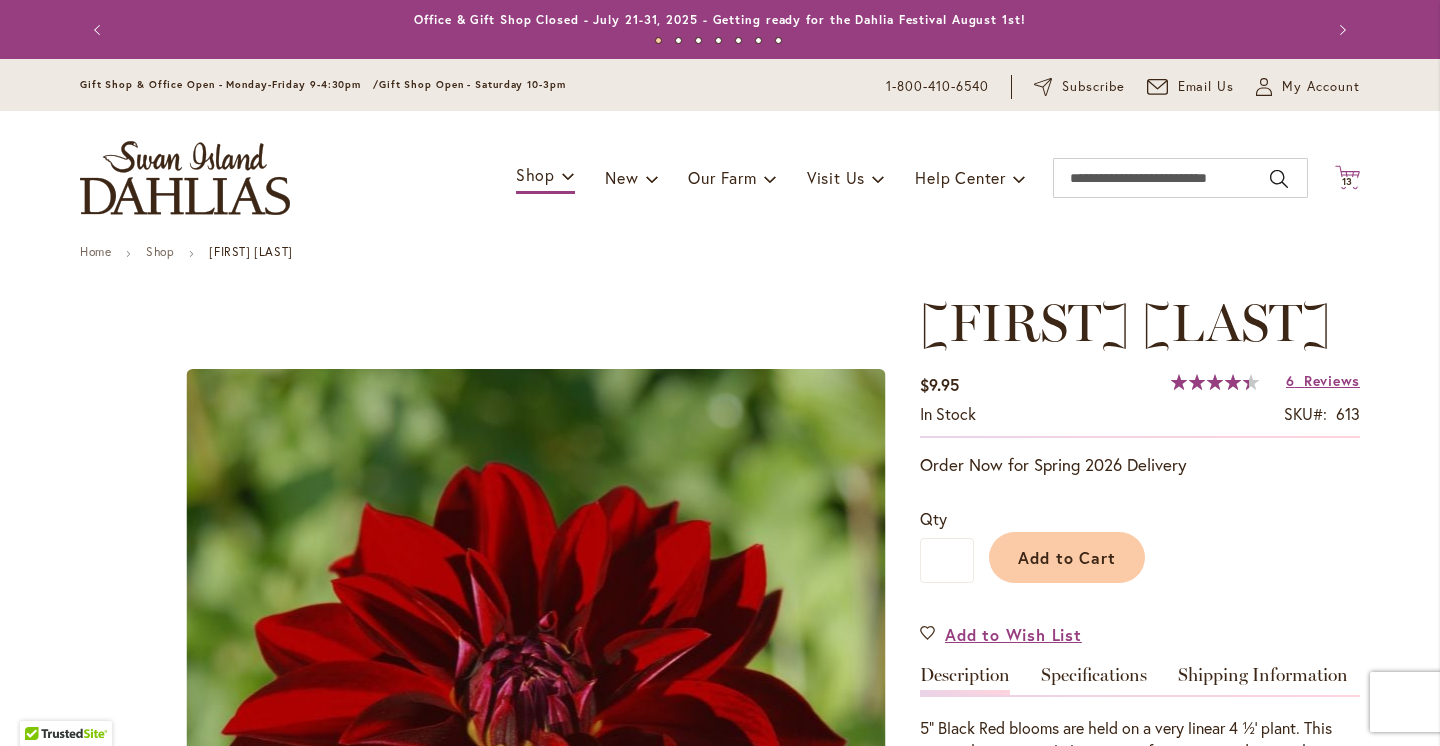 click on "13" at bounding box center (1348, 181) 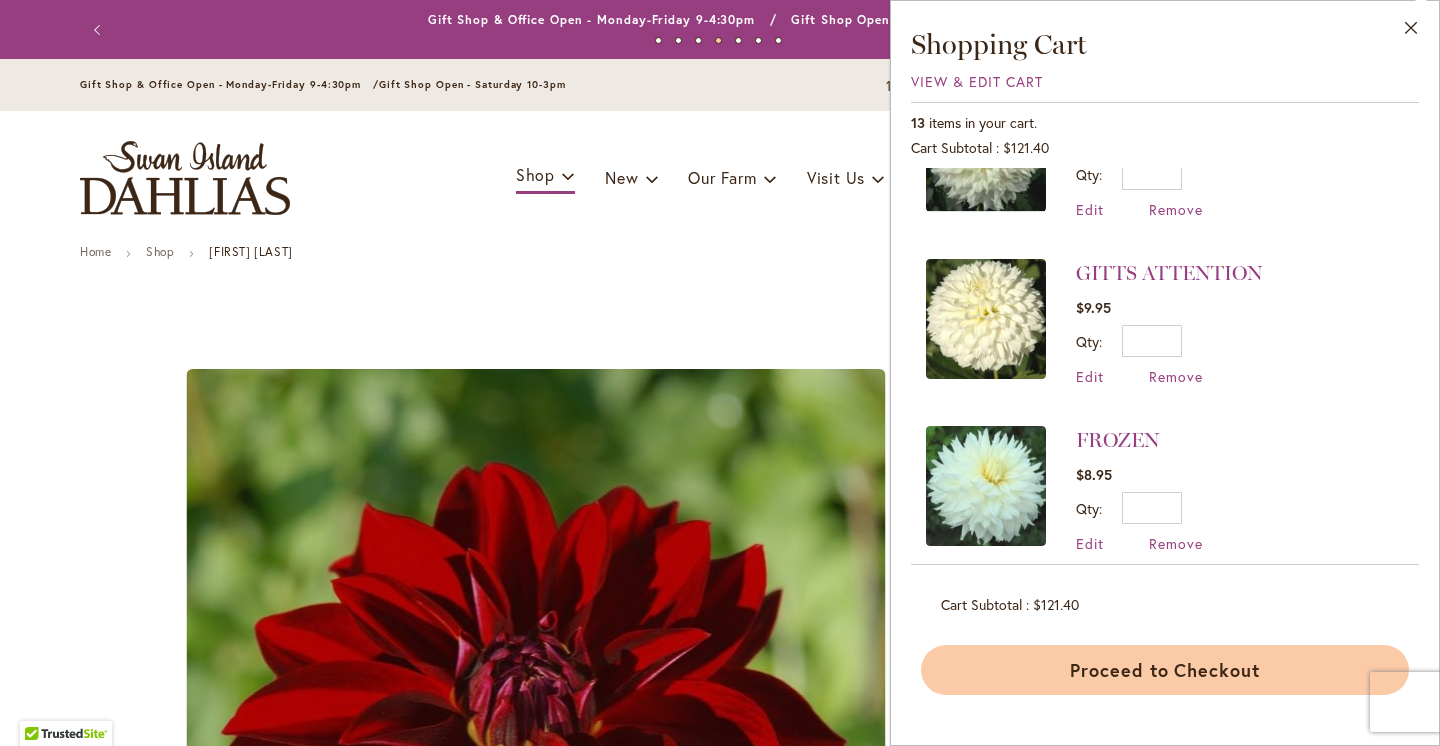 scroll, scrollTop: 1092, scrollLeft: 0, axis: vertical 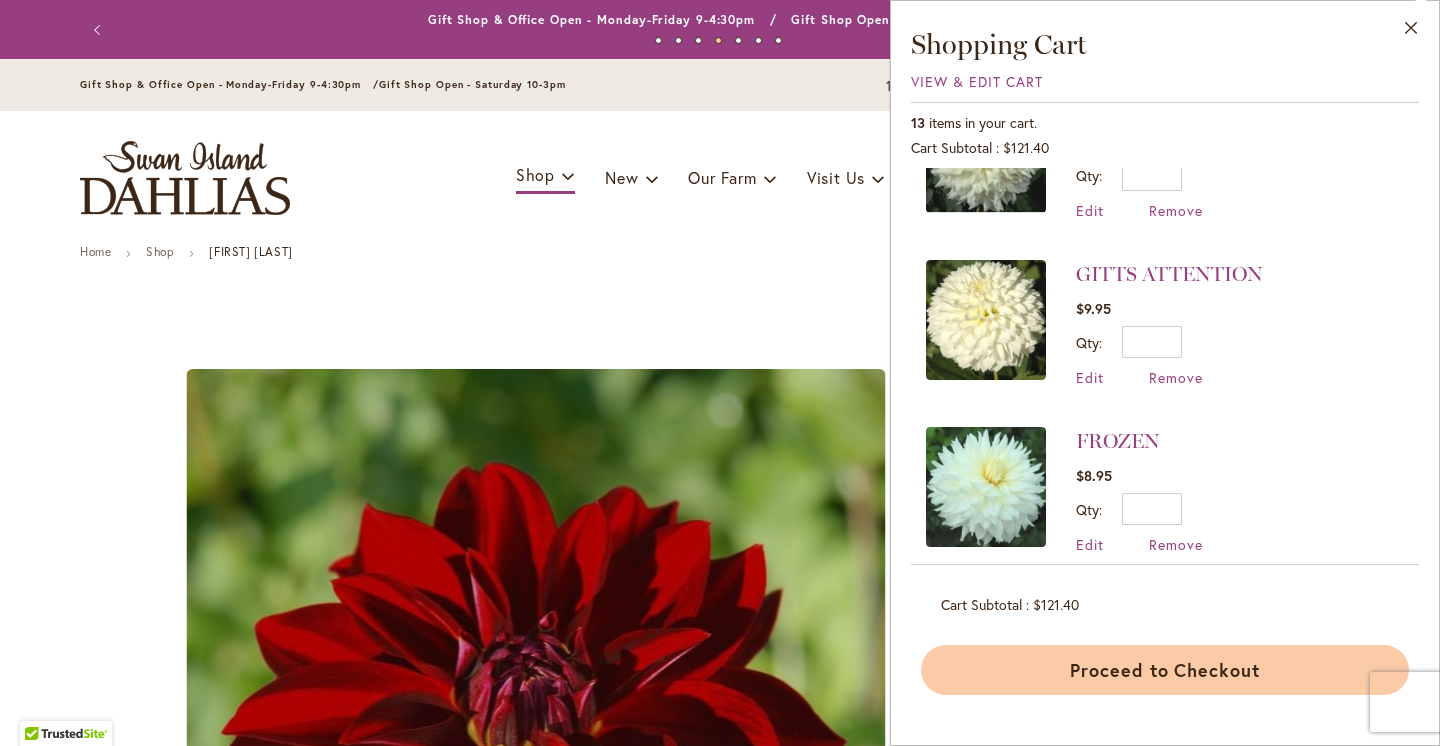 click on "Proceed to Checkout" at bounding box center [1165, 670] 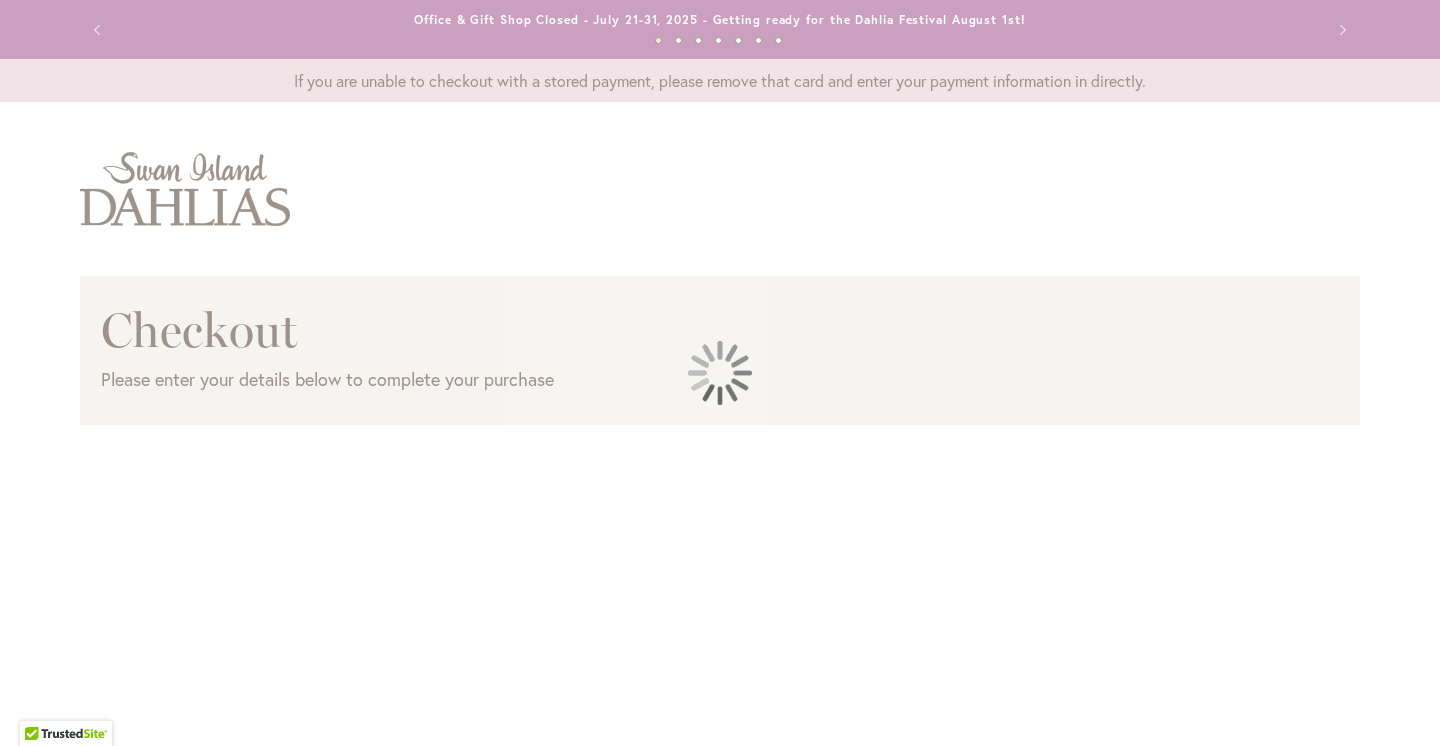 scroll, scrollTop: 0, scrollLeft: 0, axis: both 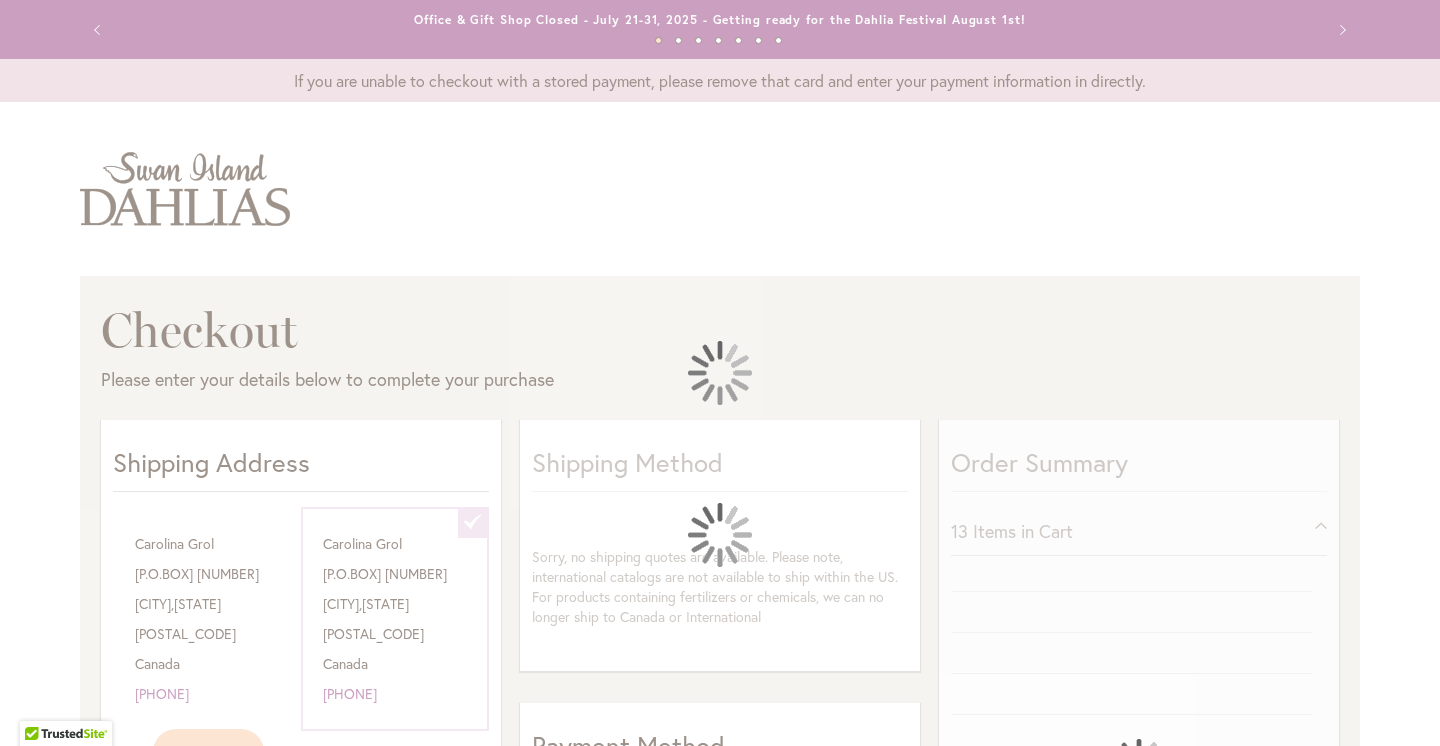 select on "**********" 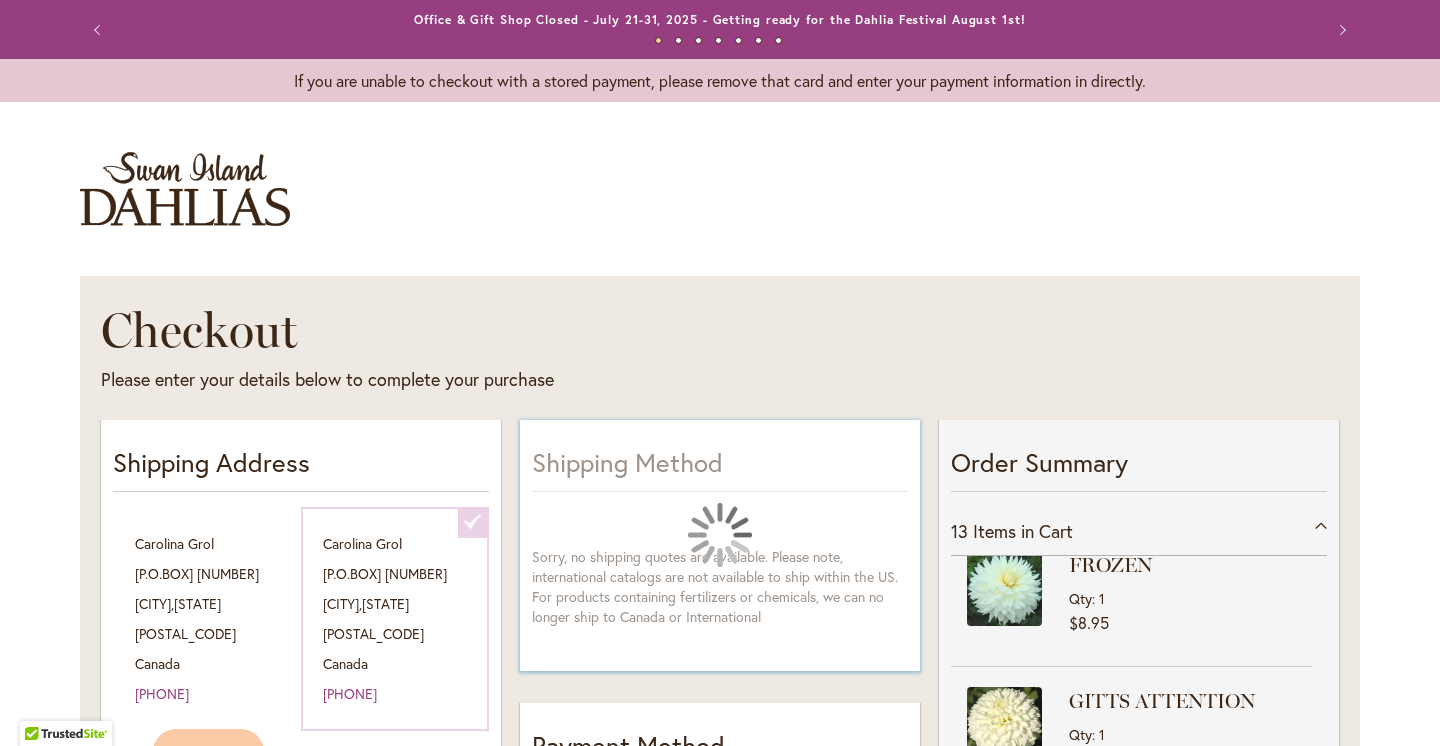 scroll, scrollTop: 157, scrollLeft: 0, axis: vertical 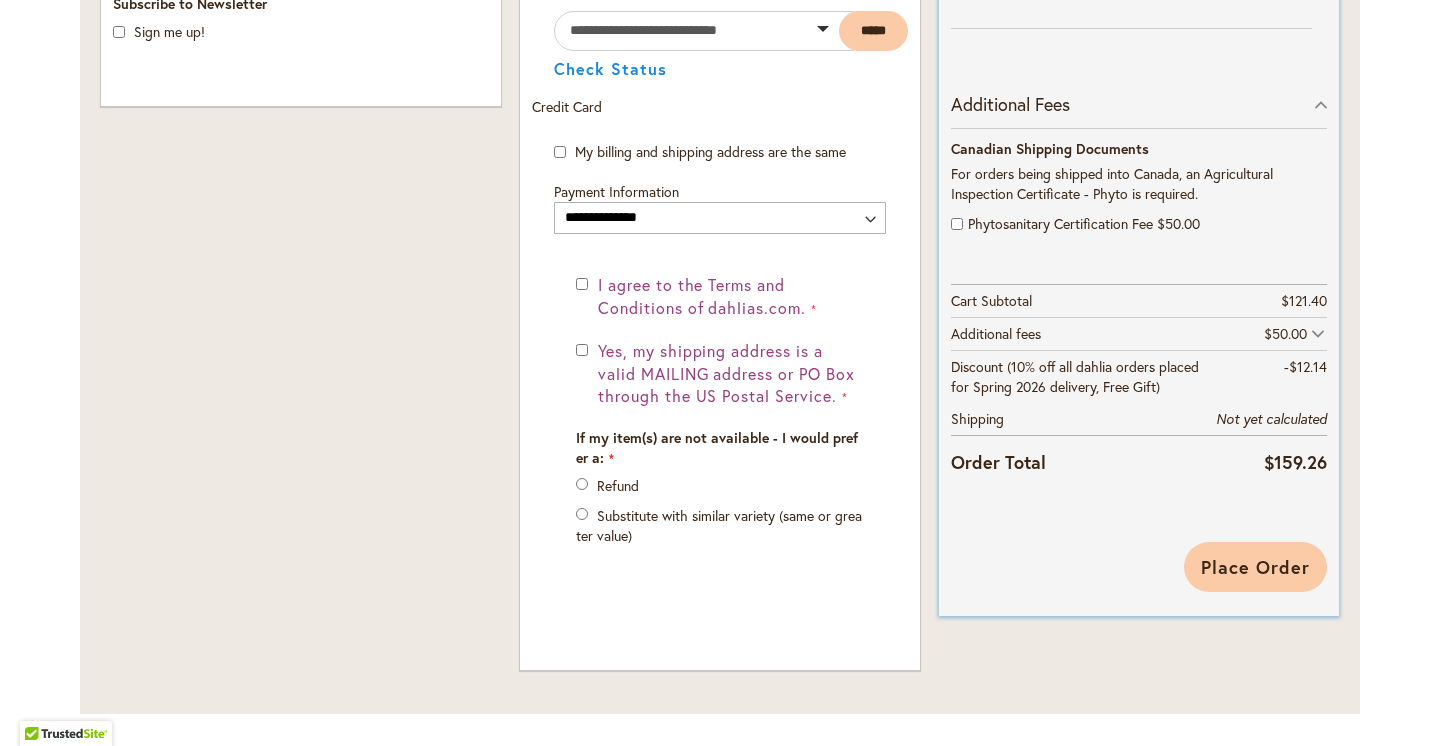 click on "Place Order" at bounding box center (1255, 567) 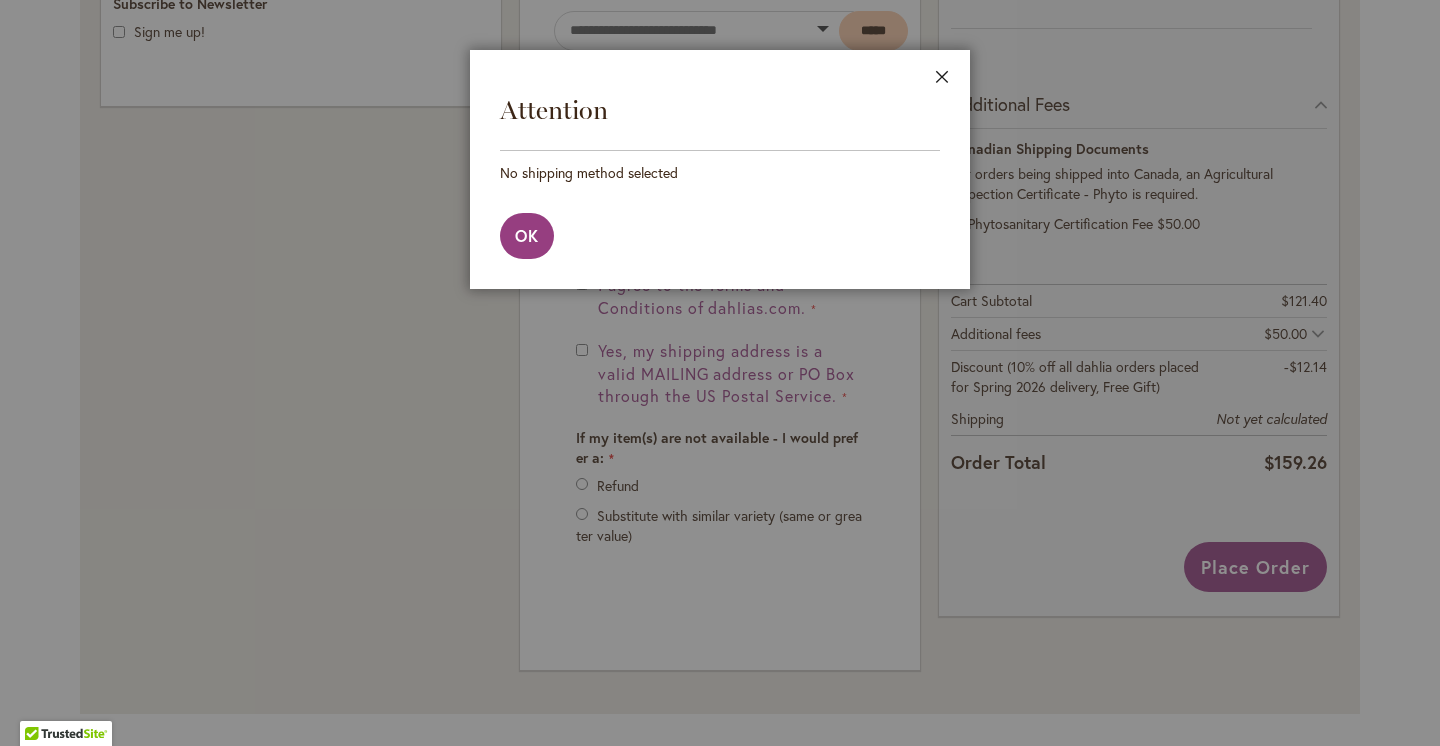 click on "Close" at bounding box center (942, 81) 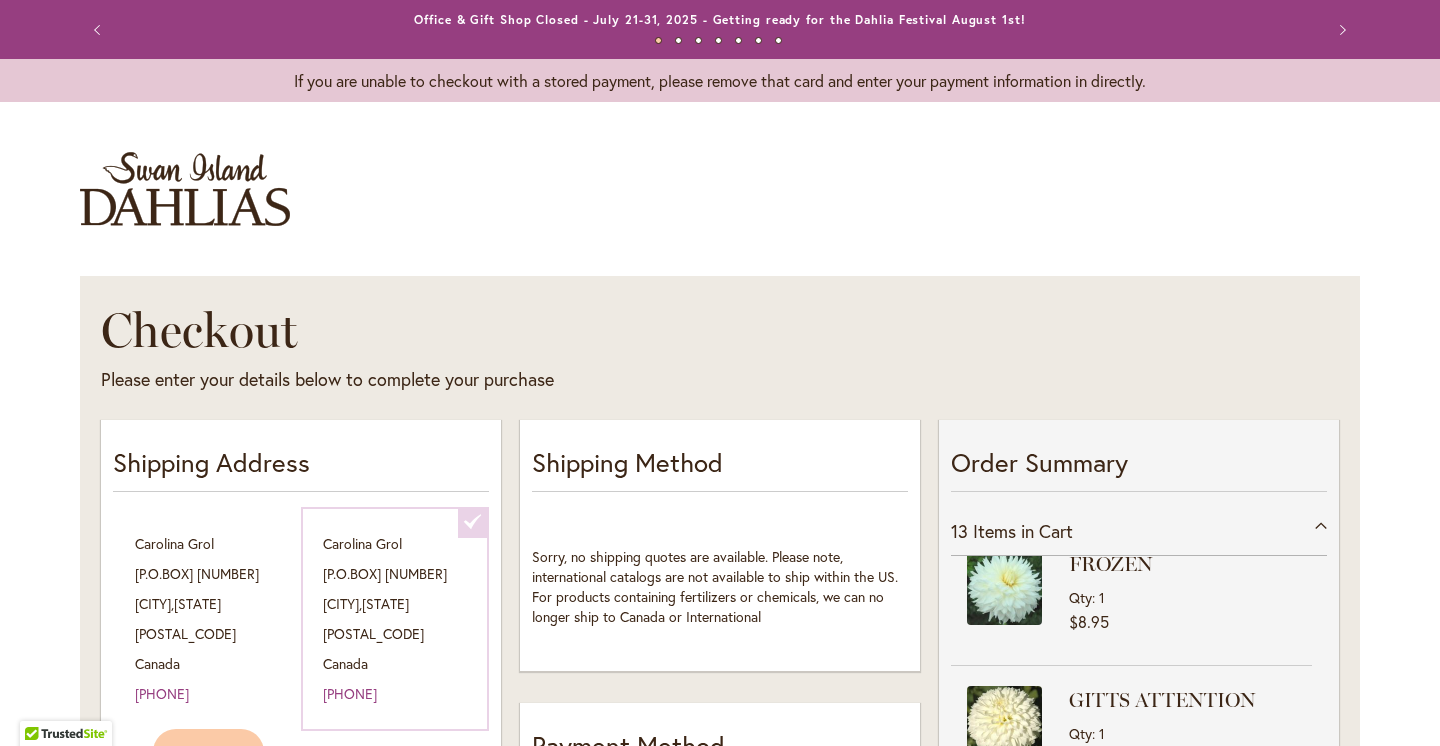 scroll, scrollTop: 0, scrollLeft: 0, axis: both 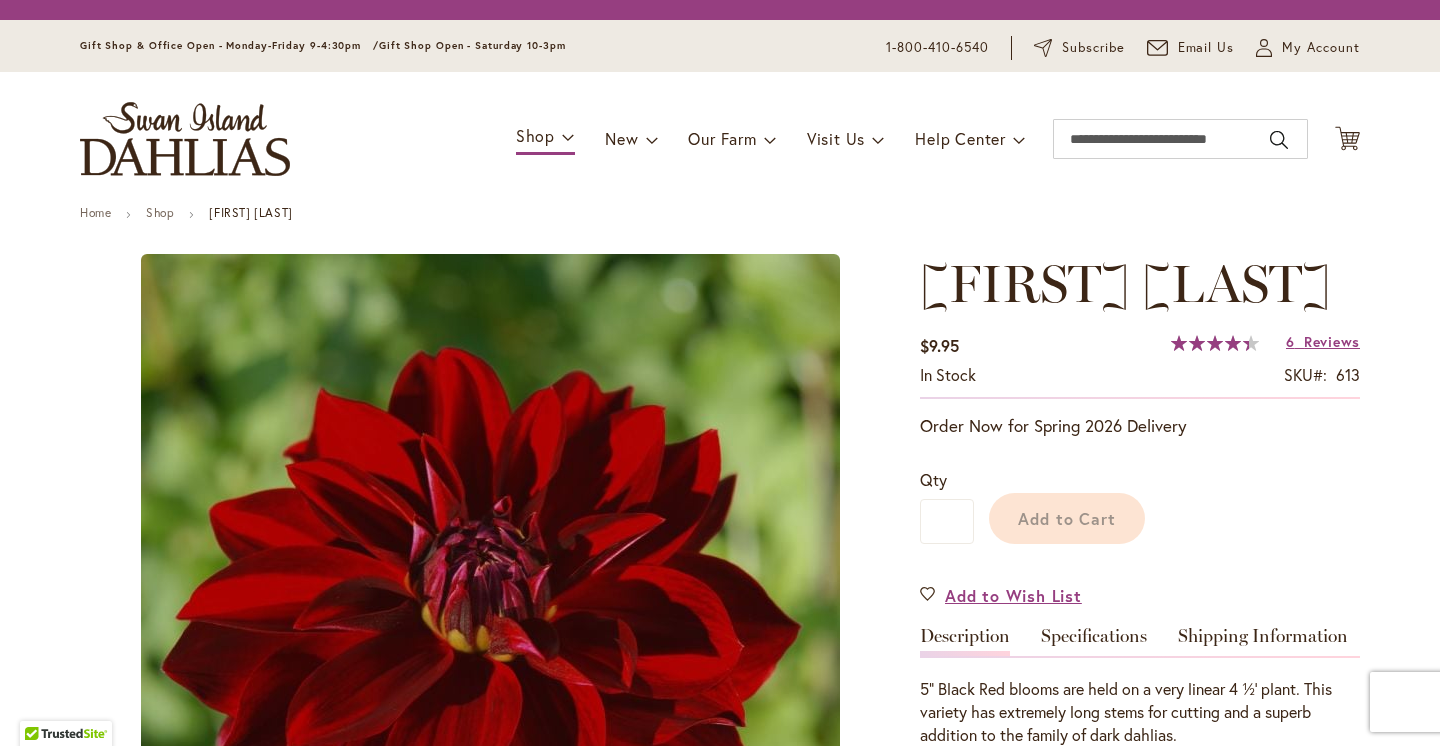 type on "********" 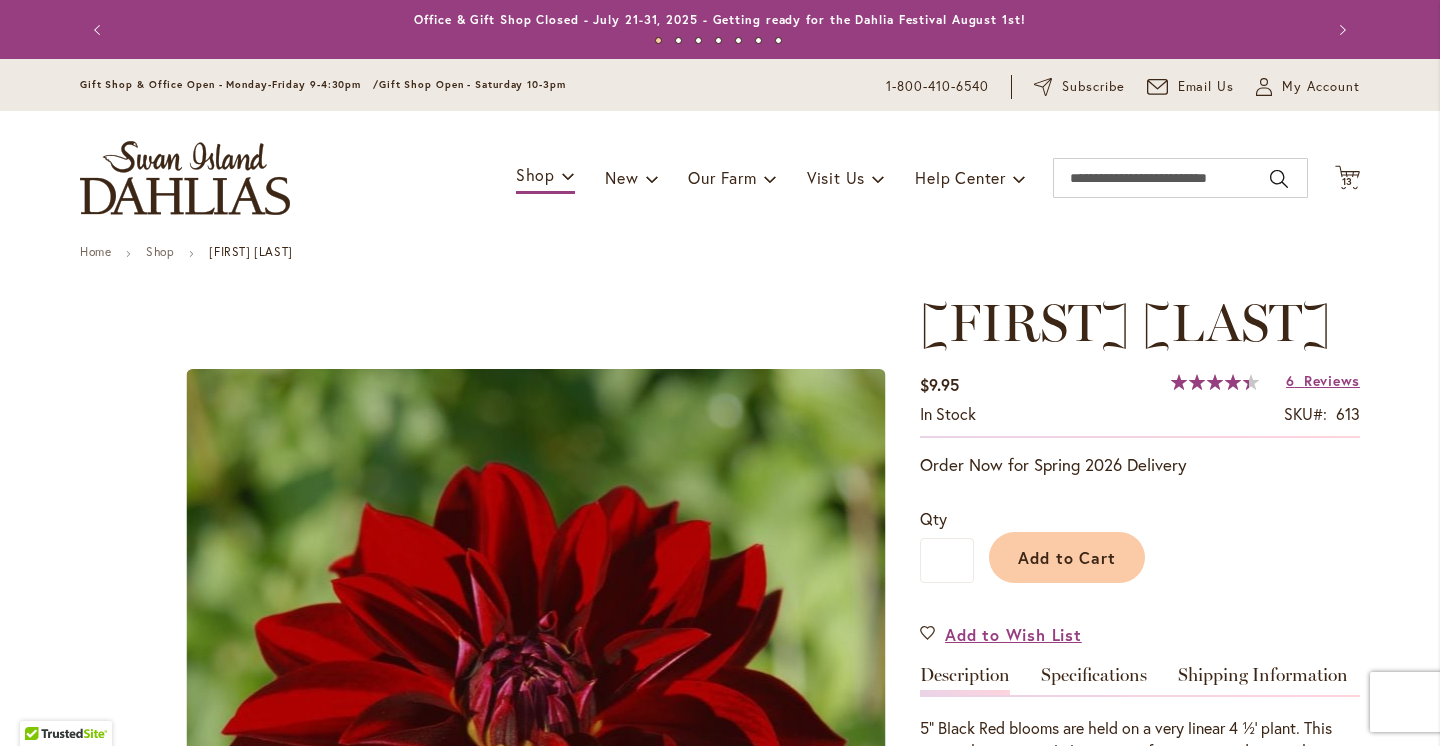 scroll, scrollTop: 0, scrollLeft: 0, axis: both 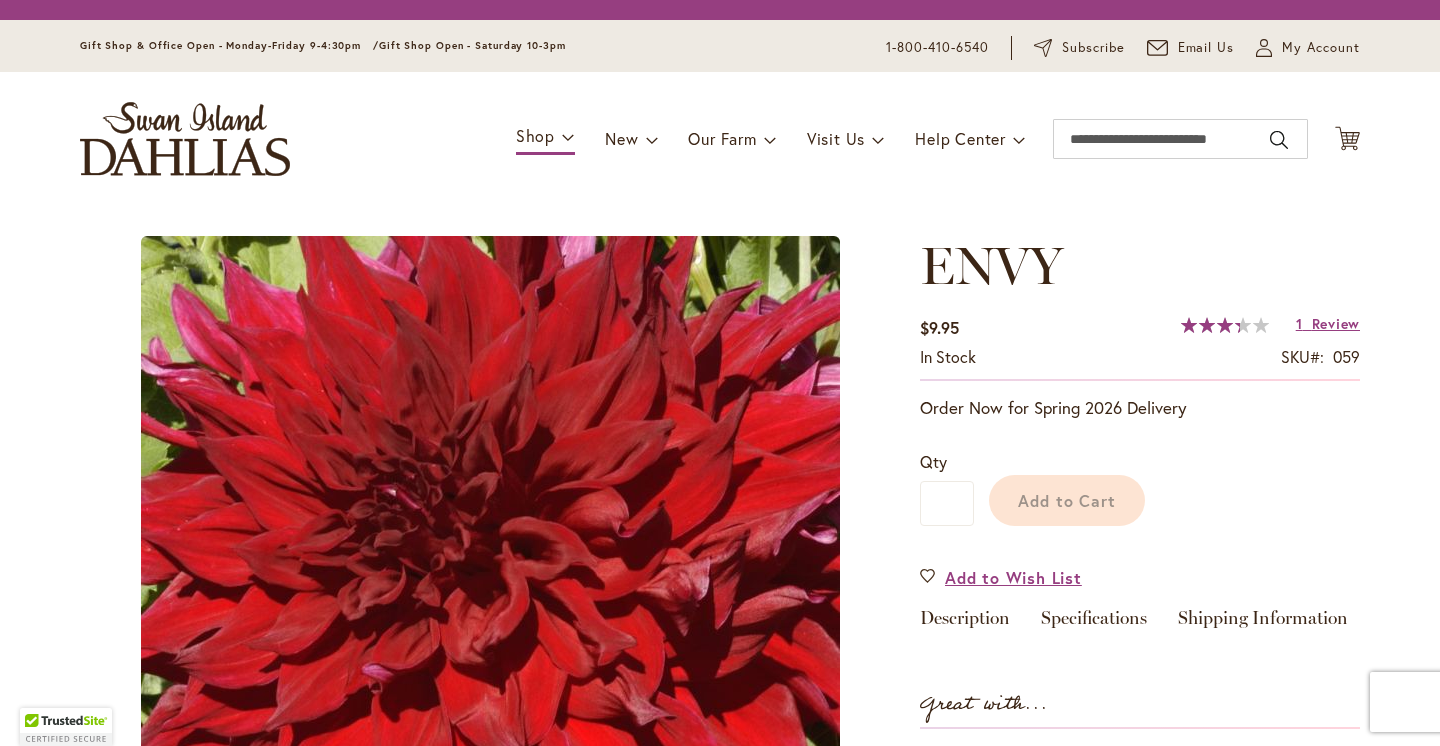 type on "********" 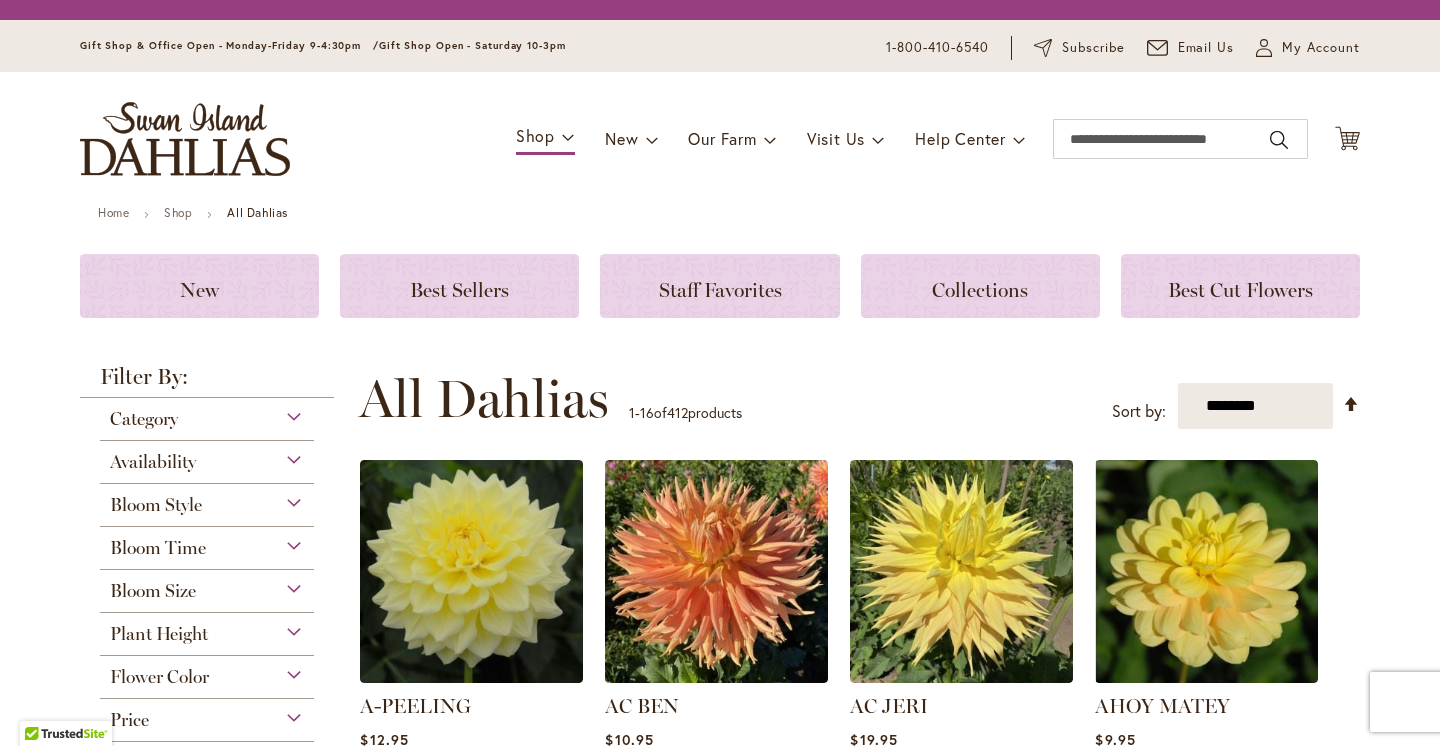 scroll, scrollTop: 0, scrollLeft: 0, axis: both 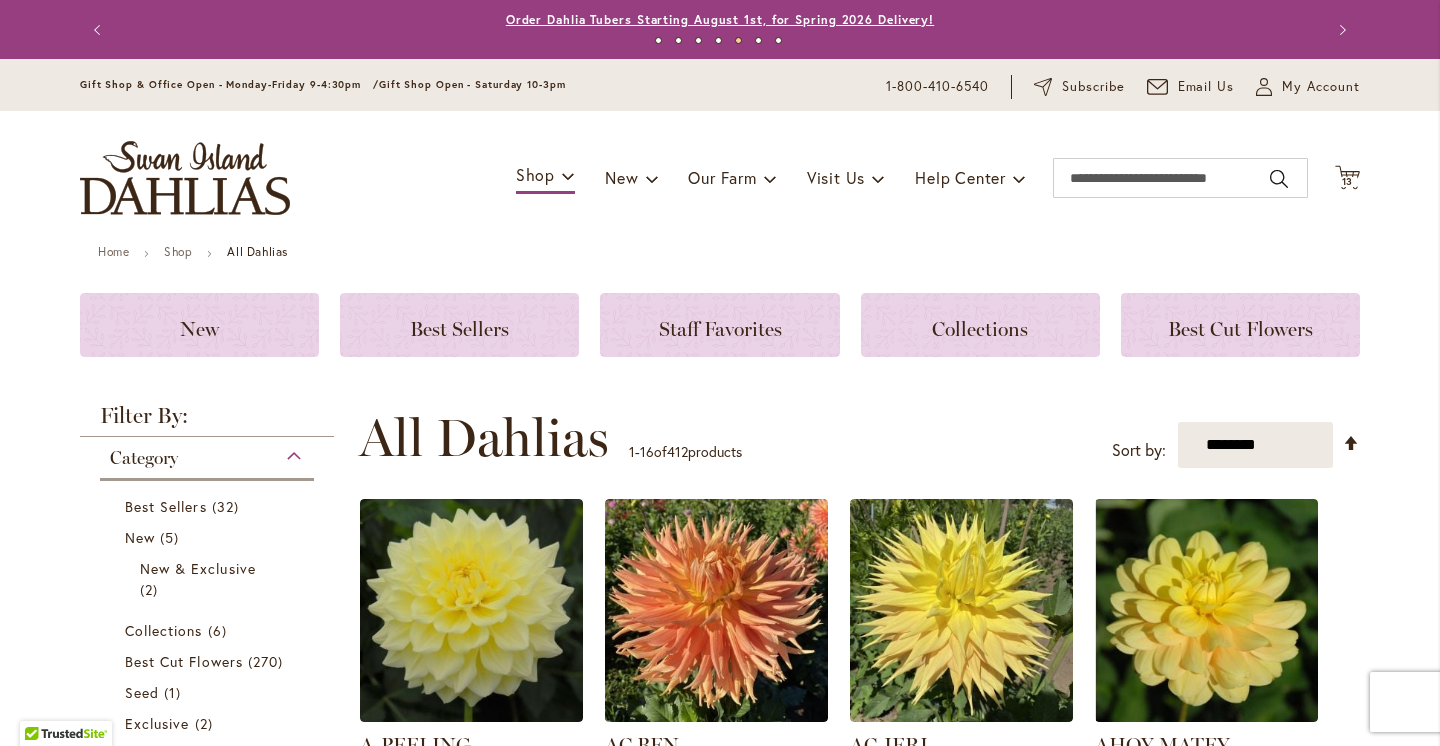 click on "Order Dahlia Tubers Starting August 1st, for Spring 2026 Delivery!" at bounding box center (720, 19) 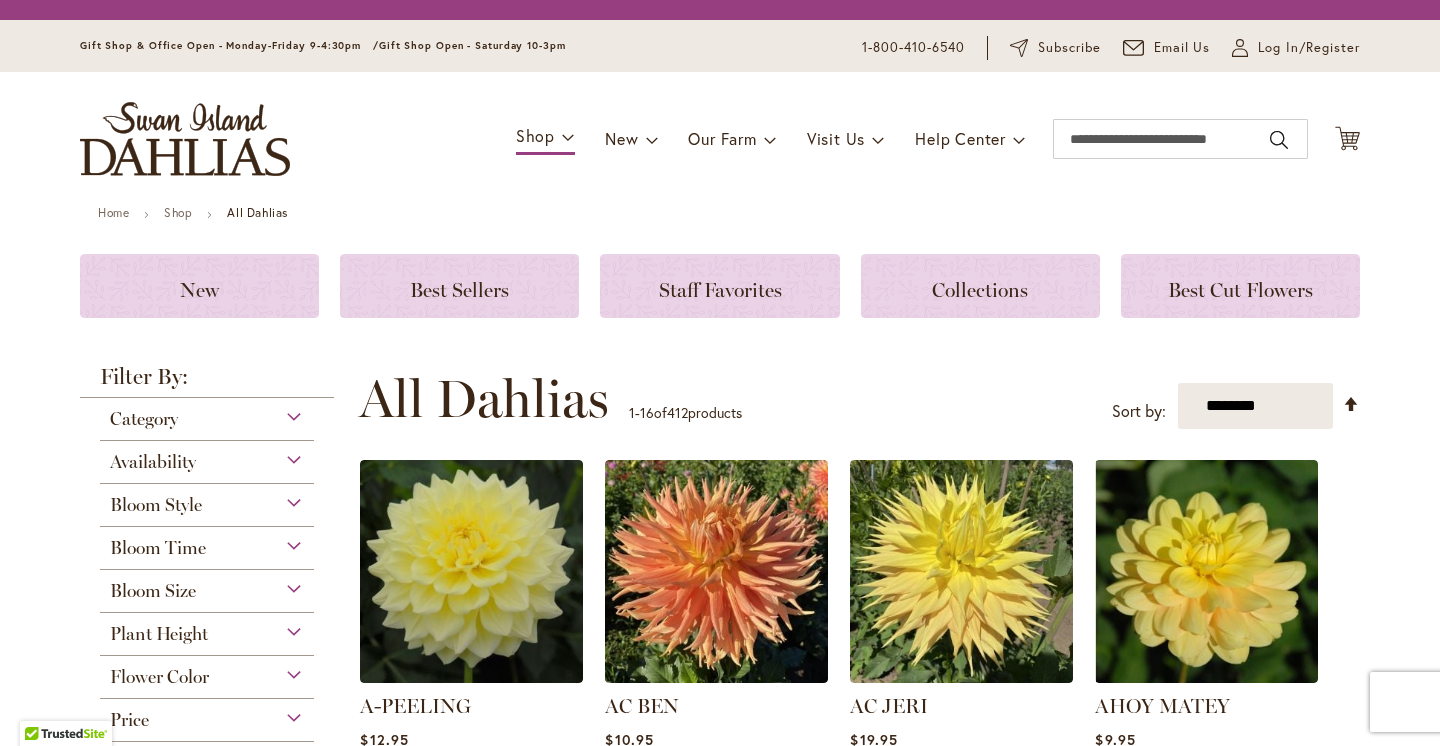 scroll, scrollTop: 0, scrollLeft: 0, axis: both 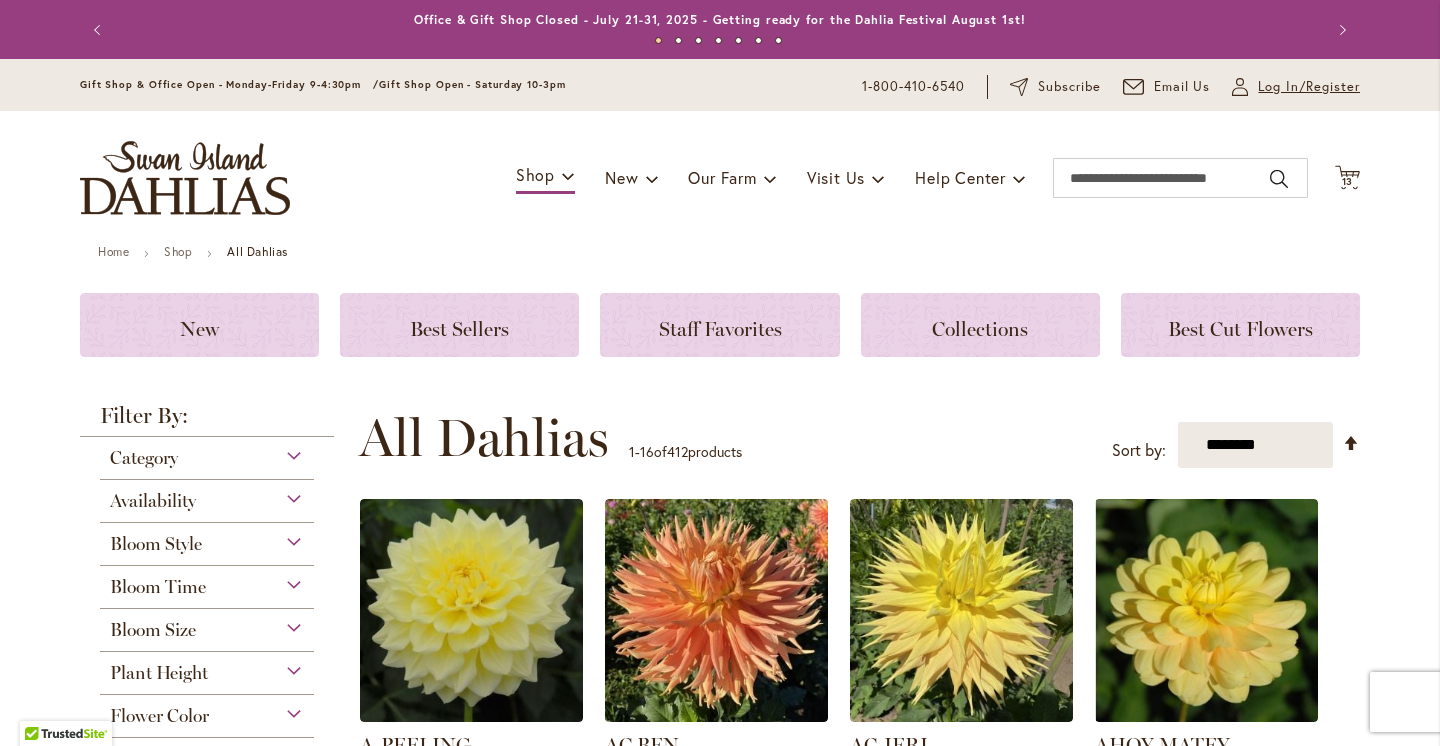 click on "Log In/Register" at bounding box center [1309, 87] 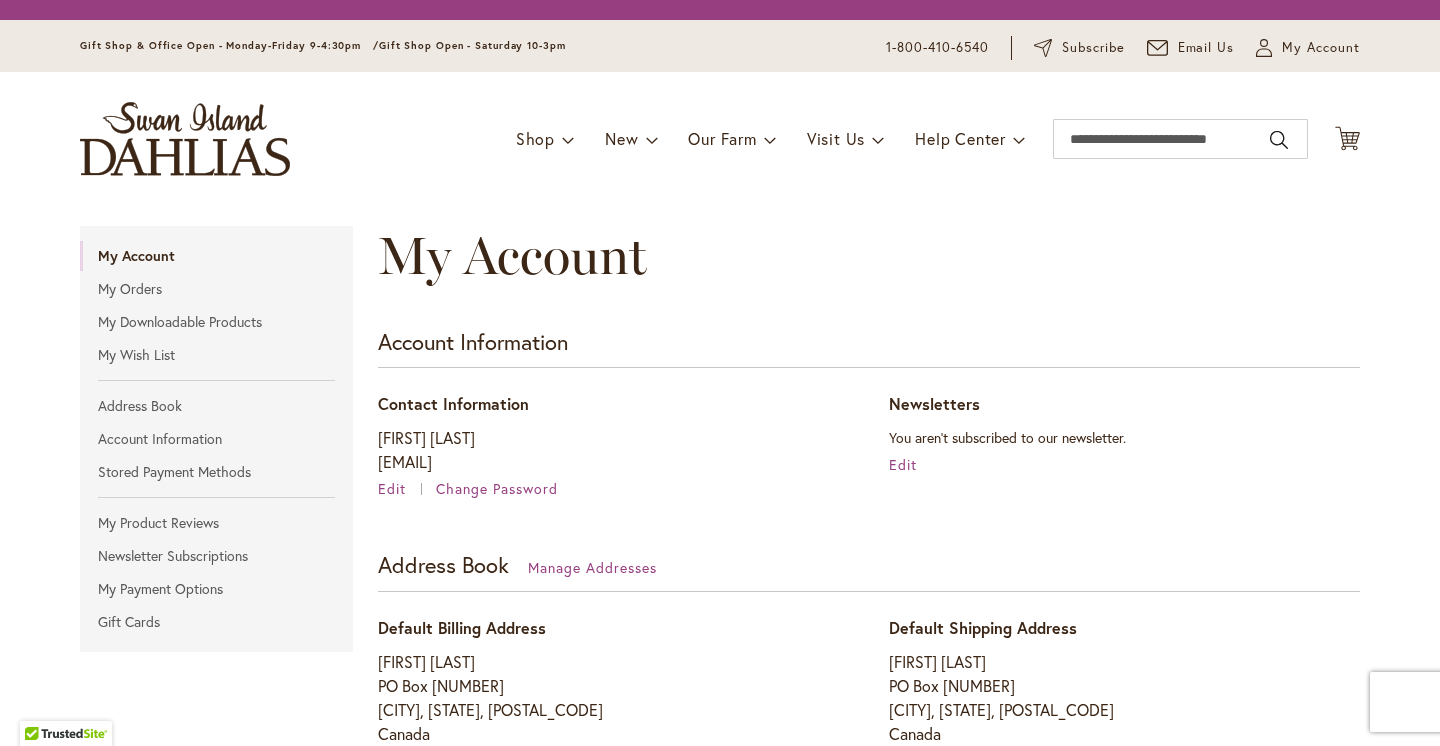 scroll, scrollTop: 0, scrollLeft: 0, axis: both 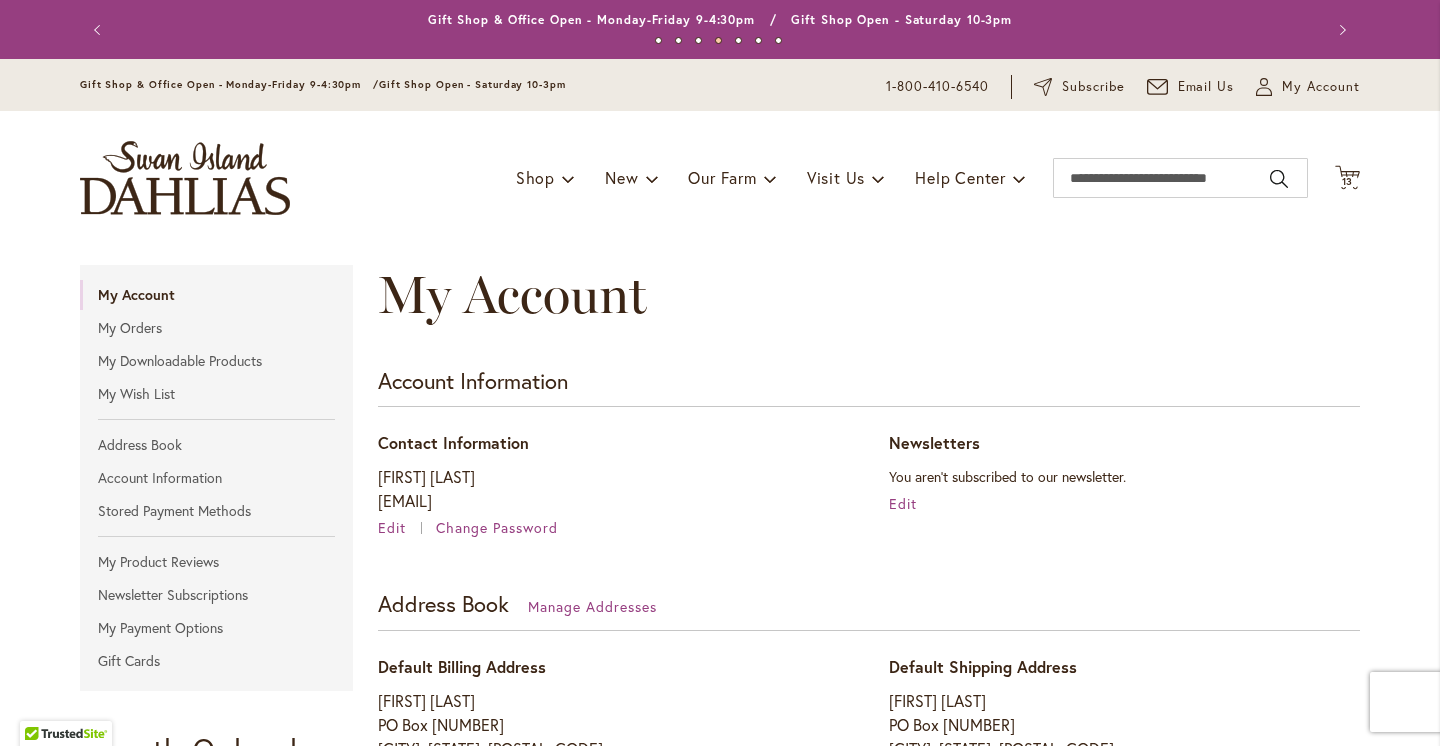 click on "Next" at bounding box center [1340, 30] 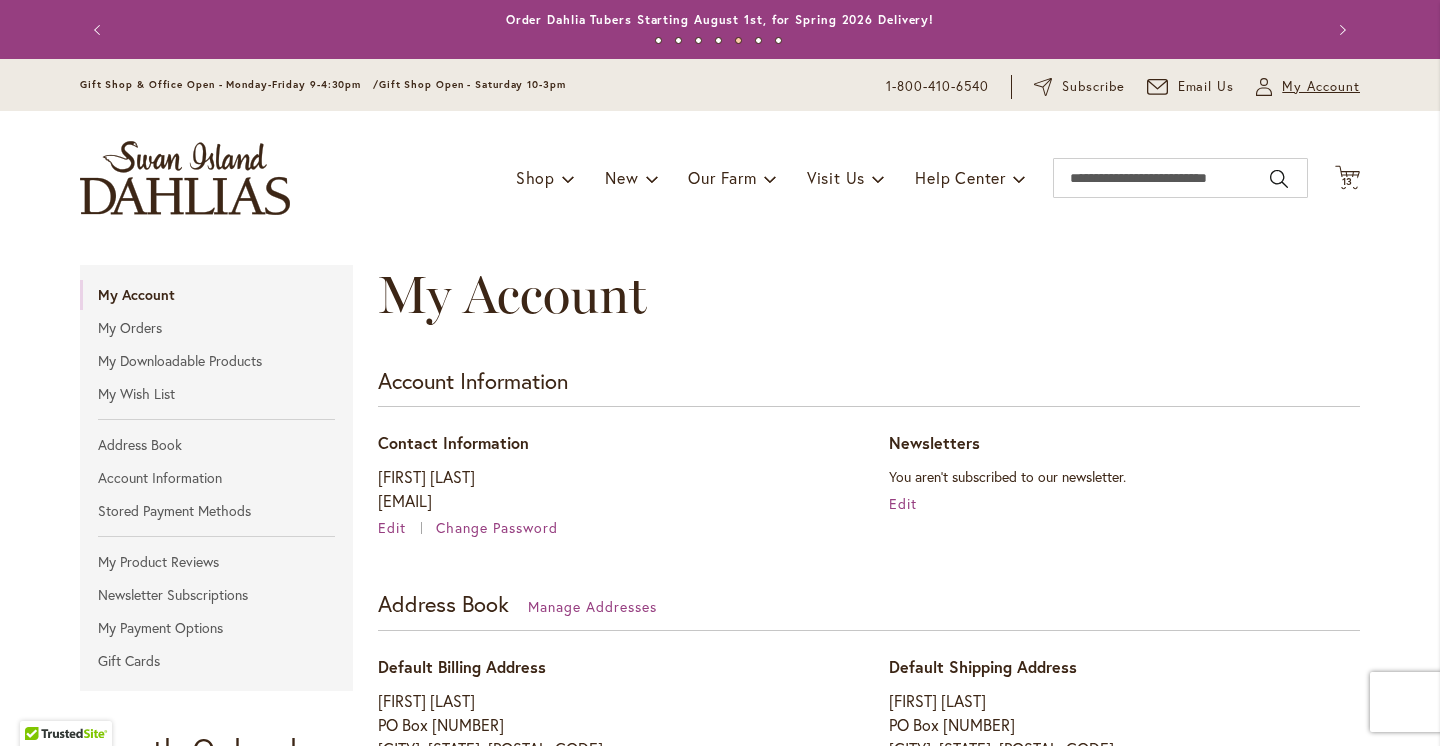 click on "My Account" at bounding box center [1321, 87] 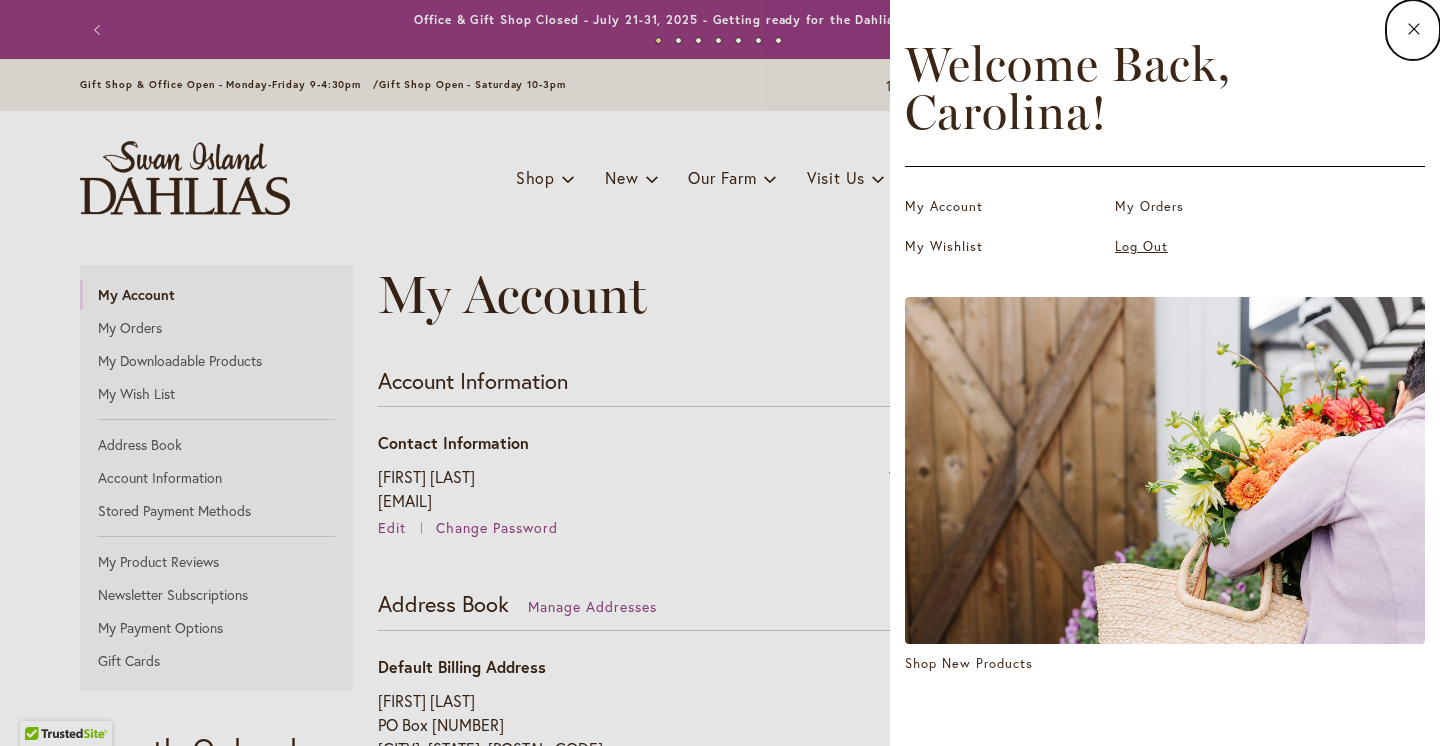 click on "Log Out" at bounding box center [1215, 247] 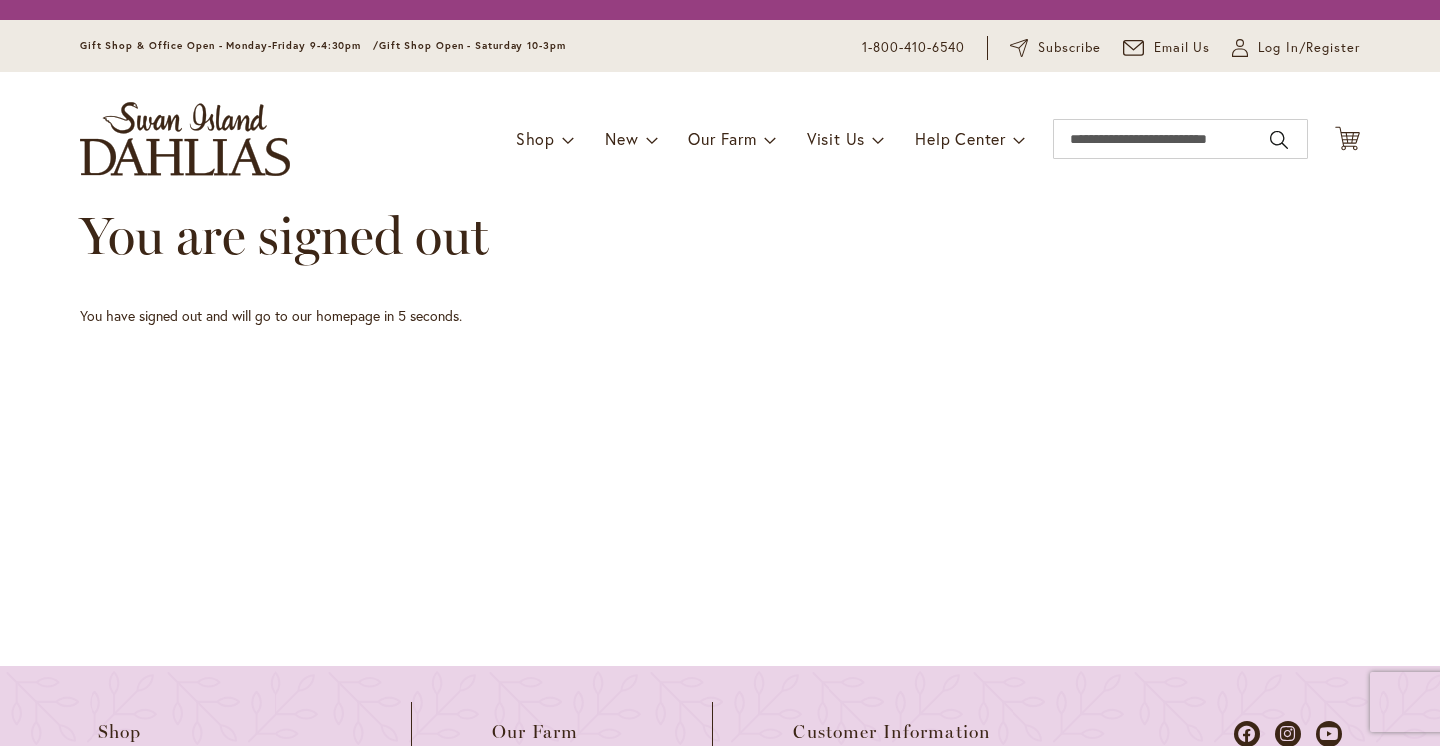 scroll, scrollTop: 0, scrollLeft: 0, axis: both 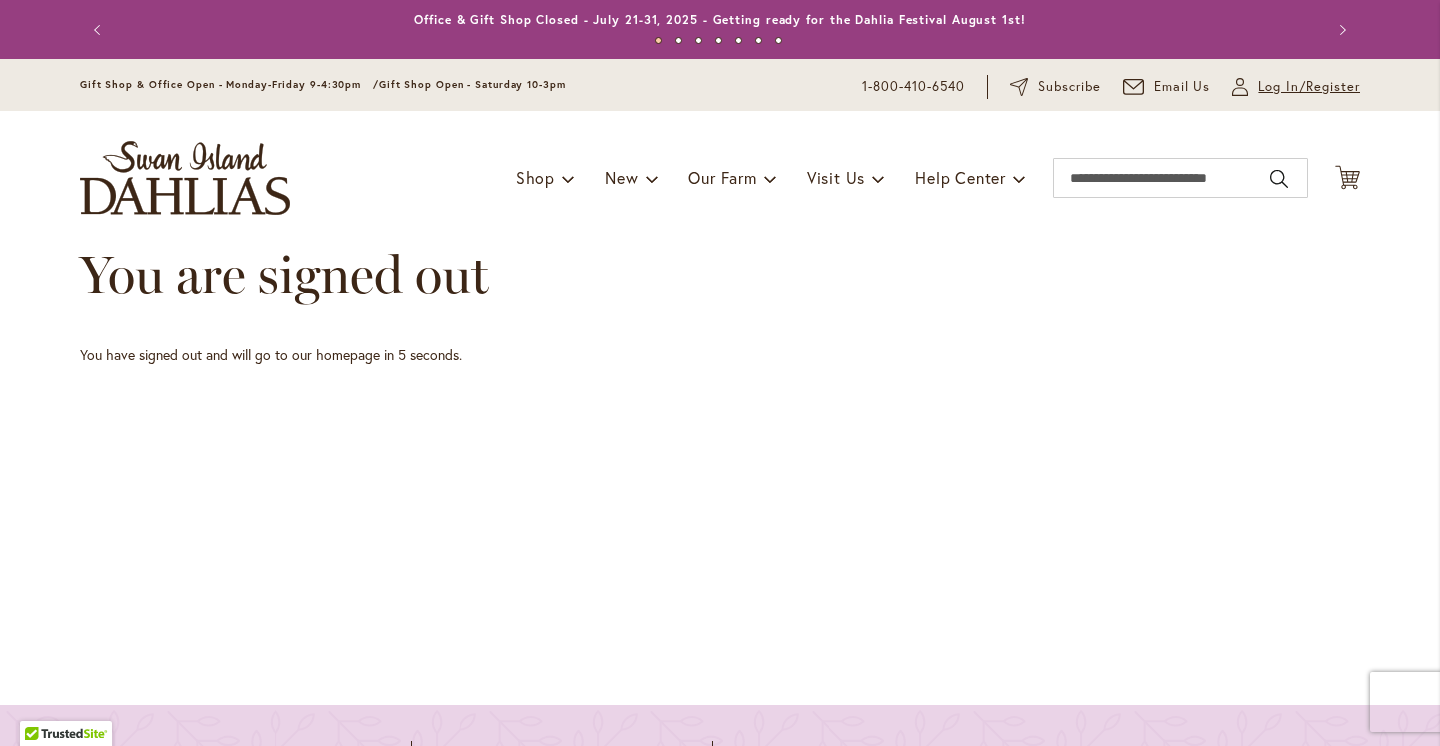 click on "Log In/Register" at bounding box center (1309, 87) 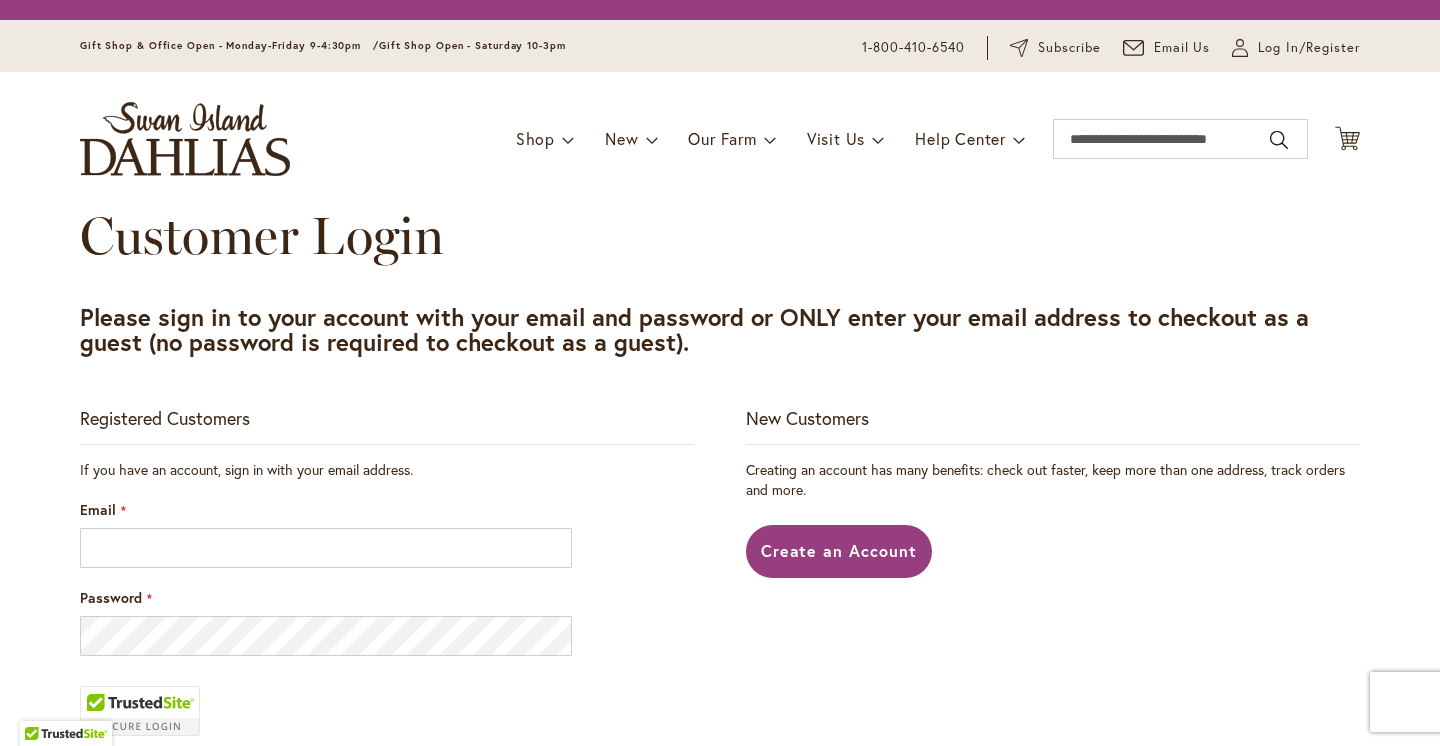 scroll, scrollTop: 0, scrollLeft: 0, axis: both 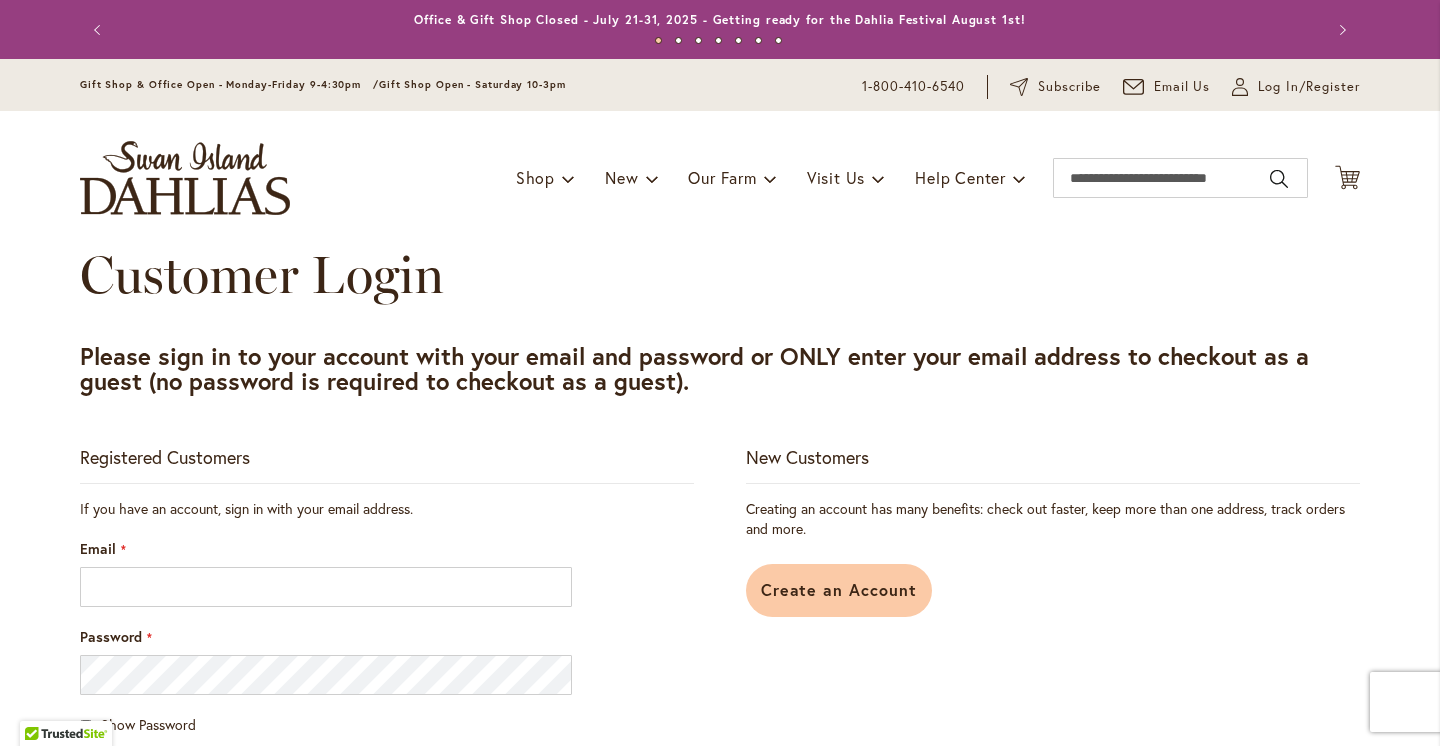 click on "Create an Account" at bounding box center (839, 589) 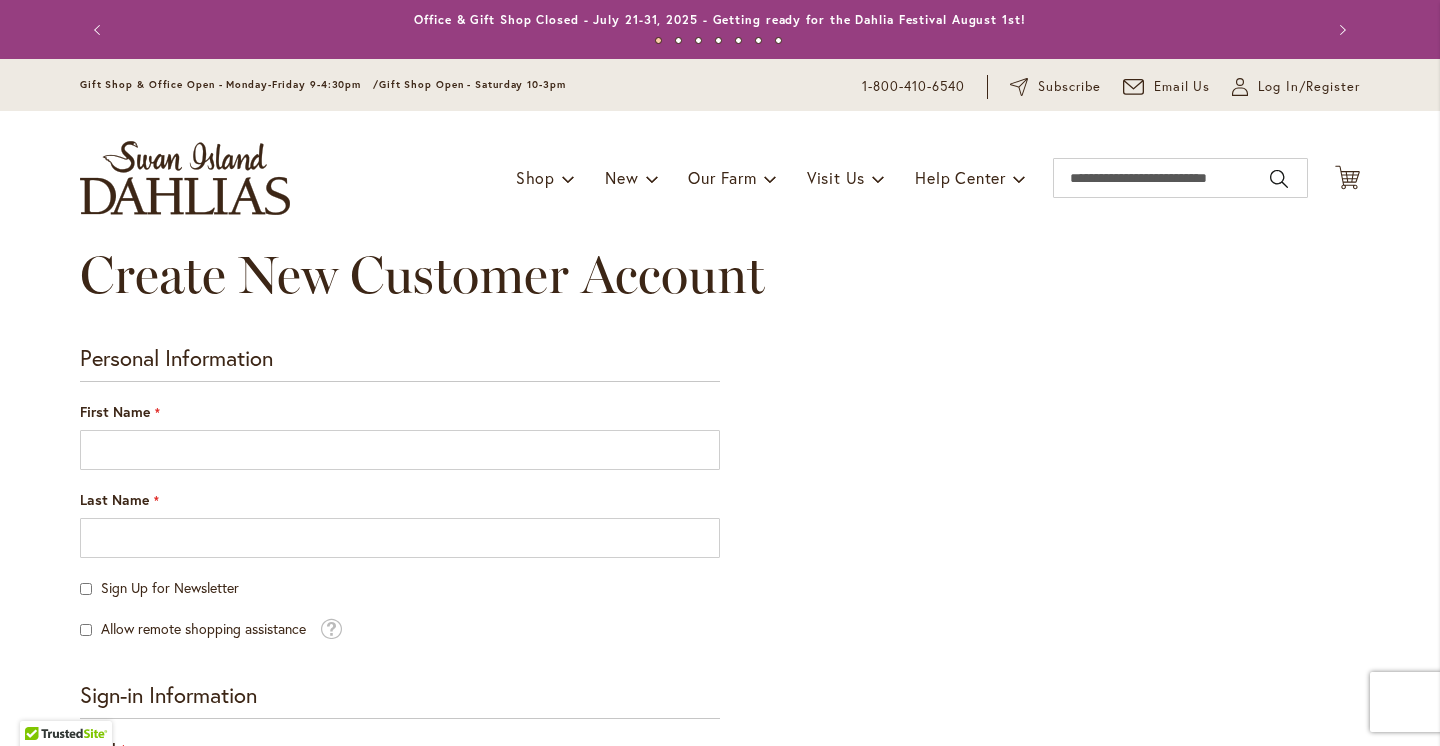 scroll, scrollTop: 0, scrollLeft: 0, axis: both 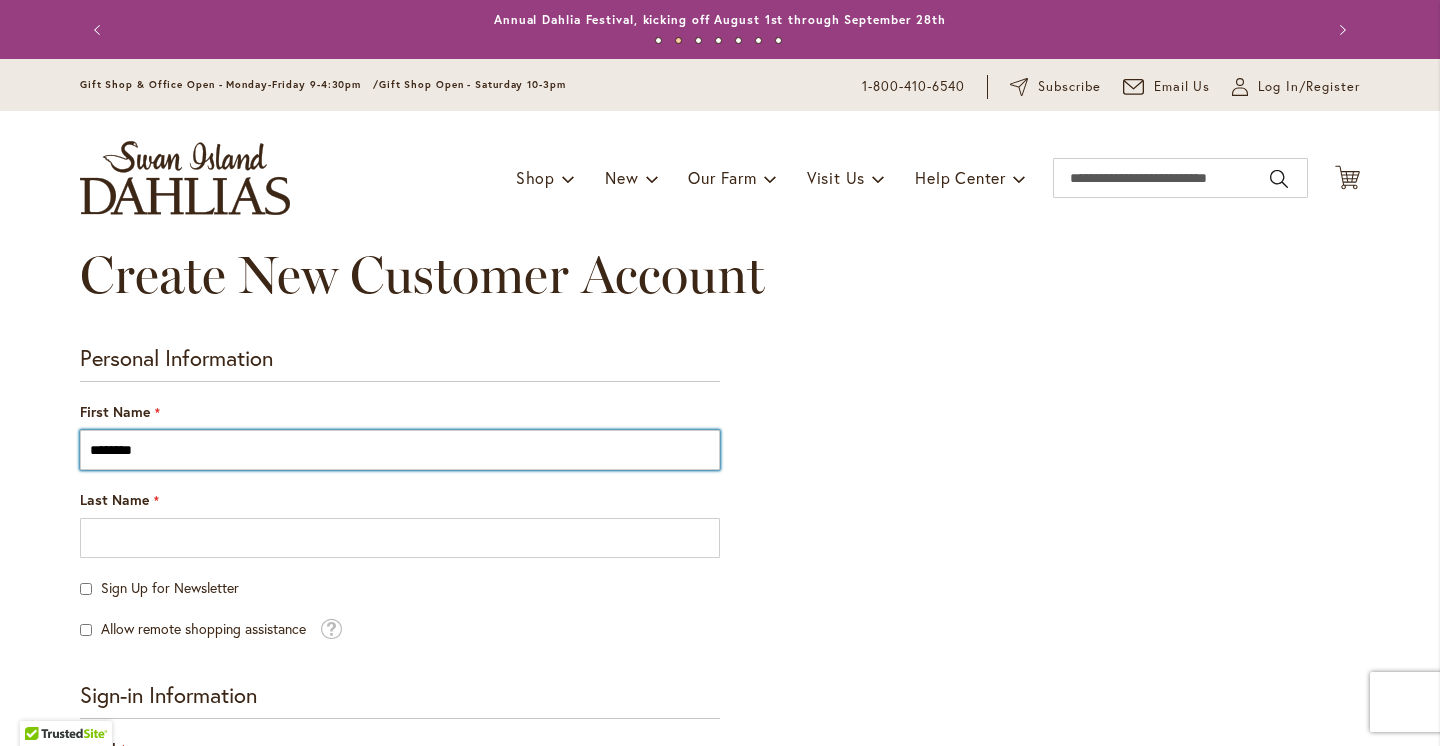 type on "********" 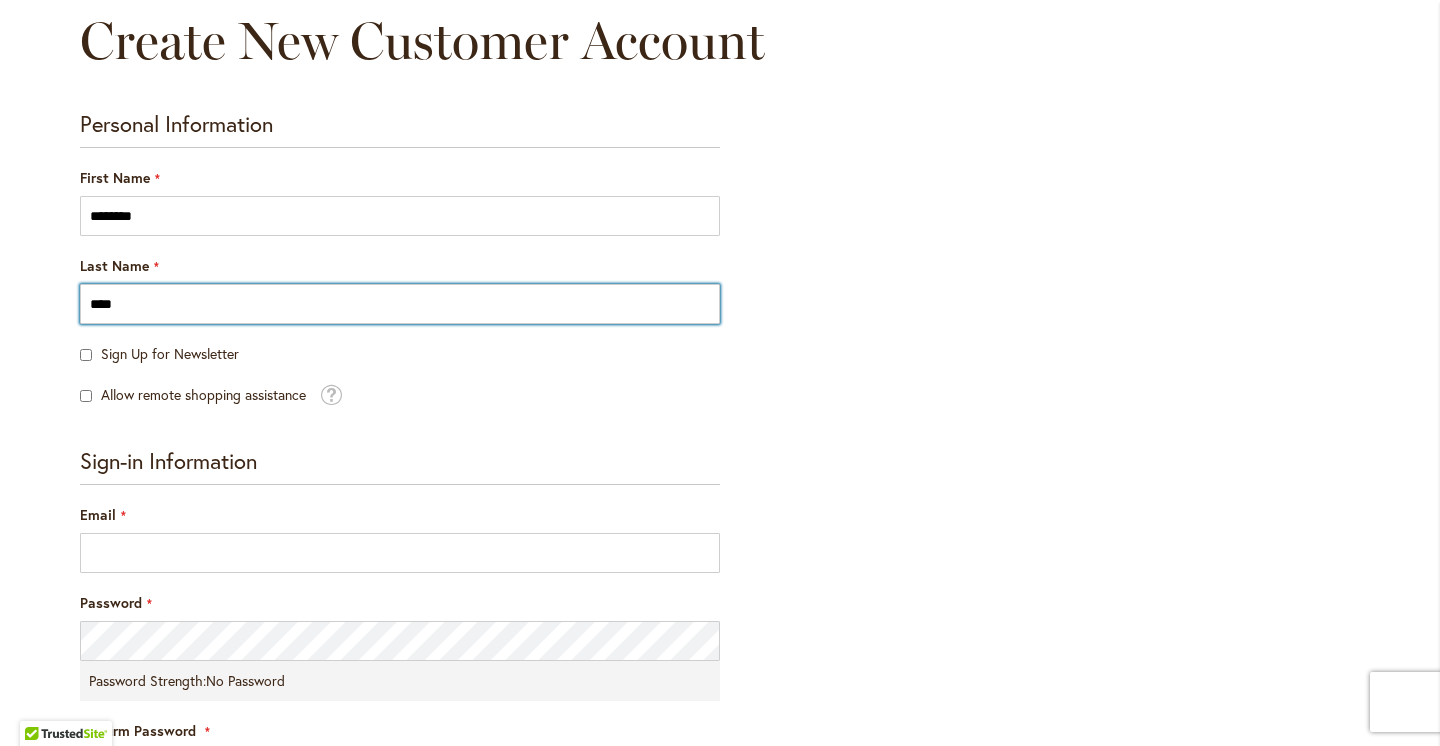 scroll, scrollTop: 236, scrollLeft: 0, axis: vertical 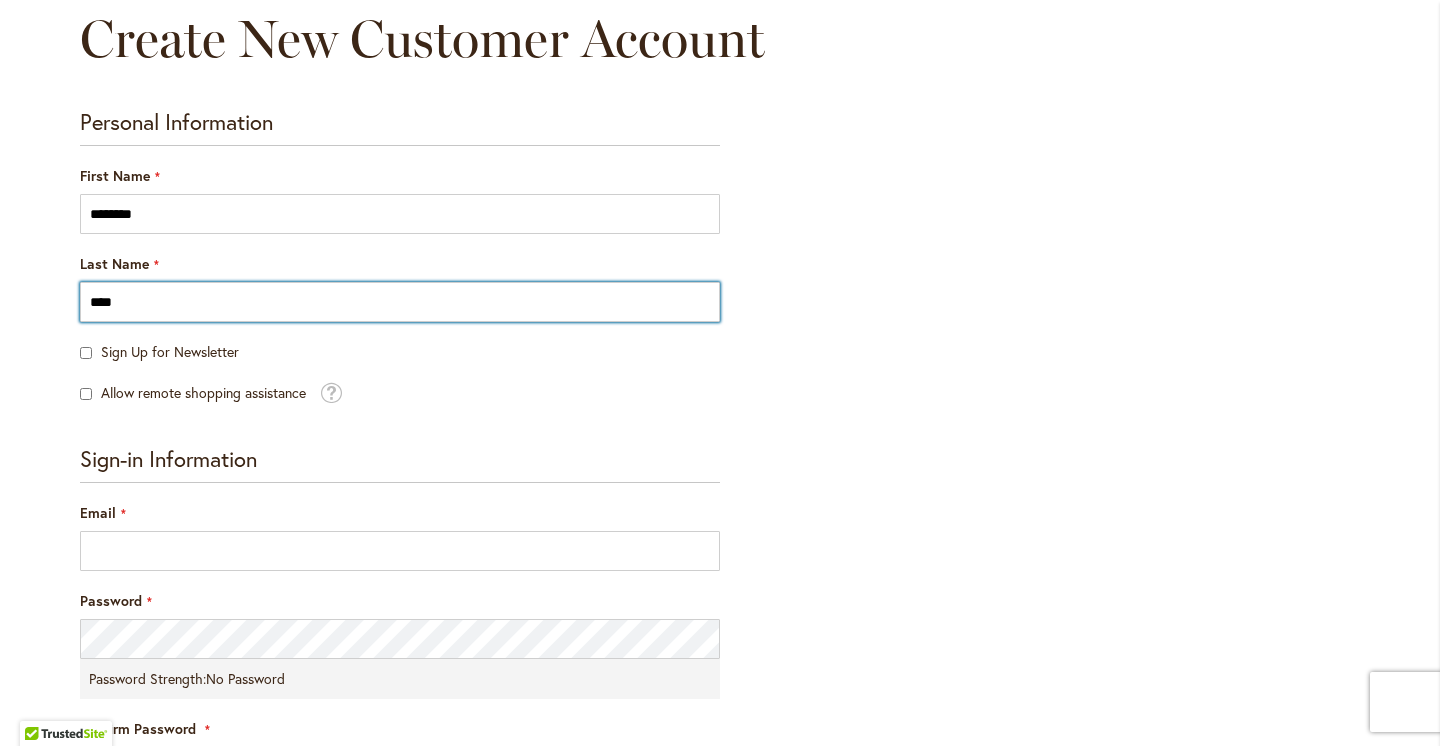 type on "****" 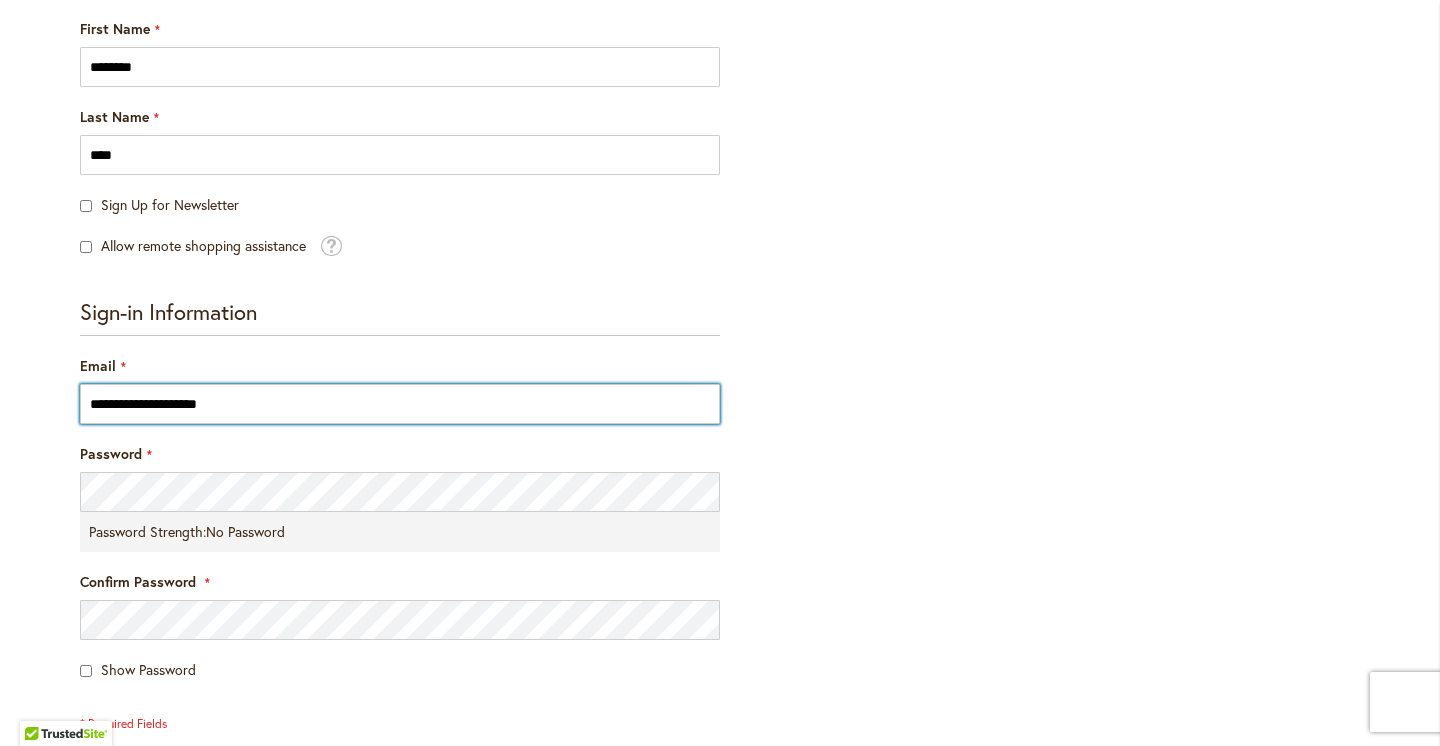 scroll, scrollTop: 404, scrollLeft: 0, axis: vertical 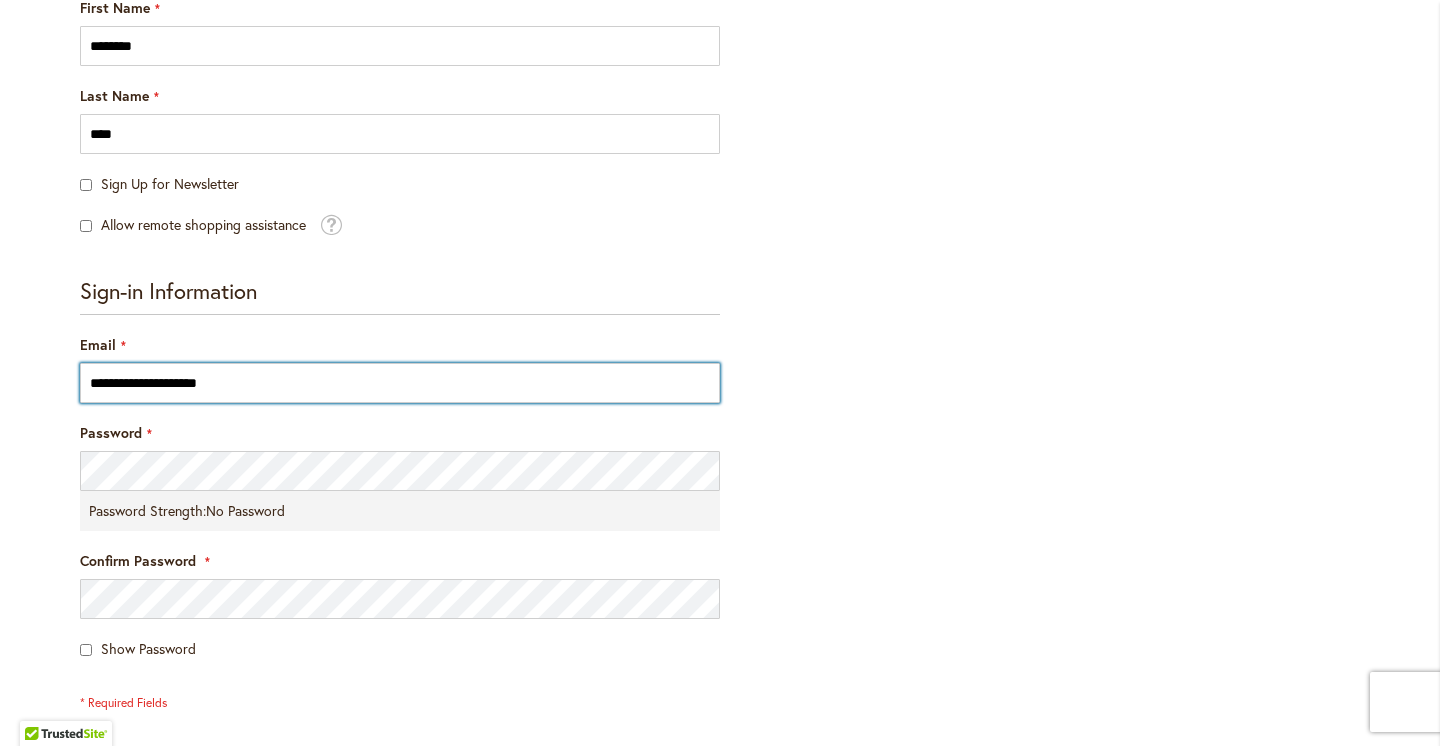 type on "**********" 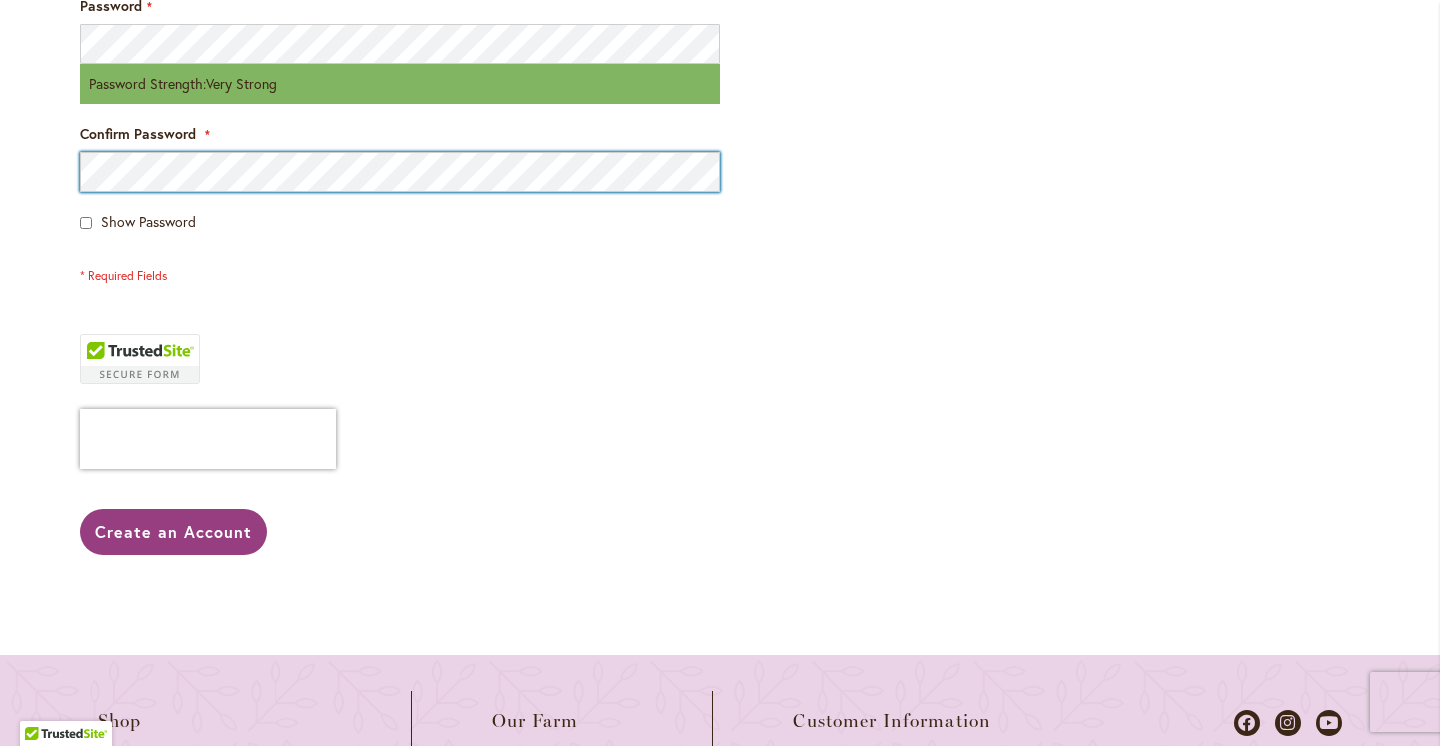 scroll, scrollTop: 885, scrollLeft: 0, axis: vertical 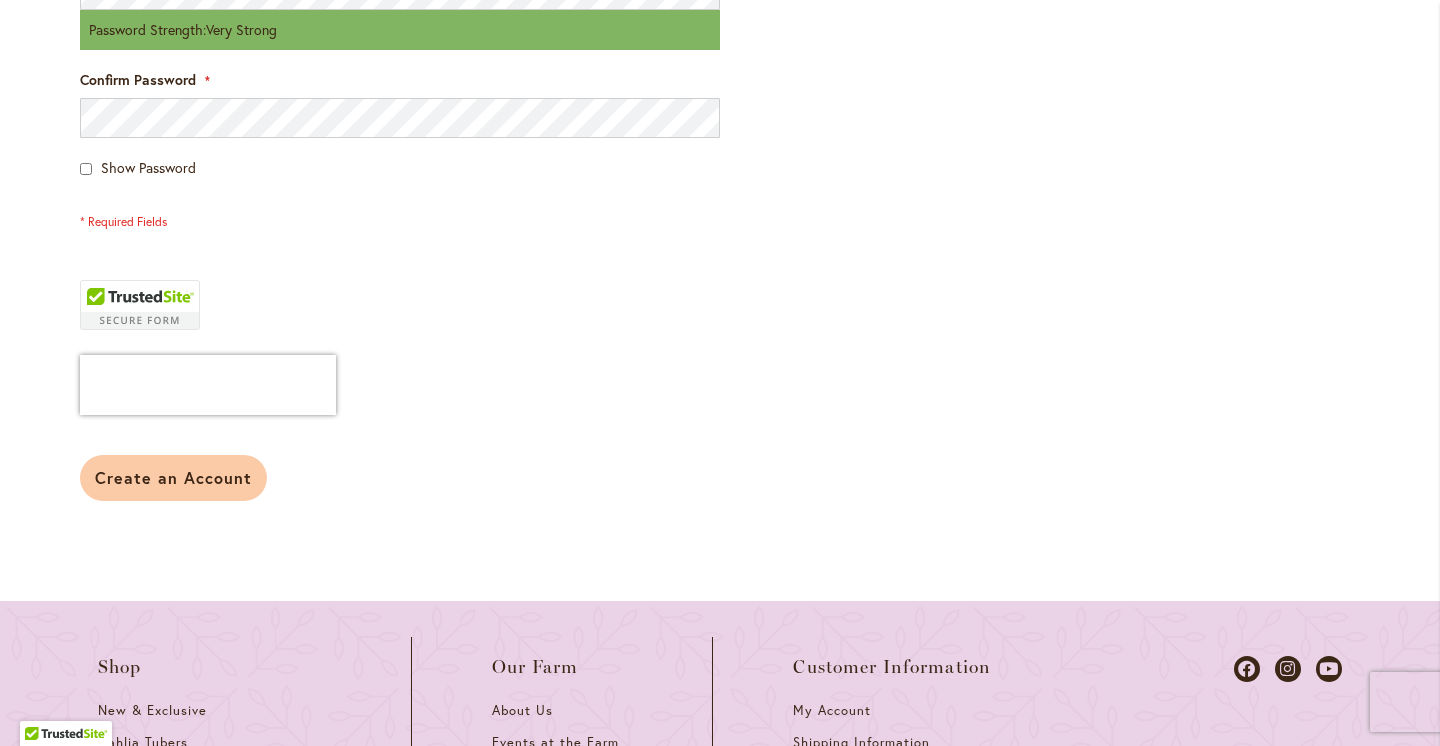 click on "Create an Account" at bounding box center (173, 477) 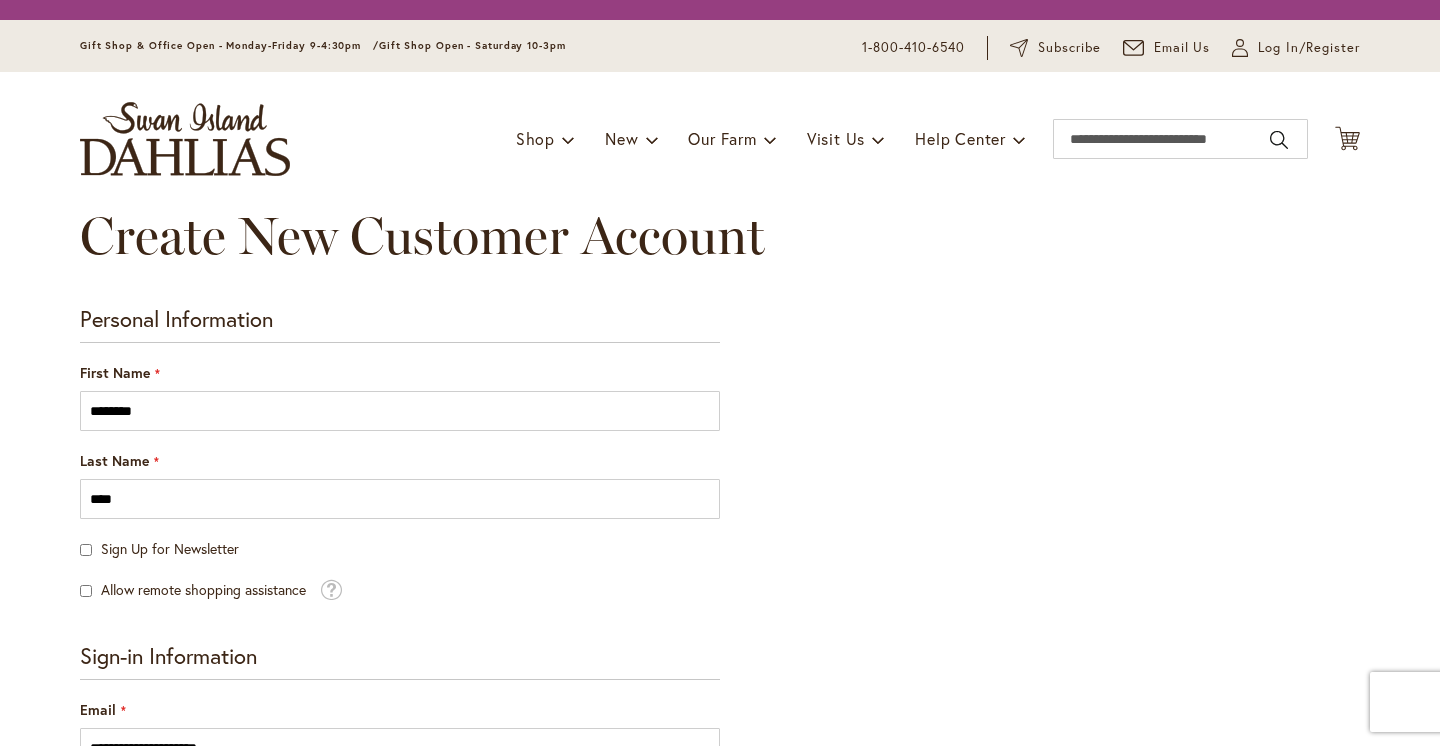 scroll, scrollTop: 0, scrollLeft: 0, axis: both 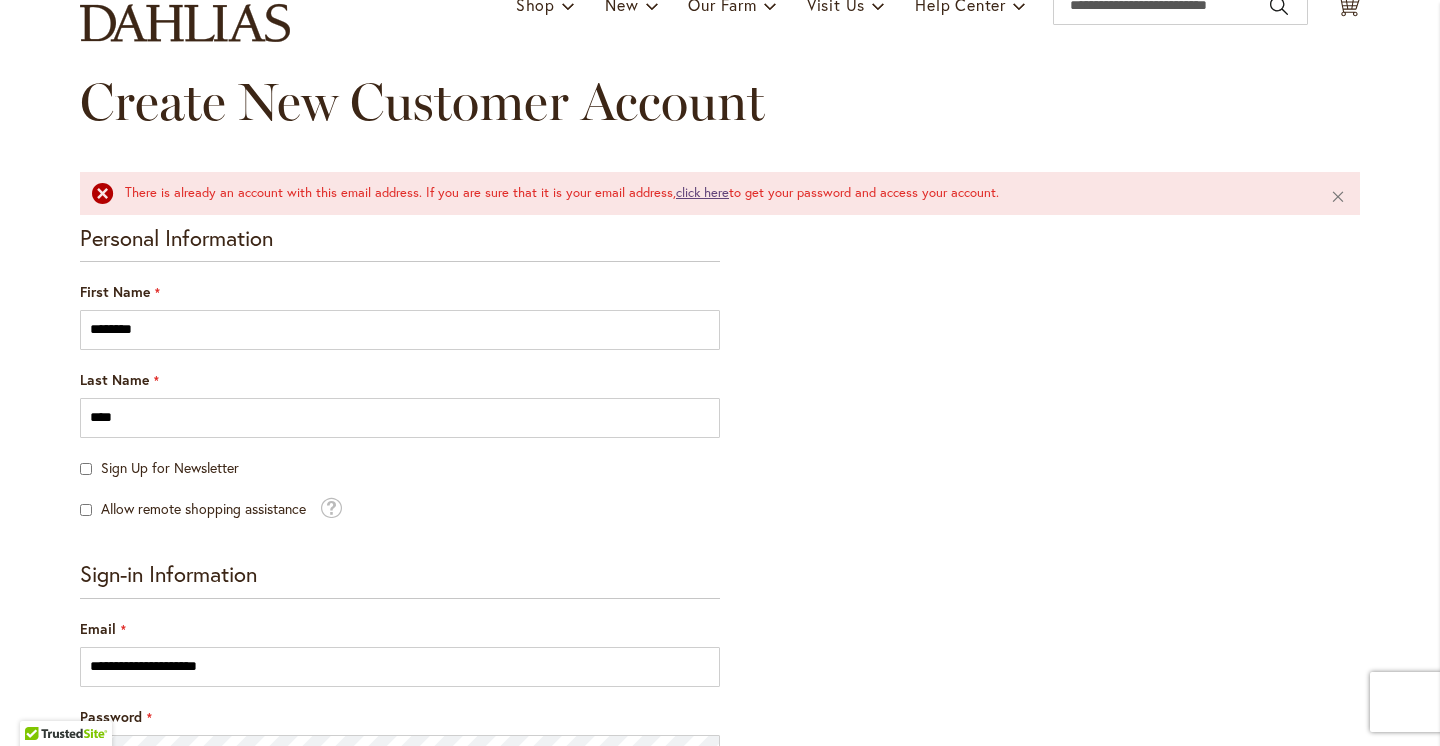 click on "click here" at bounding box center [702, 192] 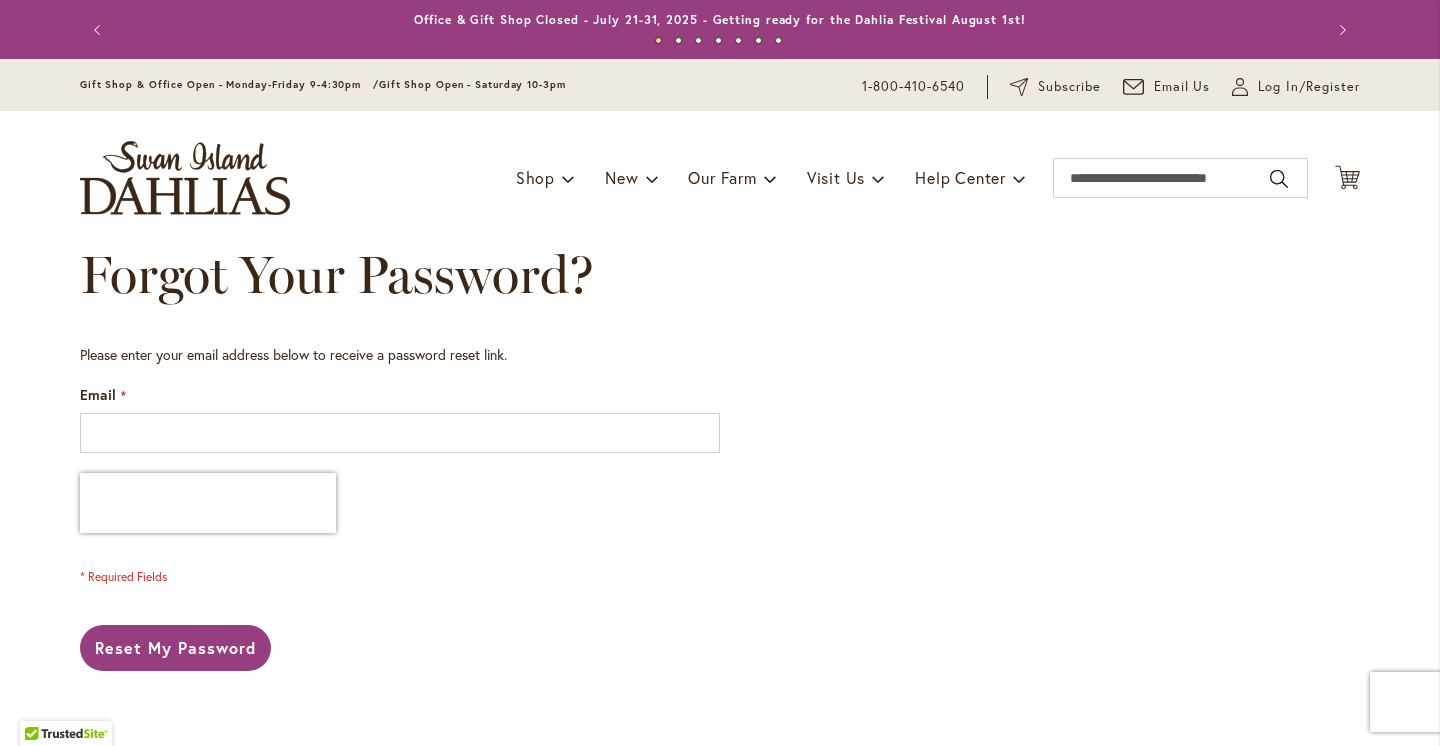 scroll, scrollTop: 0, scrollLeft: 0, axis: both 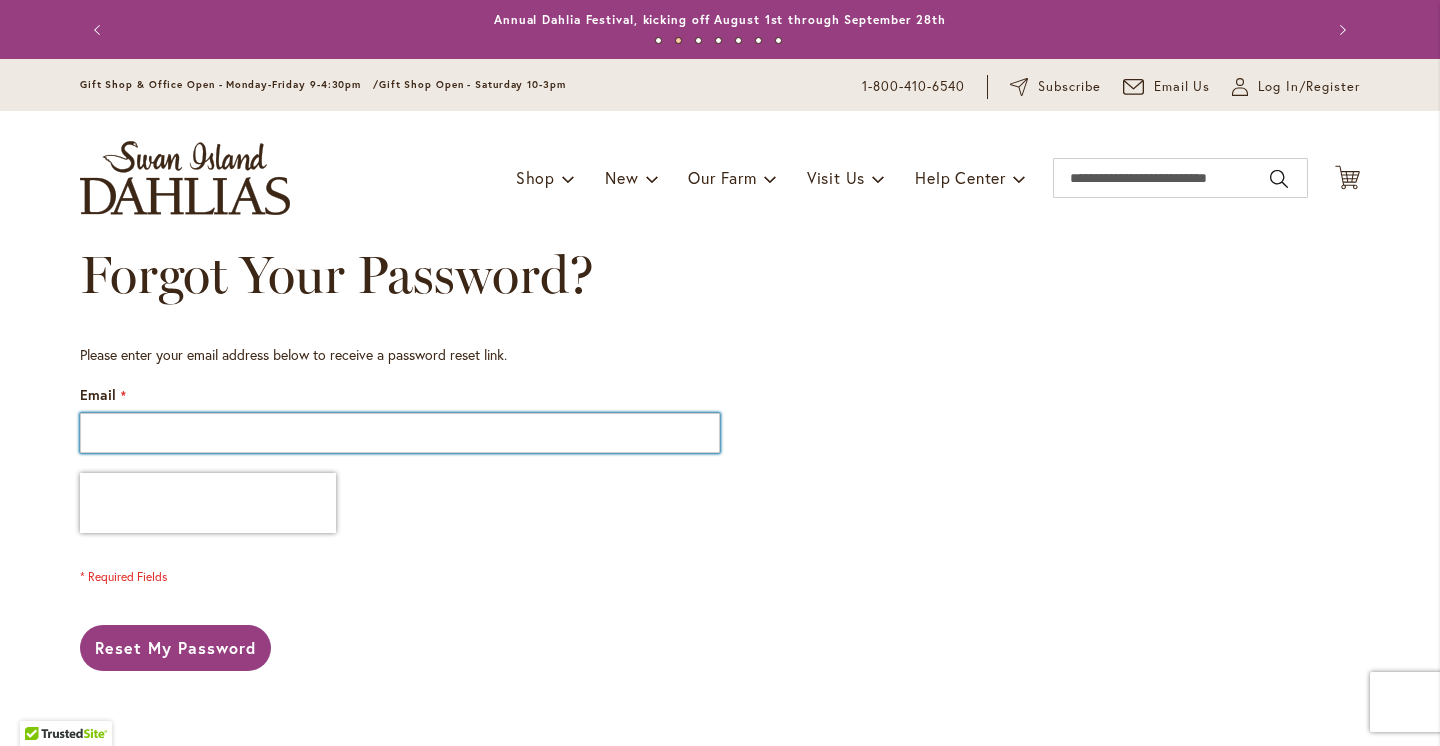 click on "Email" at bounding box center (400, 433) 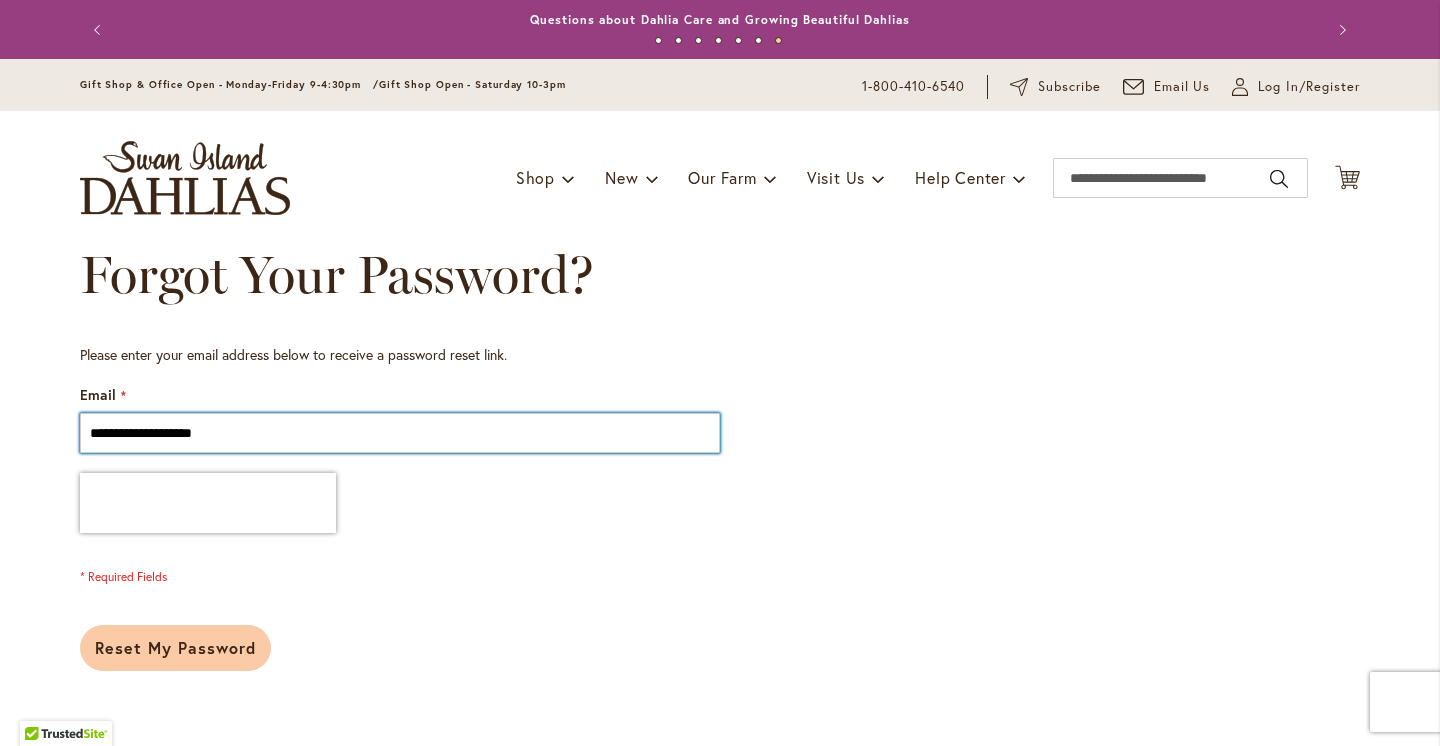 type on "**********" 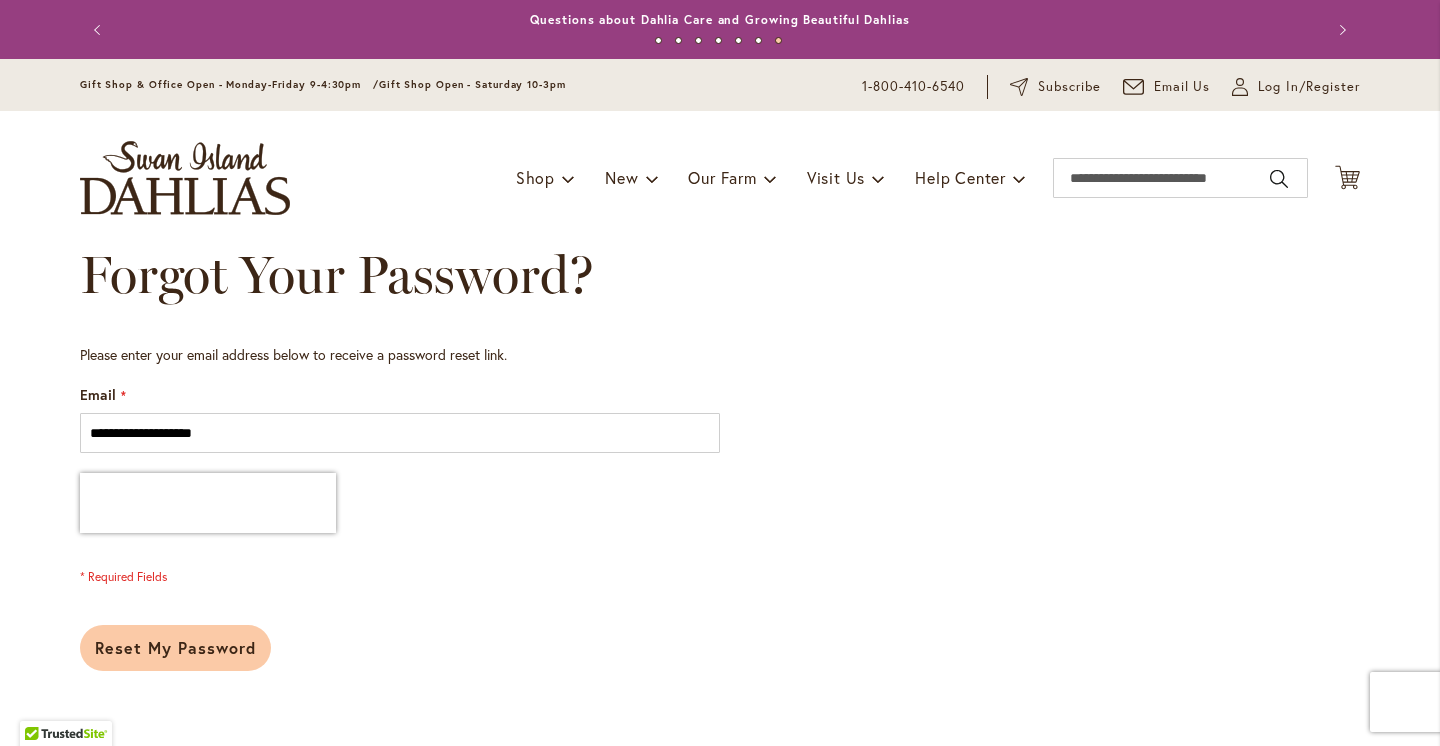 click on "Reset My Password" at bounding box center [175, 647] 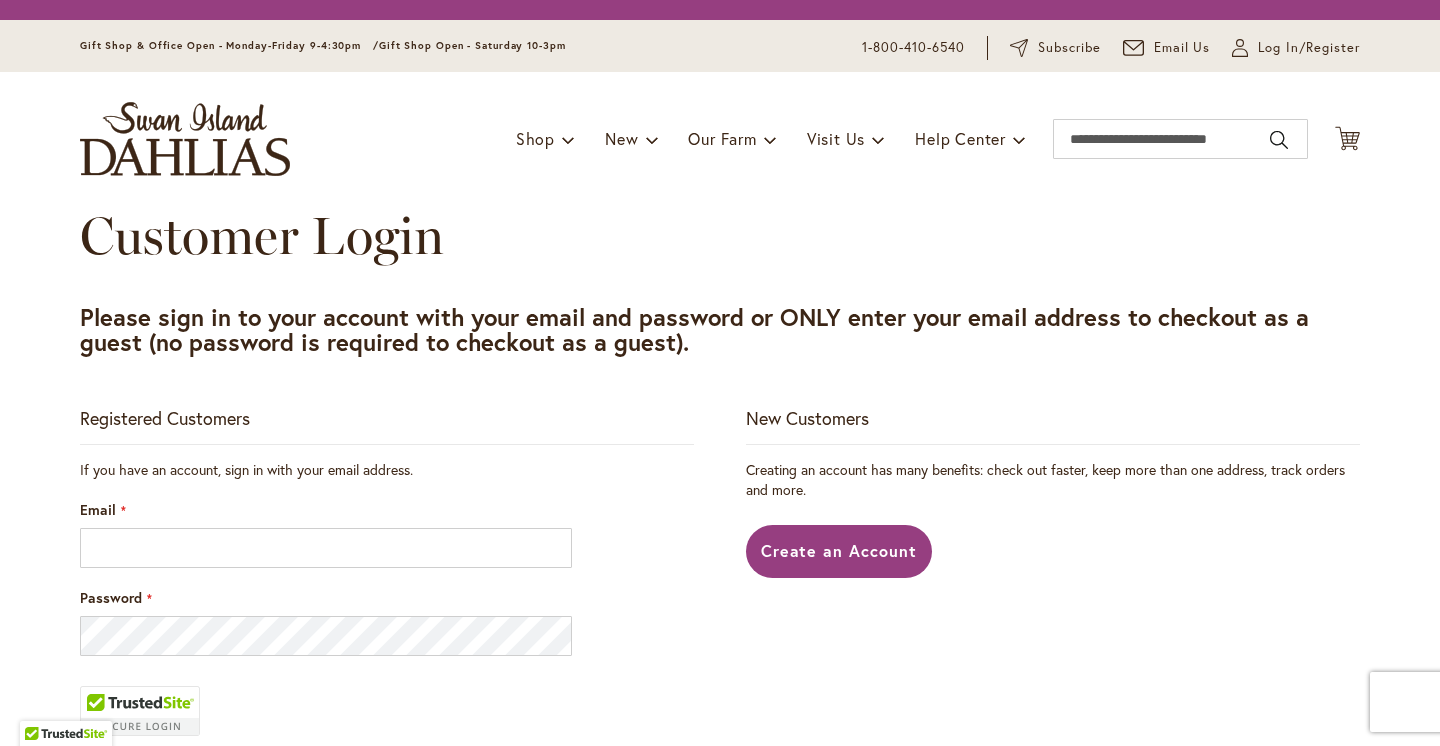 scroll, scrollTop: 0, scrollLeft: 0, axis: both 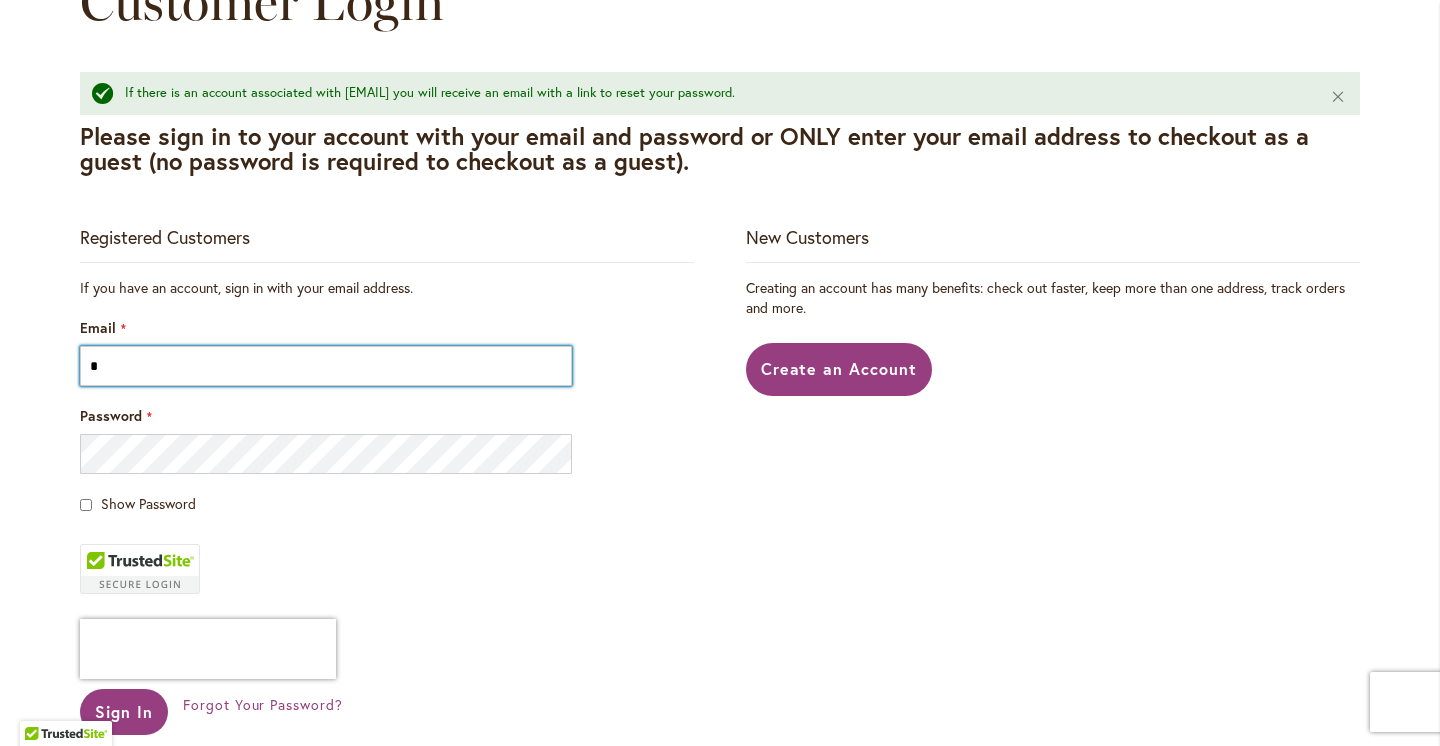 type on "**********" 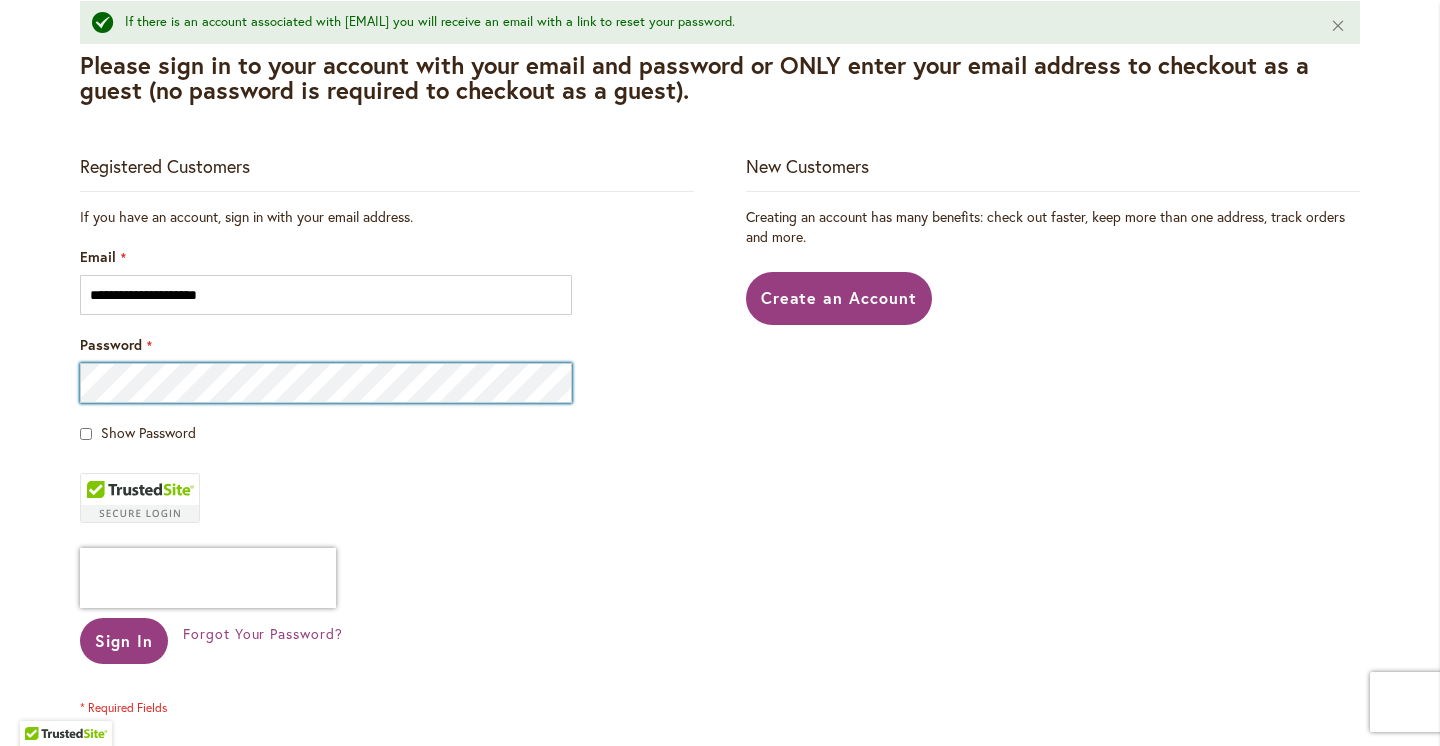 scroll, scrollTop: 351, scrollLeft: 0, axis: vertical 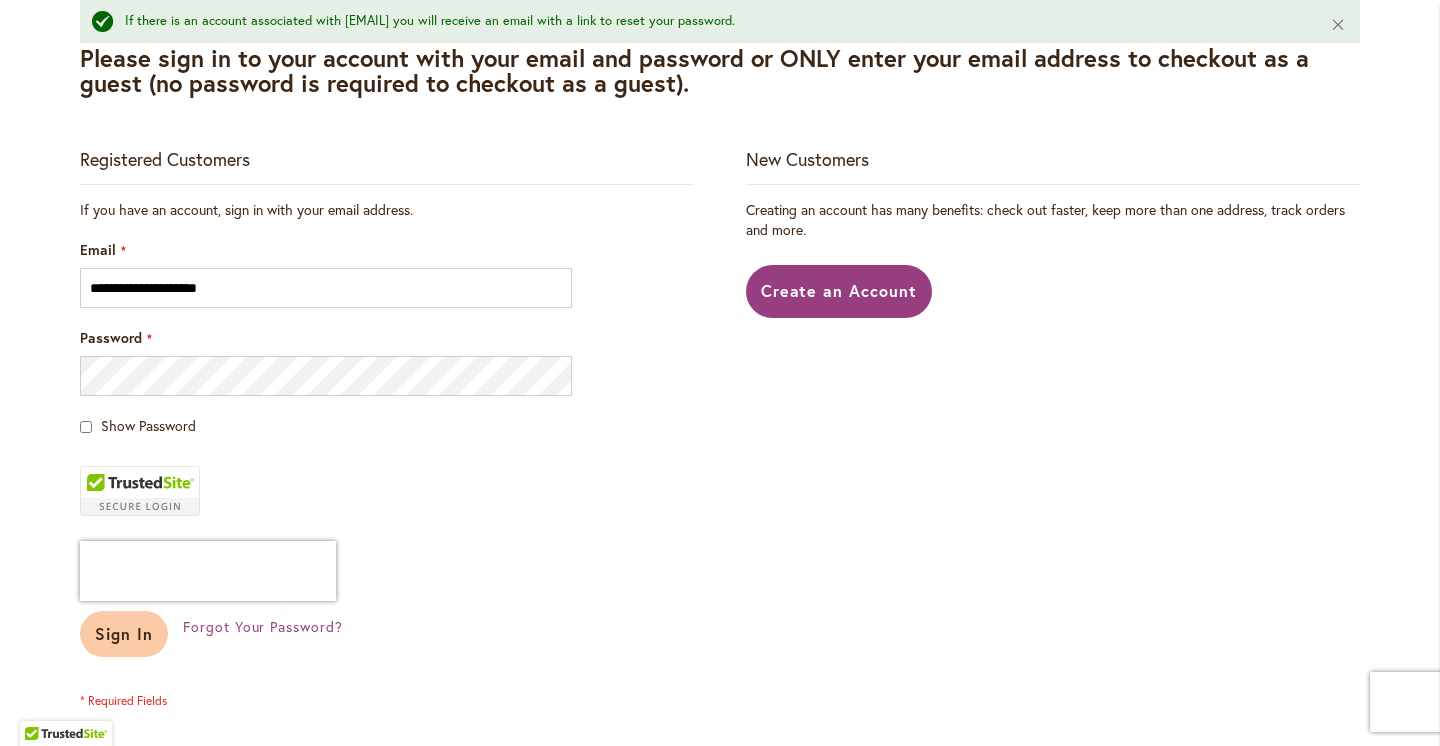 click on "Sign In" at bounding box center (124, 633) 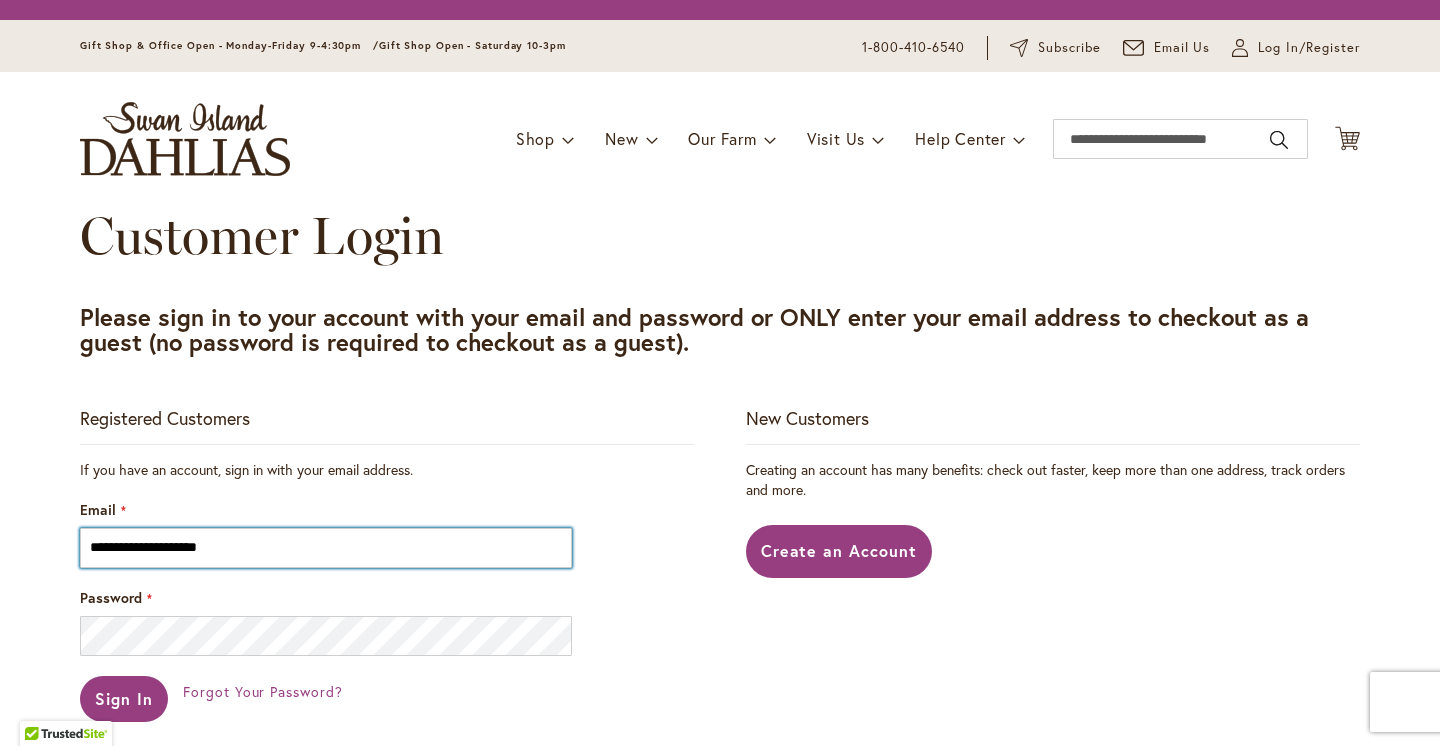 scroll, scrollTop: 0, scrollLeft: 0, axis: both 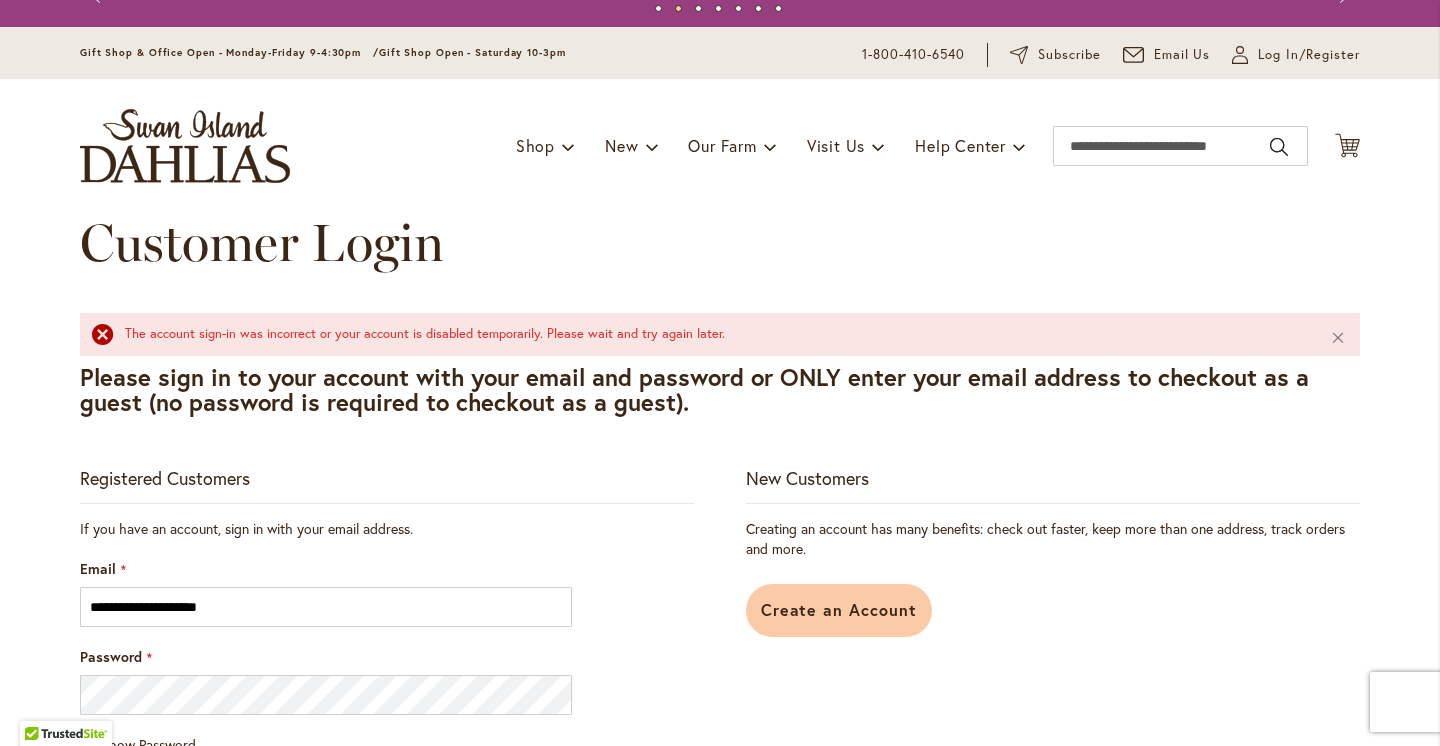click on "Create an Account" at bounding box center [839, 609] 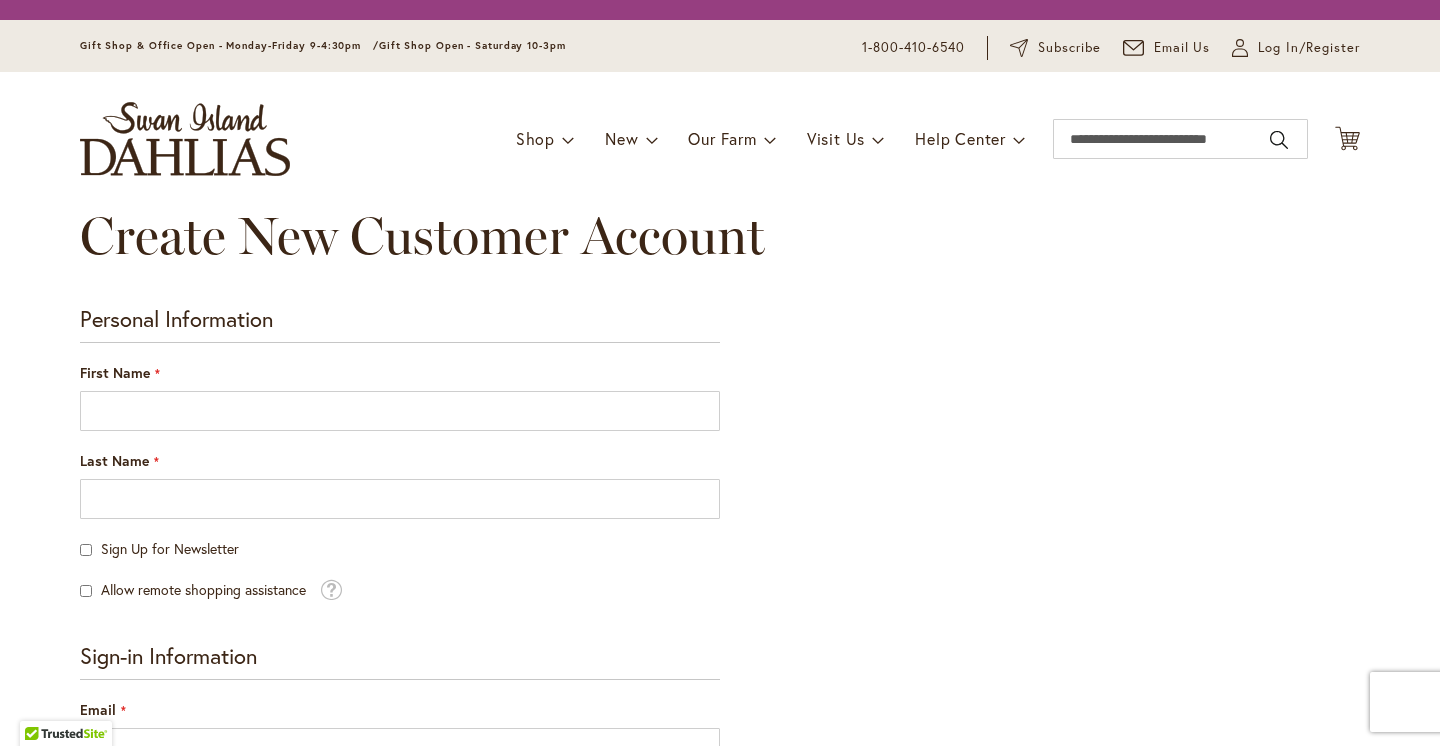 scroll, scrollTop: 0, scrollLeft: 0, axis: both 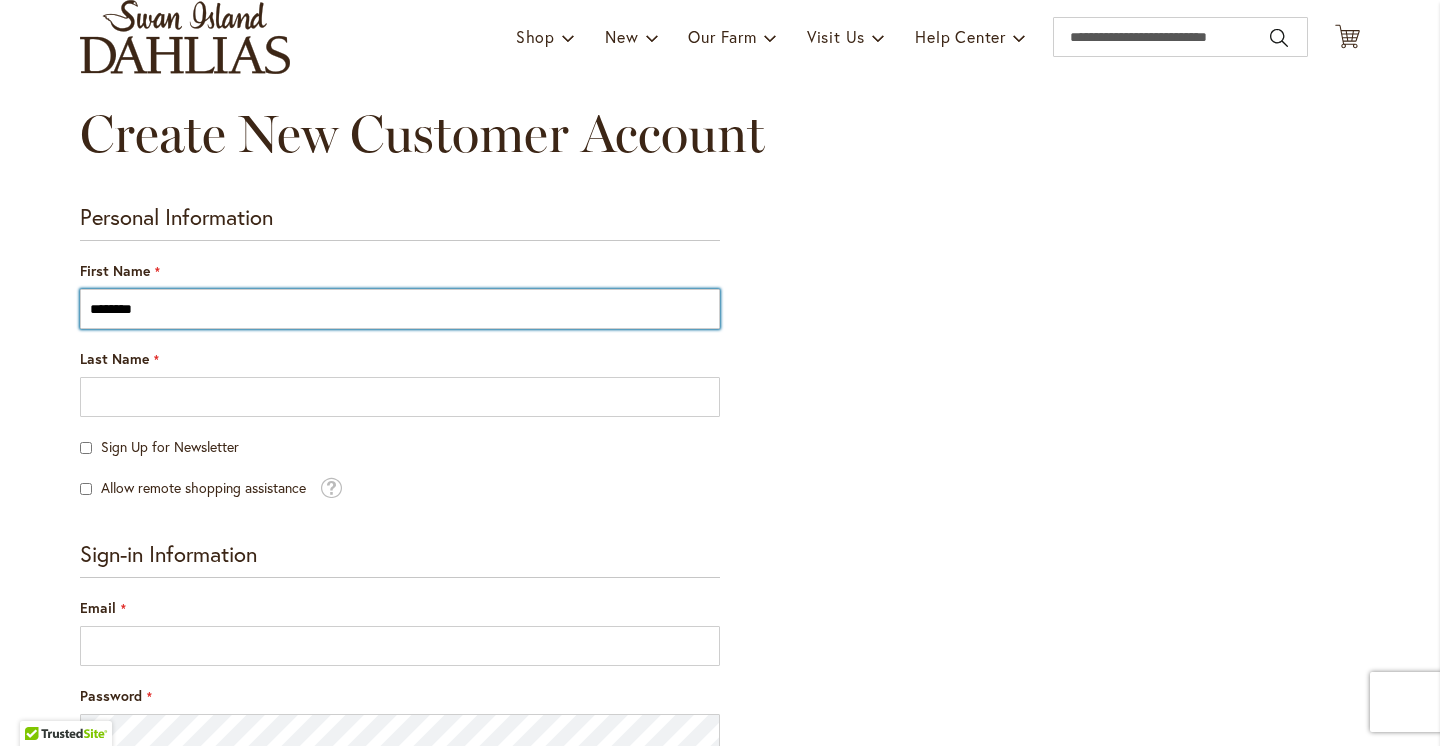 type on "********" 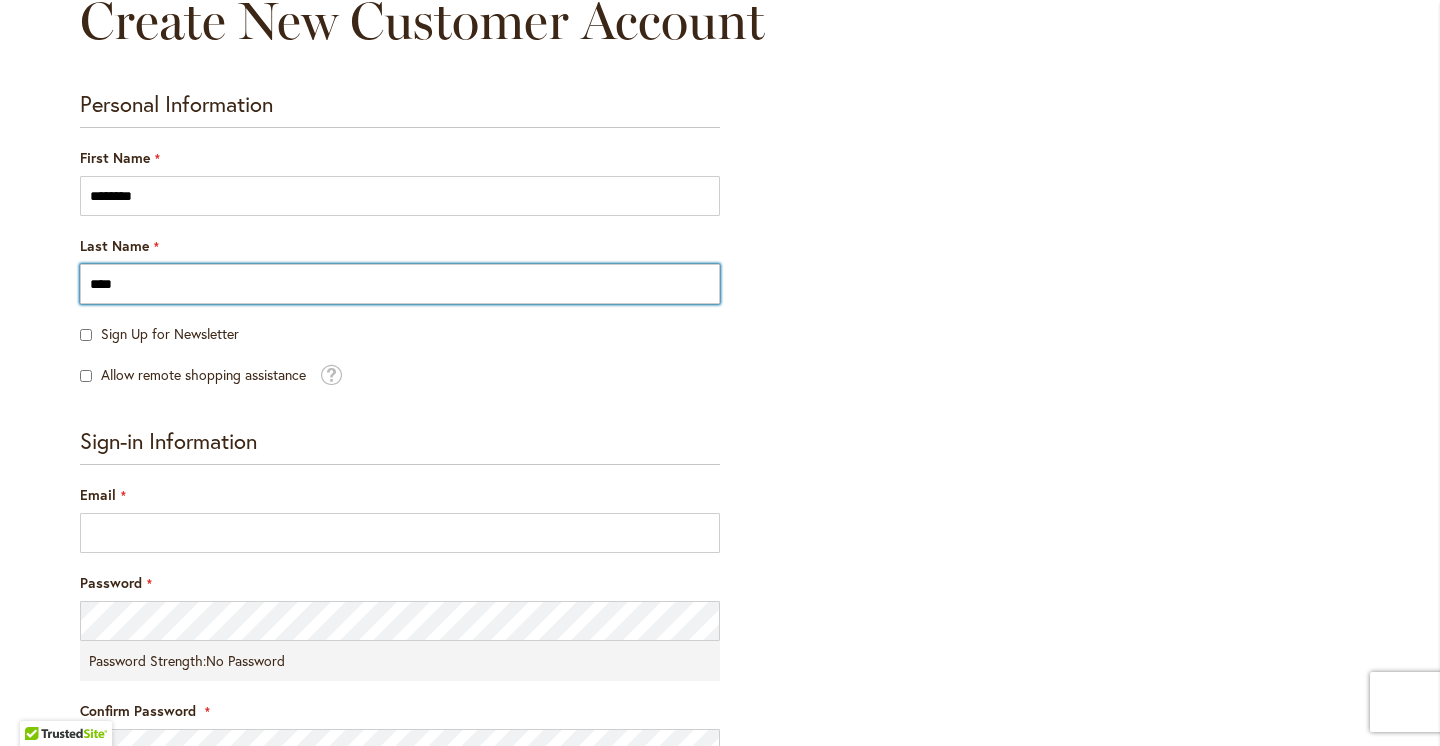 scroll, scrollTop: 262, scrollLeft: 0, axis: vertical 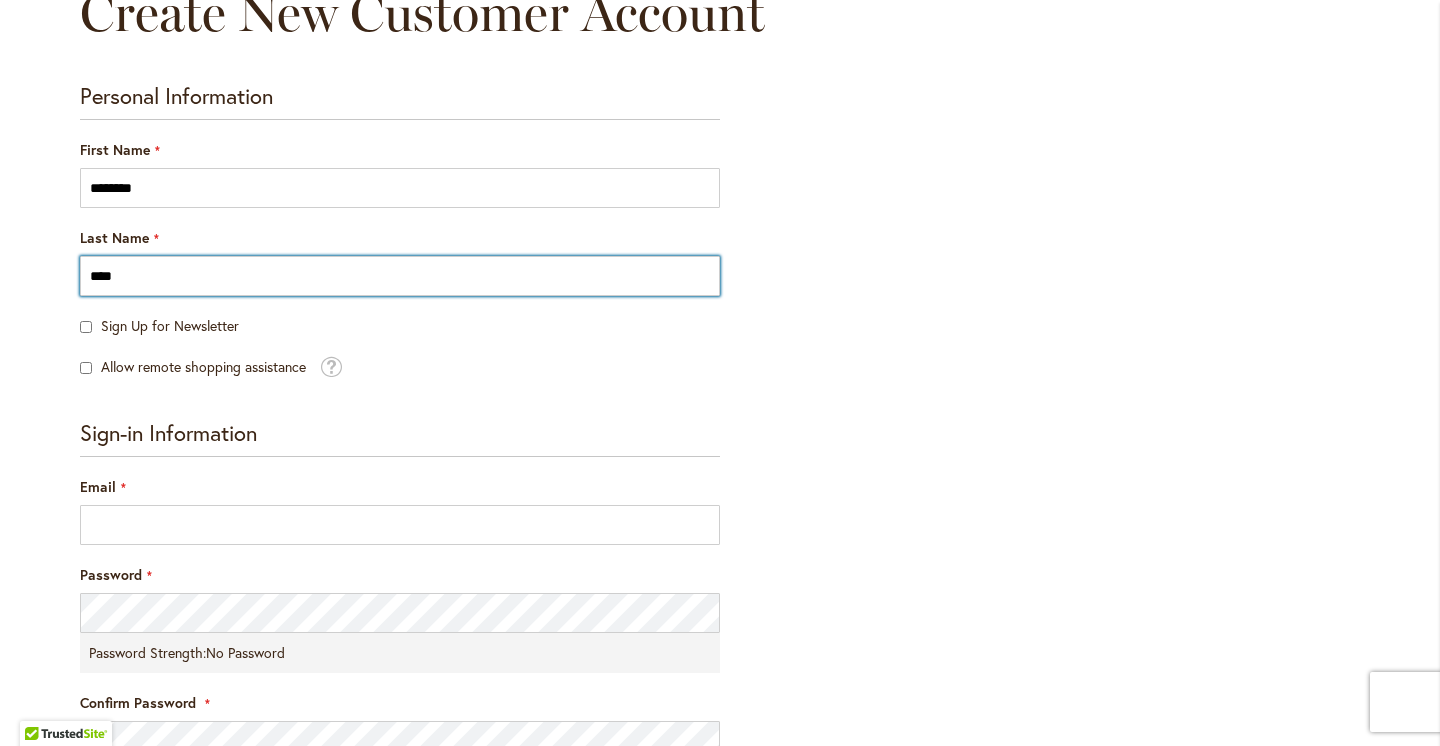 type on "****" 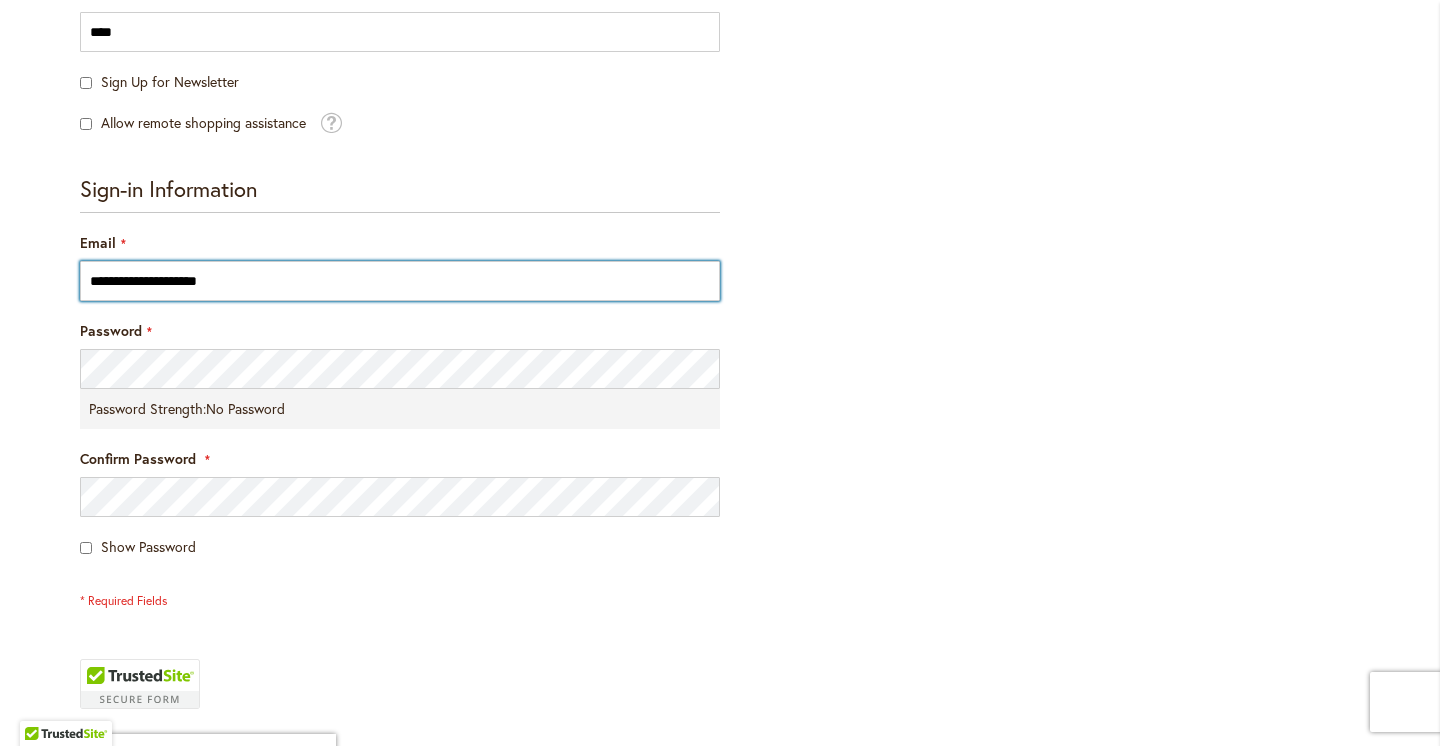 scroll, scrollTop: 513, scrollLeft: 0, axis: vertical 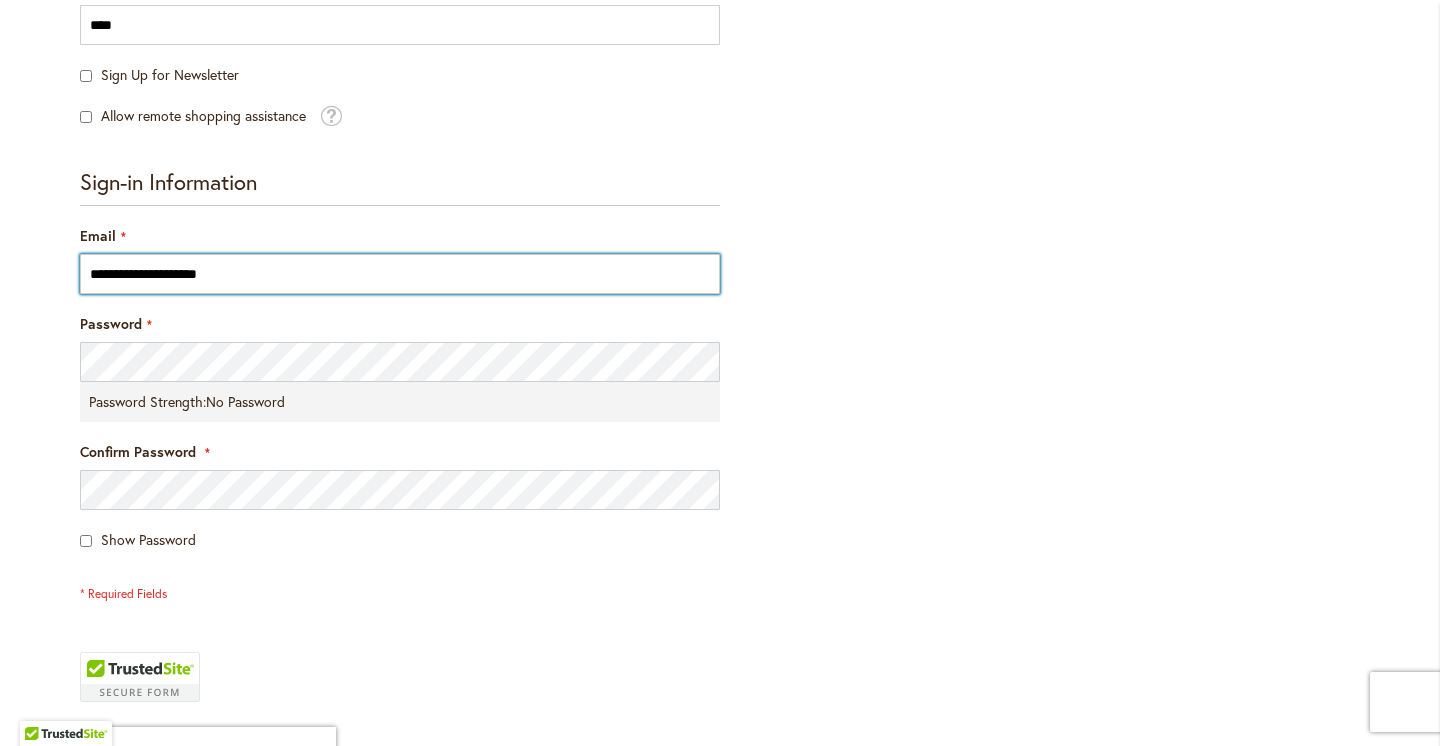 type on "**********" 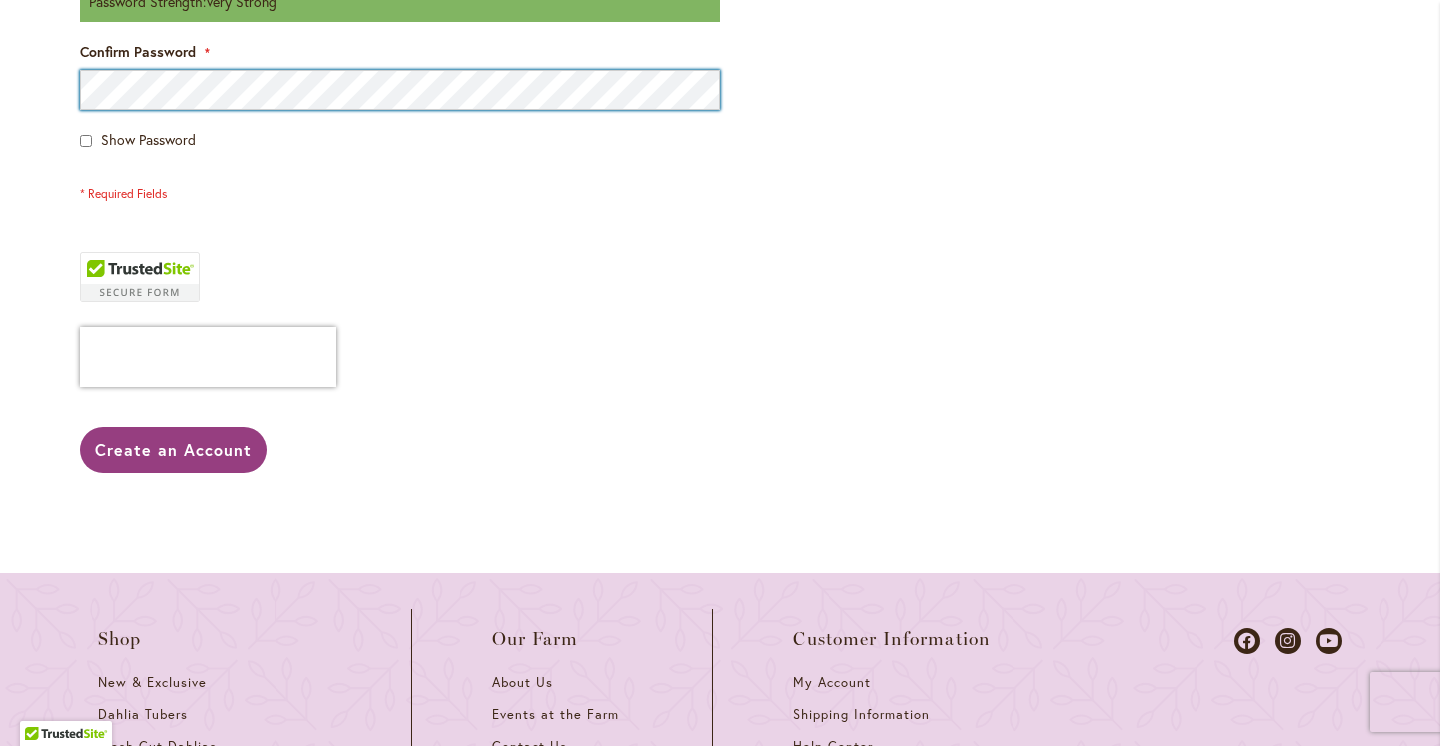 scroll, scrollTop: 933, scrollLeft: 0, axis: vertical 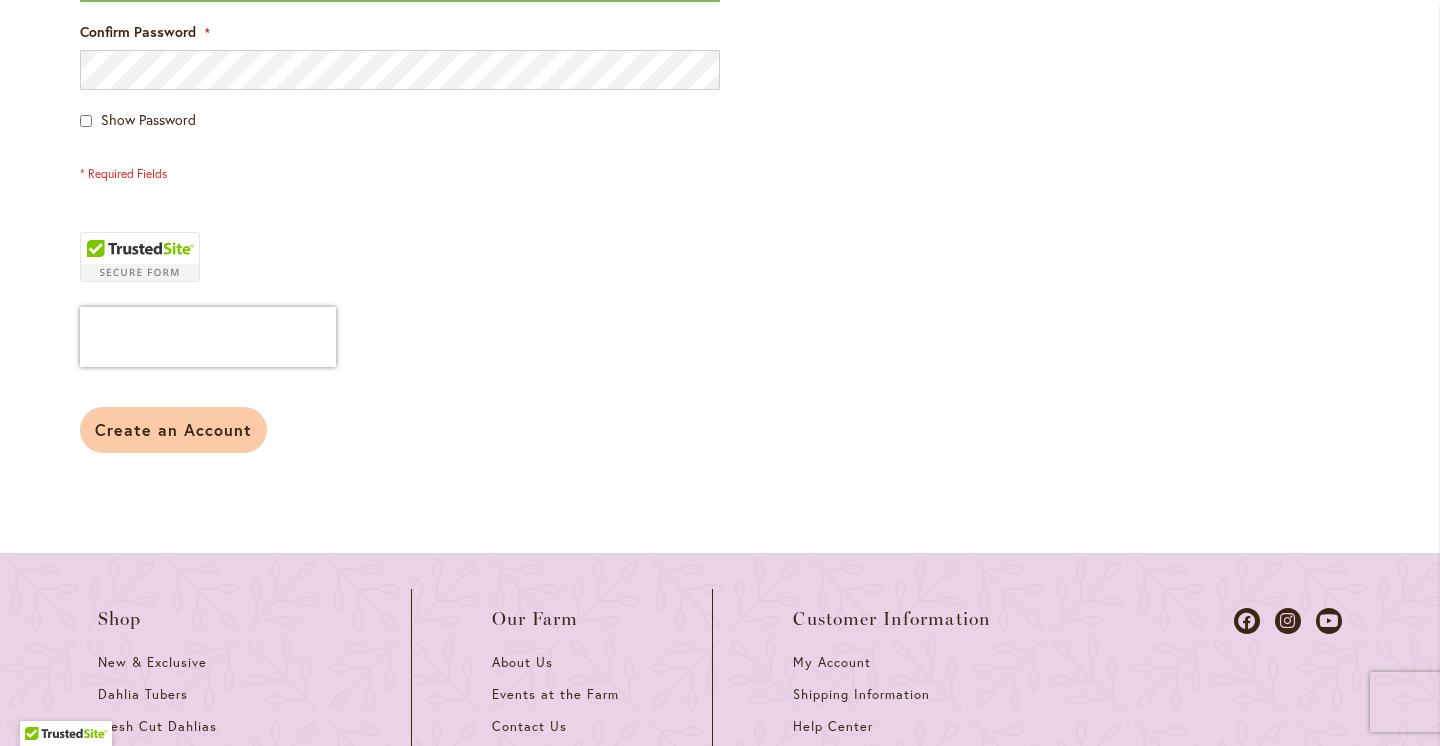 click on "Create an Account" at bounding box center (173, 429) 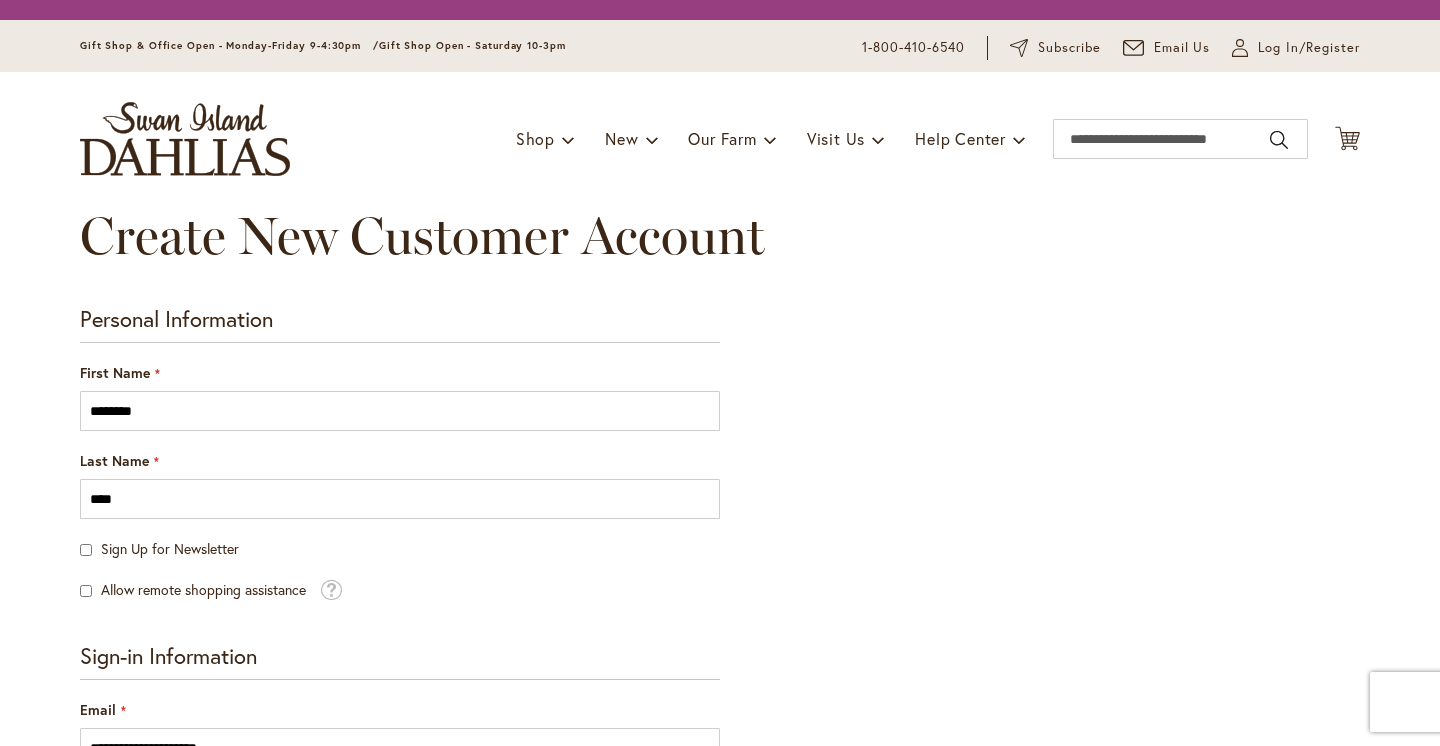 scroll, scrollTop: 0, scrollLeft: 0, axis: both 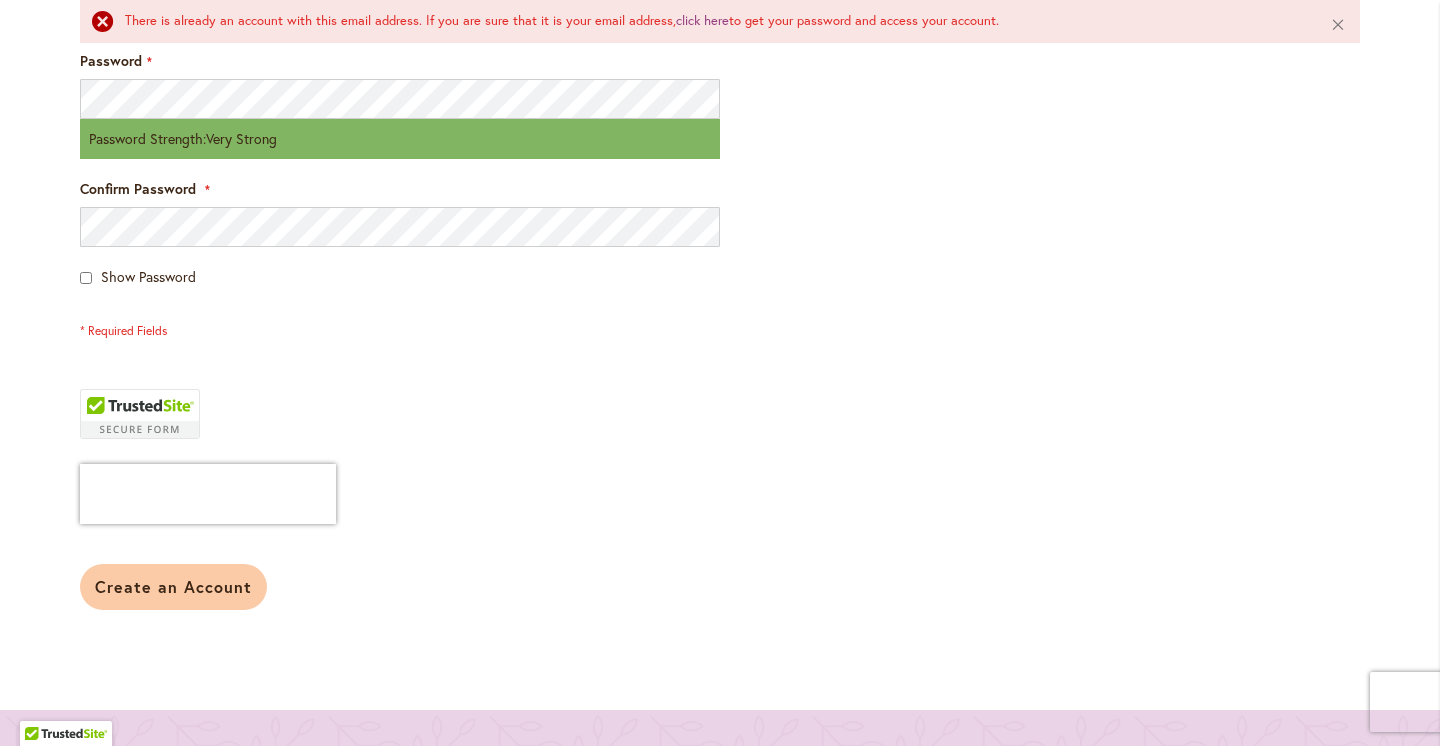 click on "Create an Account" at bounding box center (173, 586) 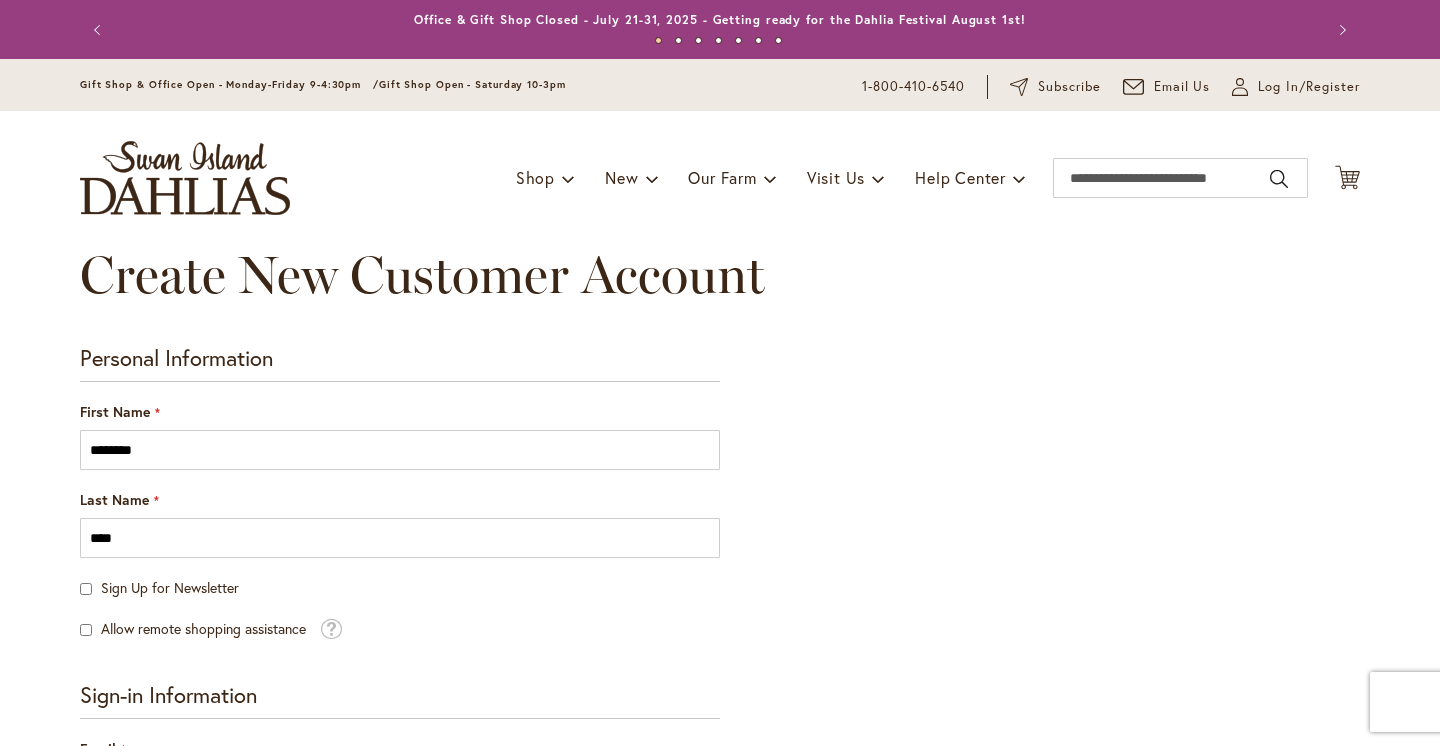 scroll, scrollTop: 0, scrollLeft: 0, axis: both 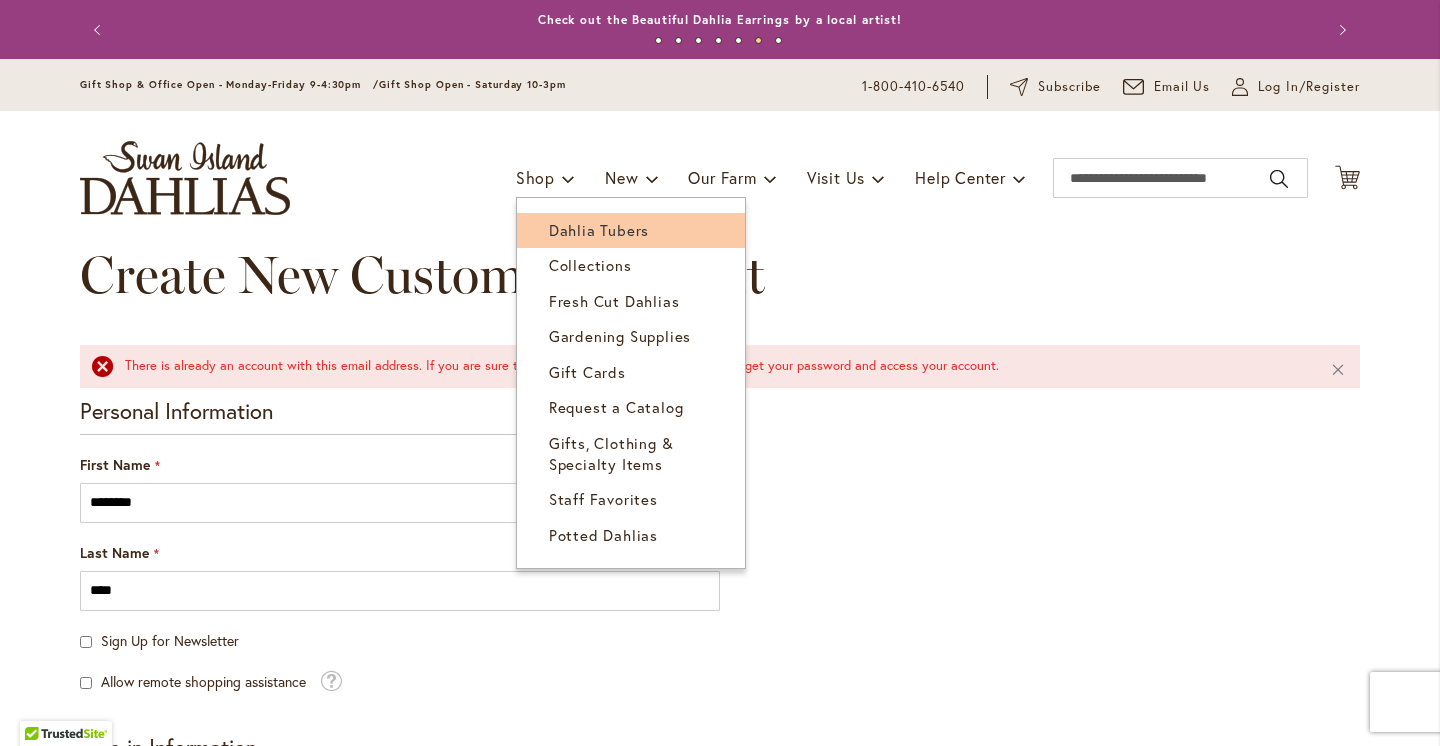 click on "Dahlia Tubers" at bounding box center (599, 230) 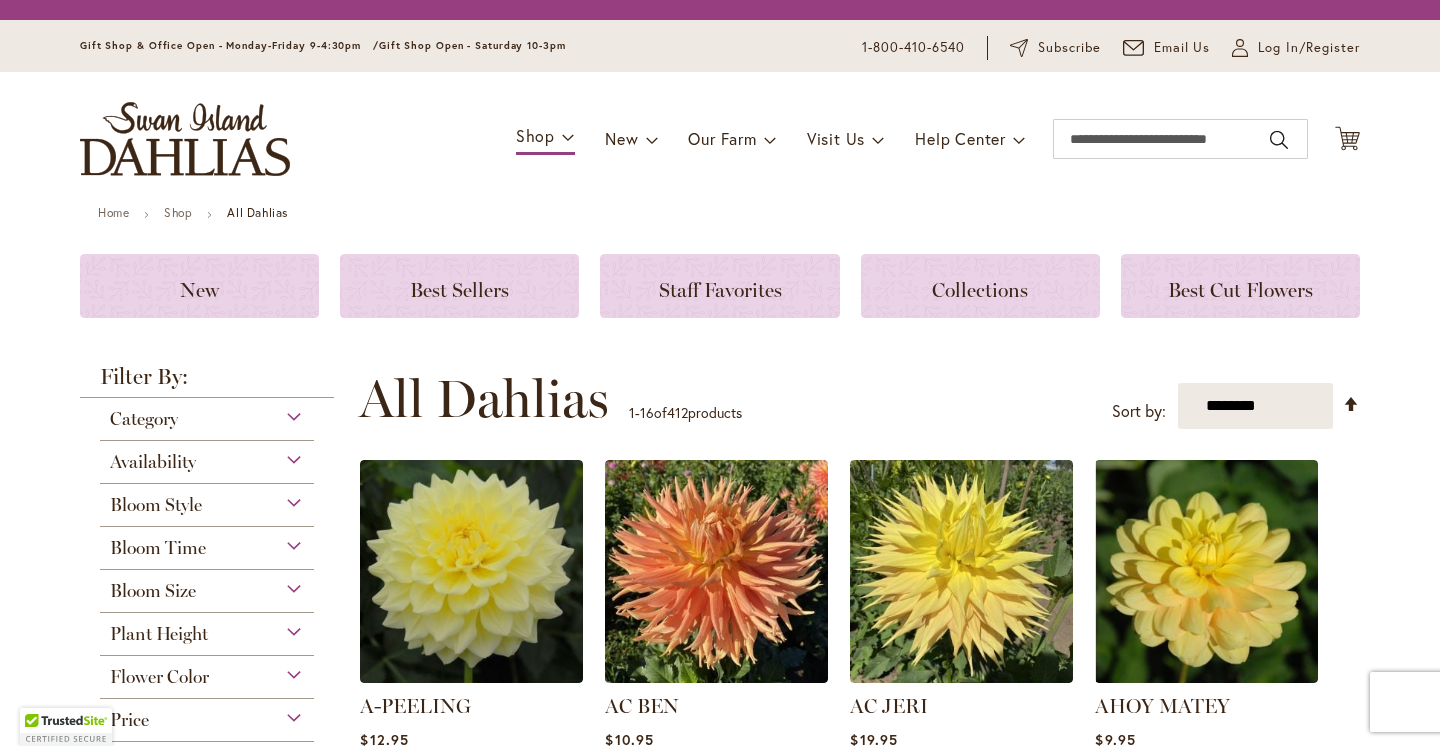 scroll, scrollTop: 0, scrollLeft: 0, axis: both 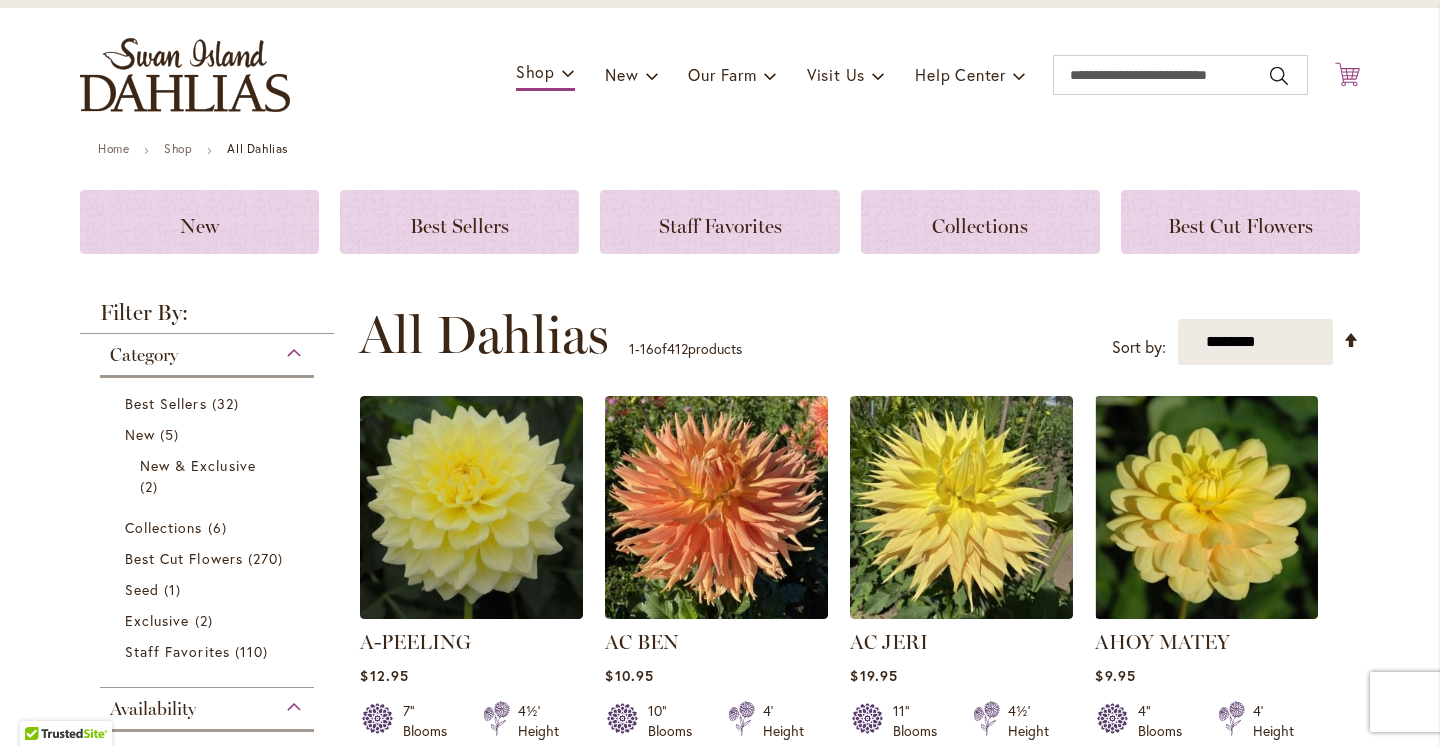 click on "Cart
.cls-1 {
fill: #231f20;
}" 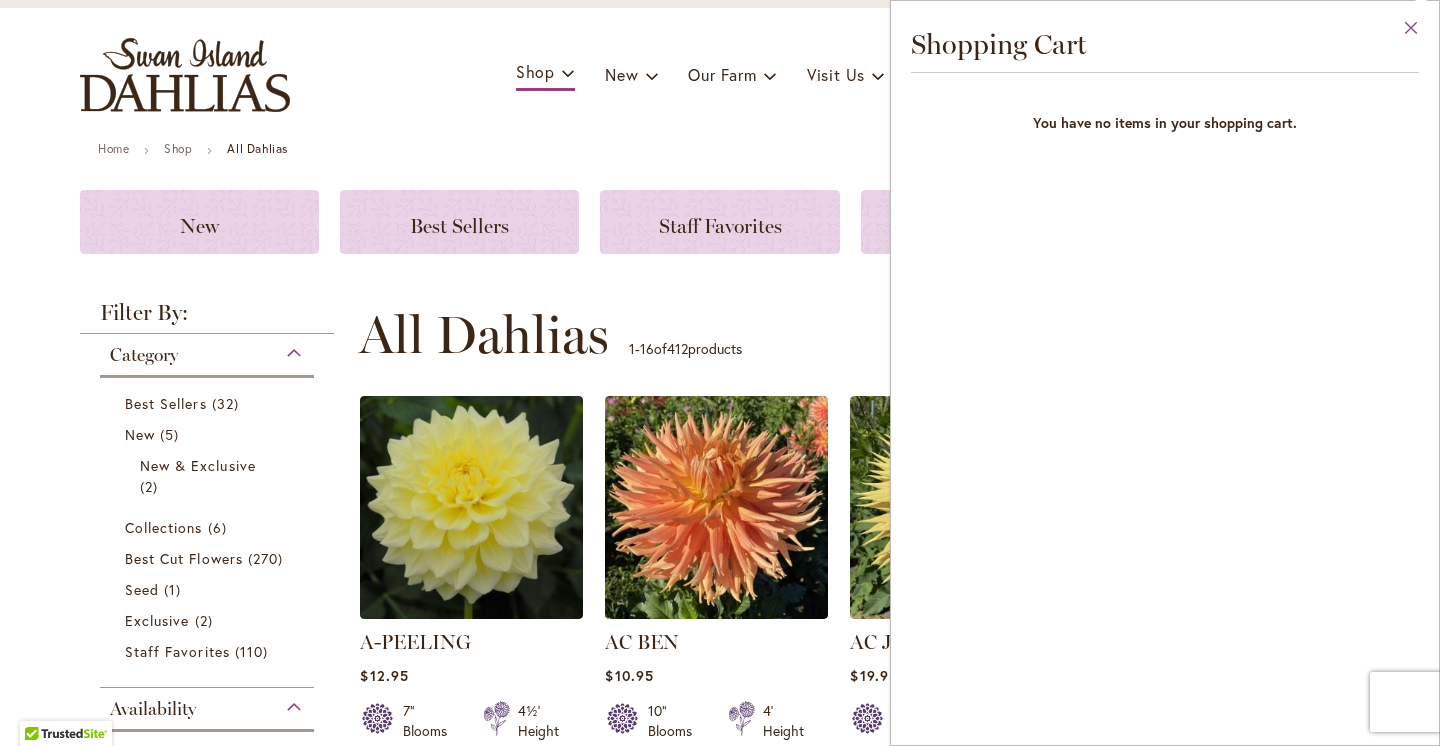 click on "Close" at bounding box center (1411, 32) 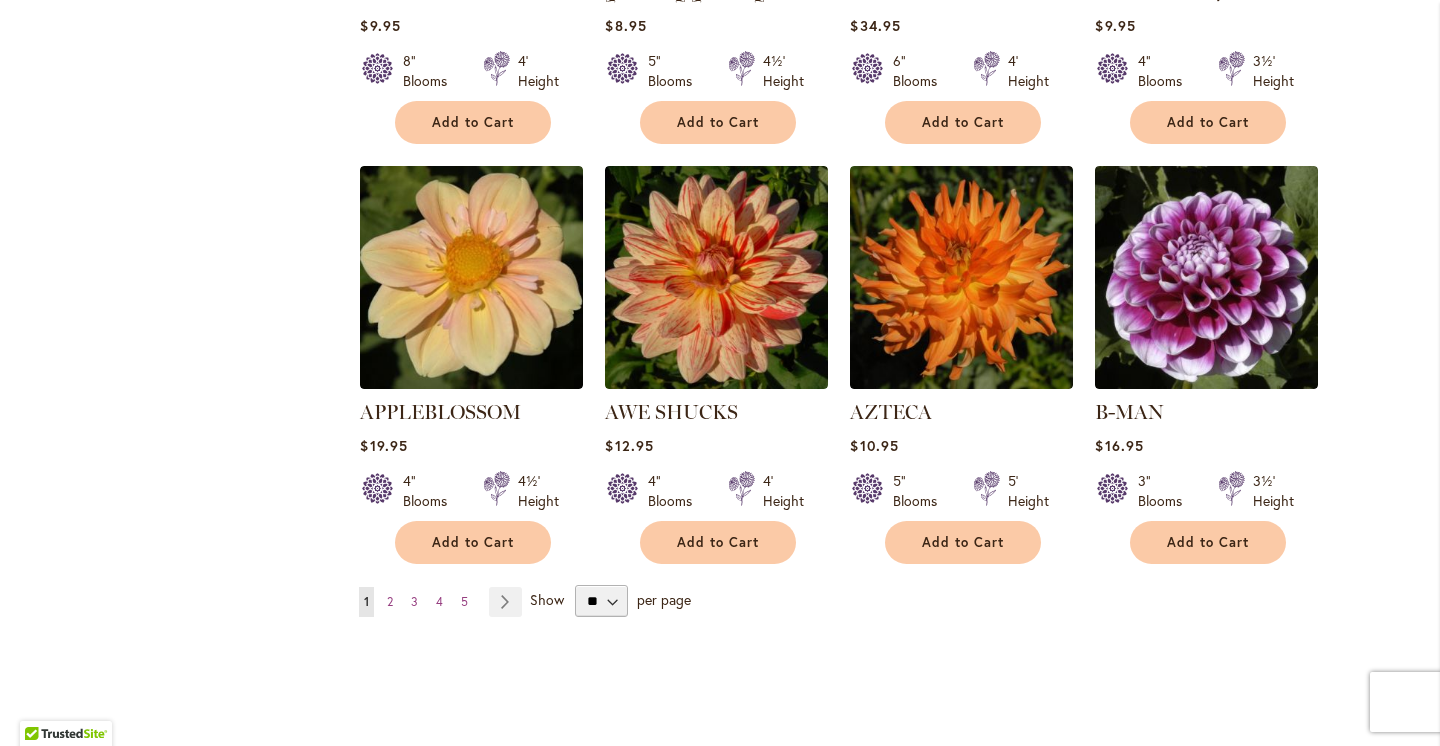 scroll, scrollTop: 1618, scrollLeft: 0, axis: vertical 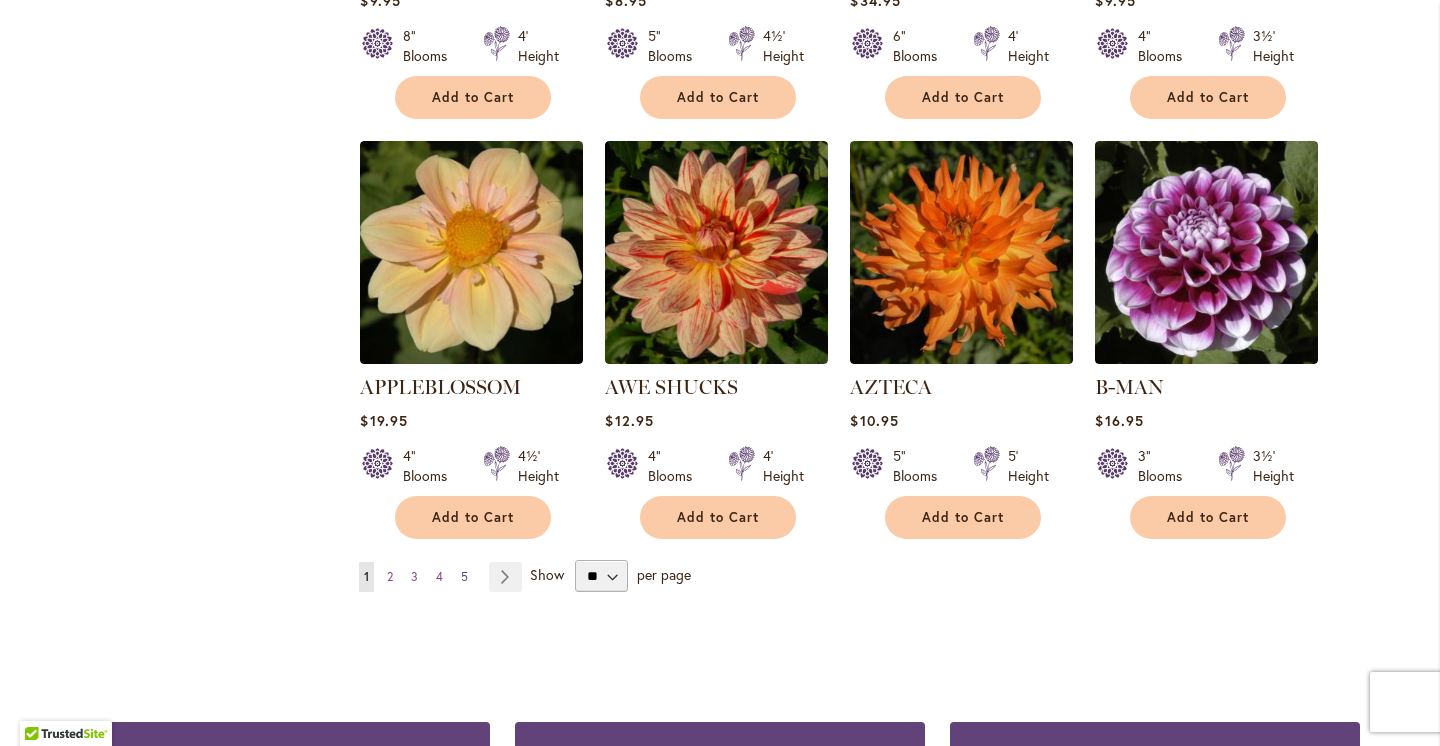 click on "5" at bounding box center (464, 576) 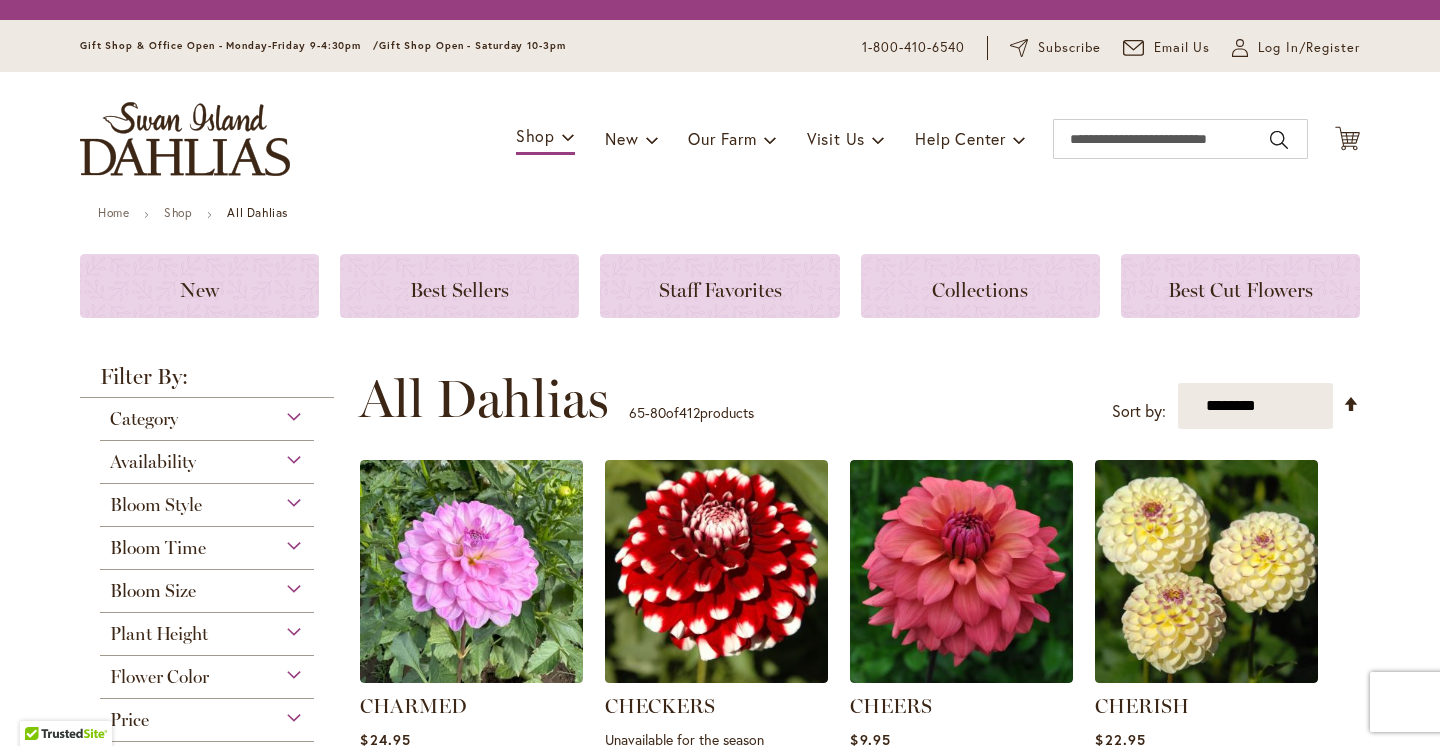 scroll, scrollTop: 0, scrollLeft: 0, axis: both 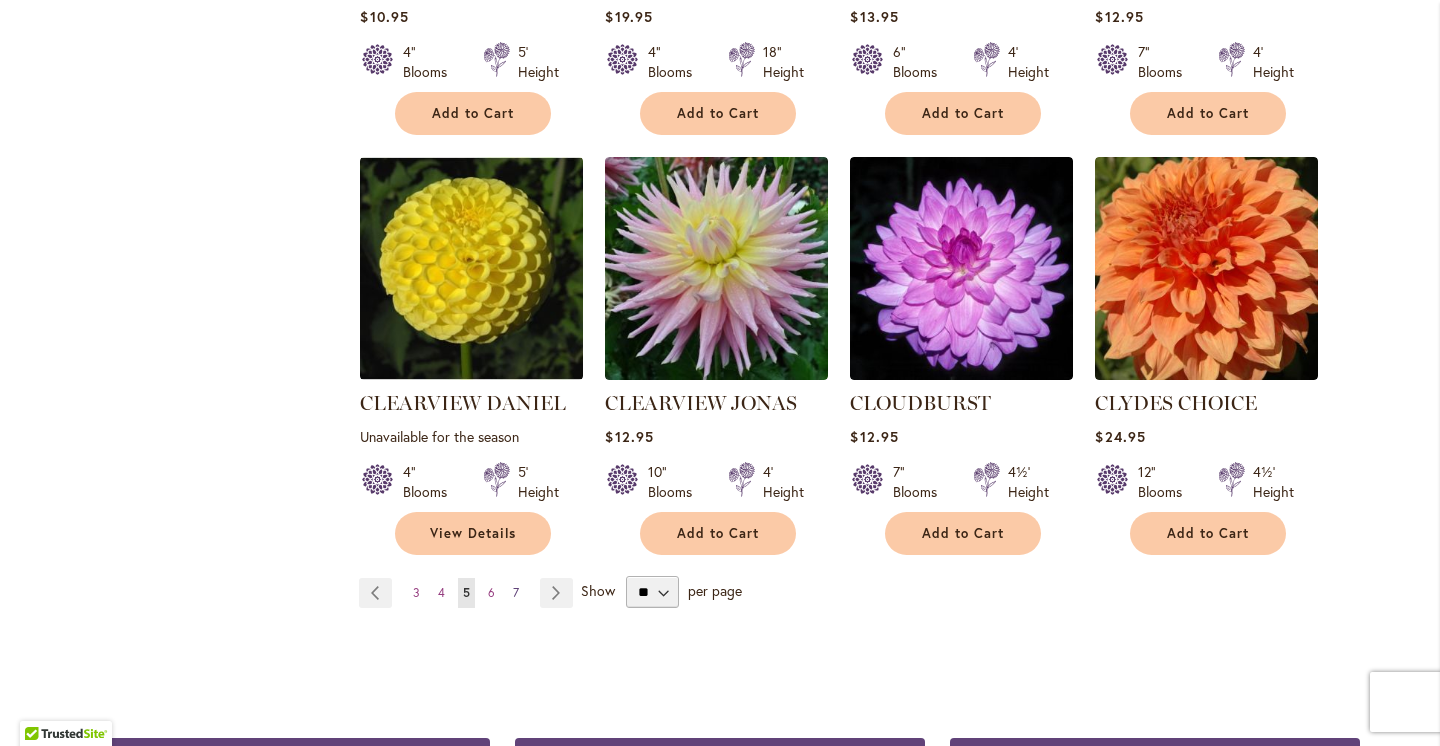 click on "7" at bounding box center [516, 592] 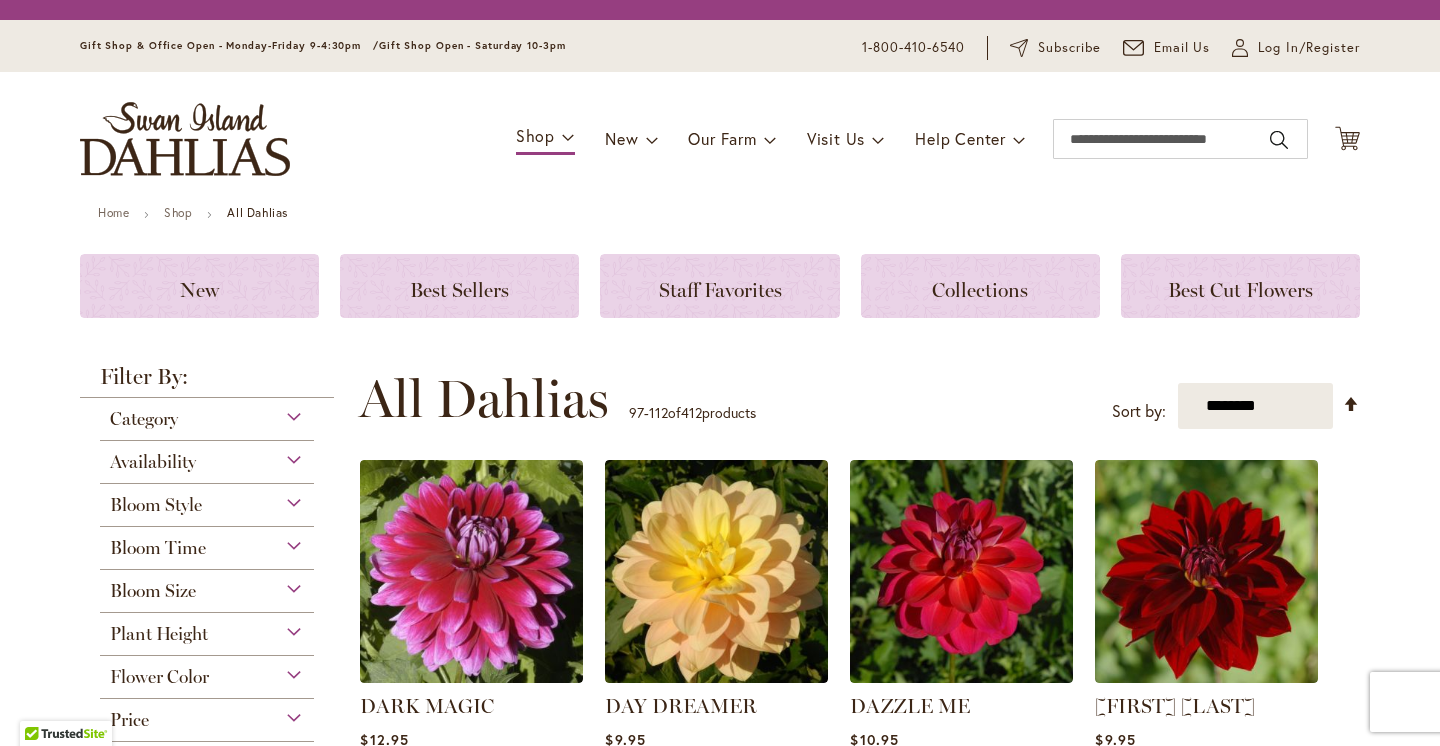 scroll, scrollTop: 0, scrollLeft: 0, axis: both 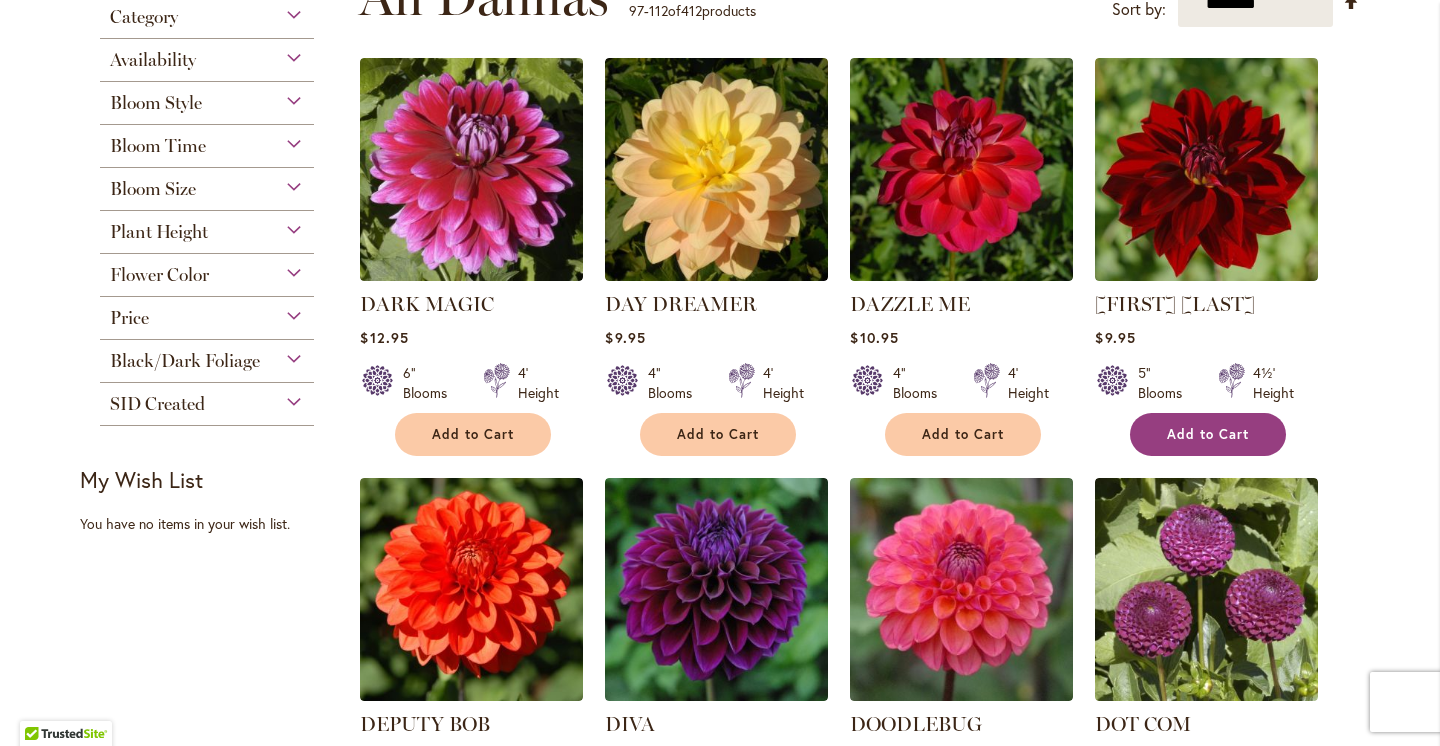 click on "Add to Cart" at bounding box center [1208, 434] 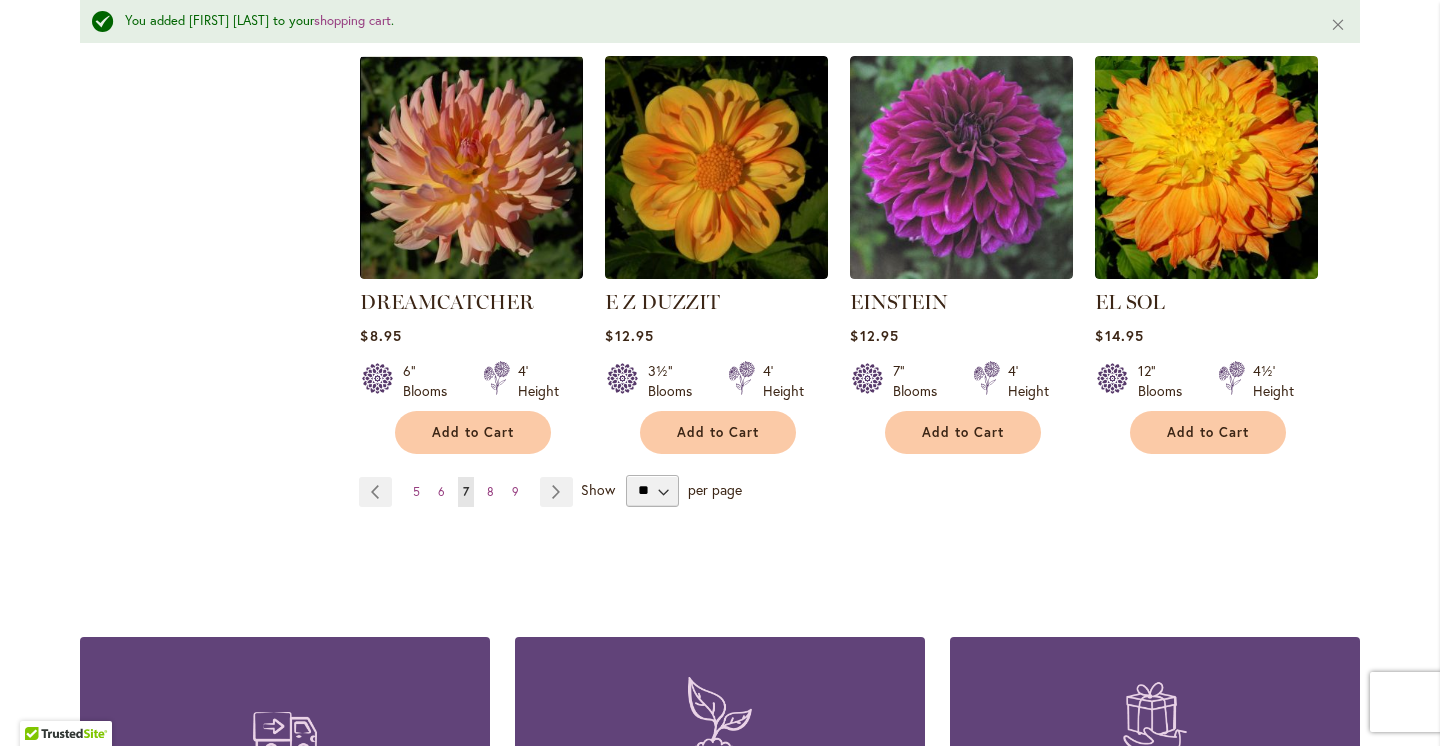 scroll, scrollTop: 1757, scrollLeft: 0, axis: vertical 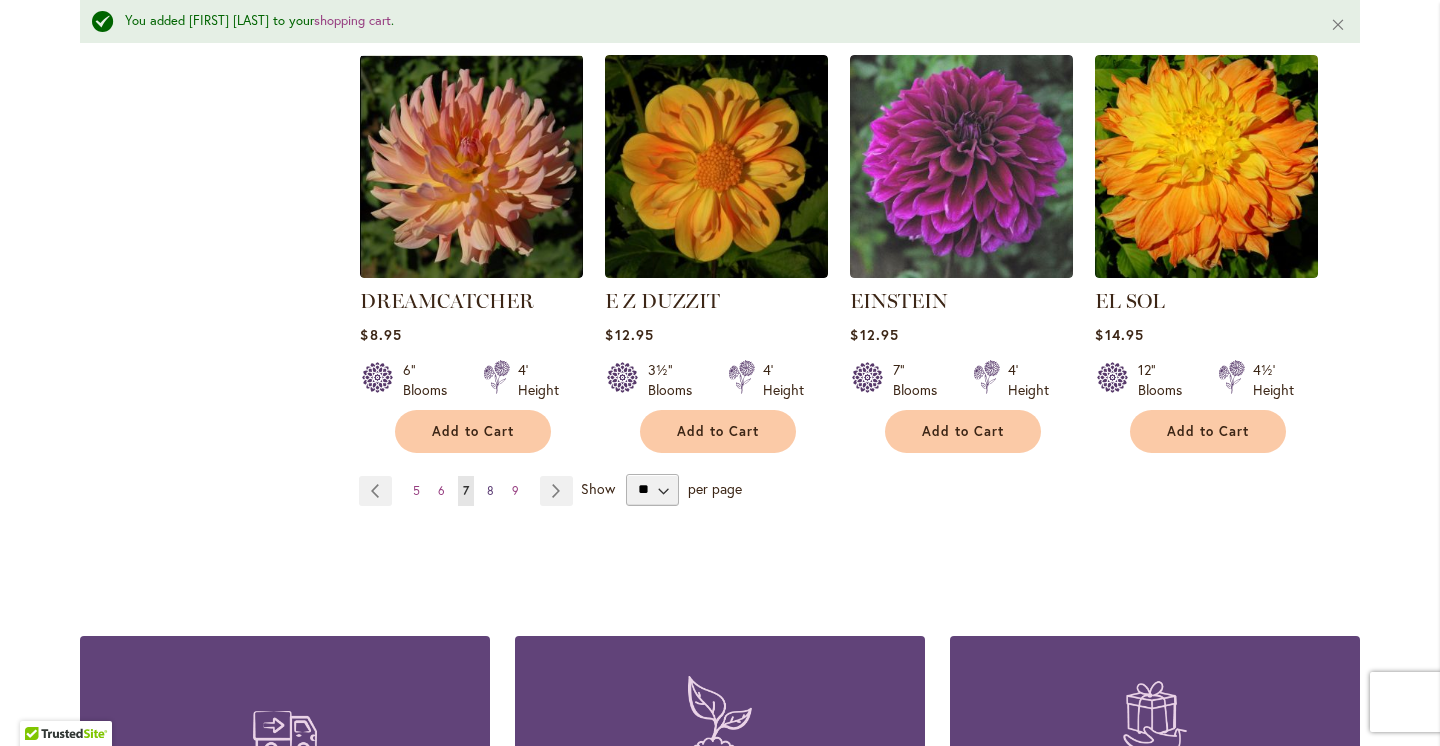 click on "8" at bounding box center (490, 490) 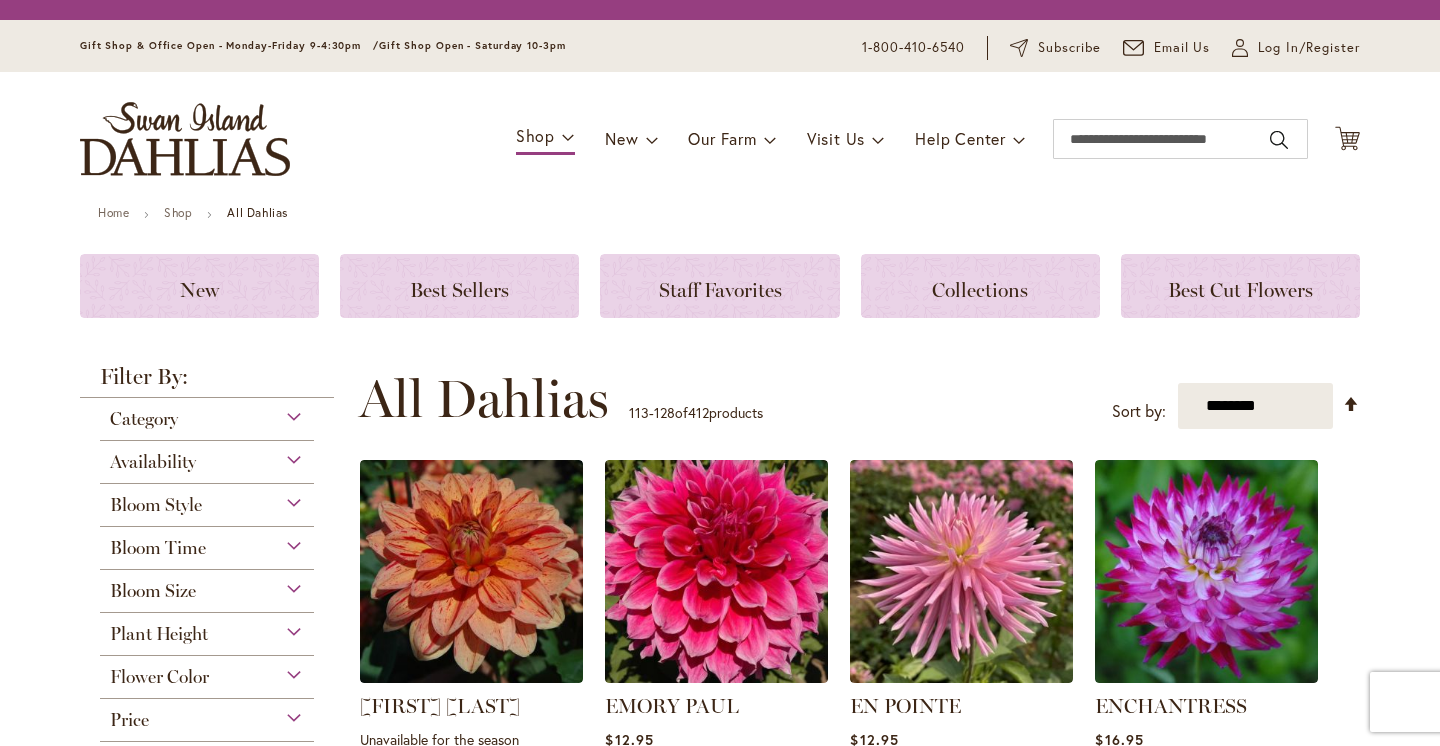 scroll, scrollTop: 0, scrollLeft: 0, axis: both 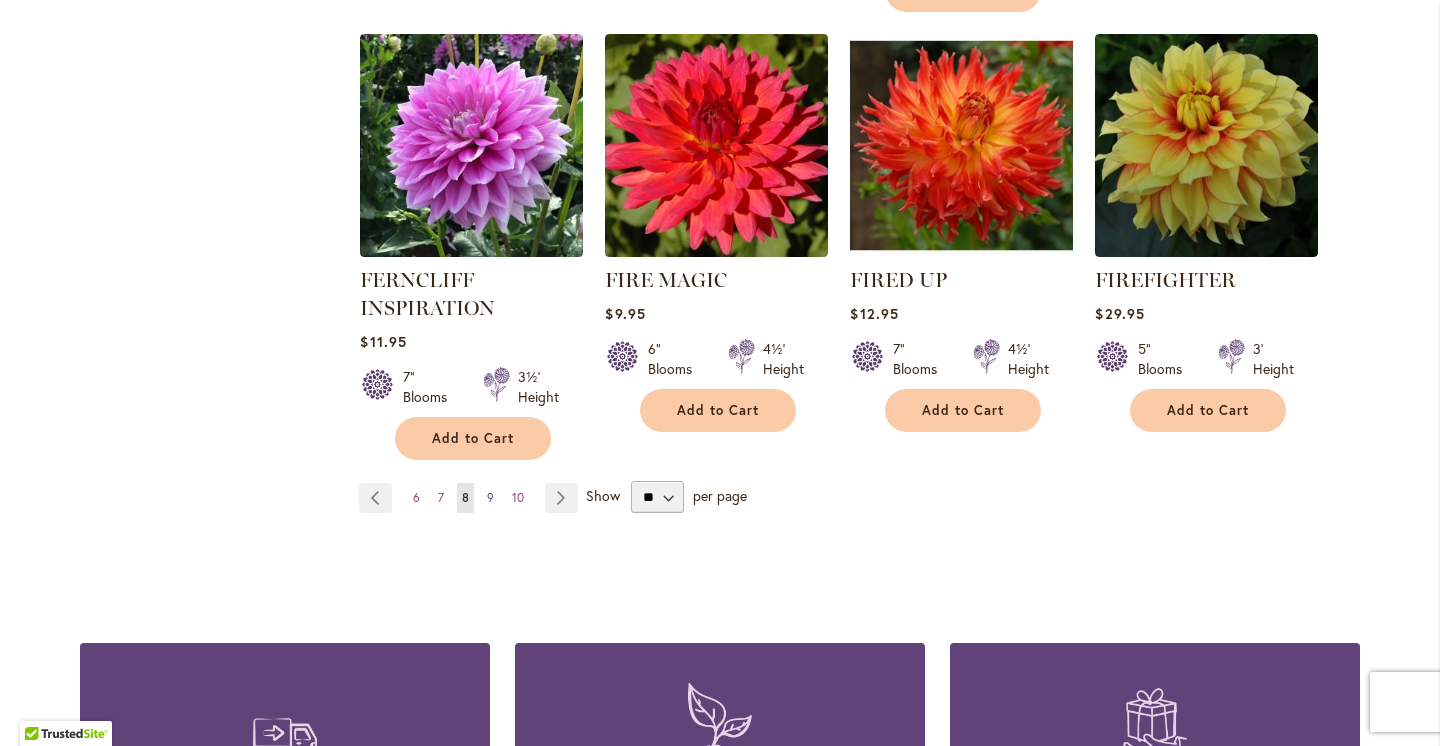 click on "9" at bounding box center (490, 497) 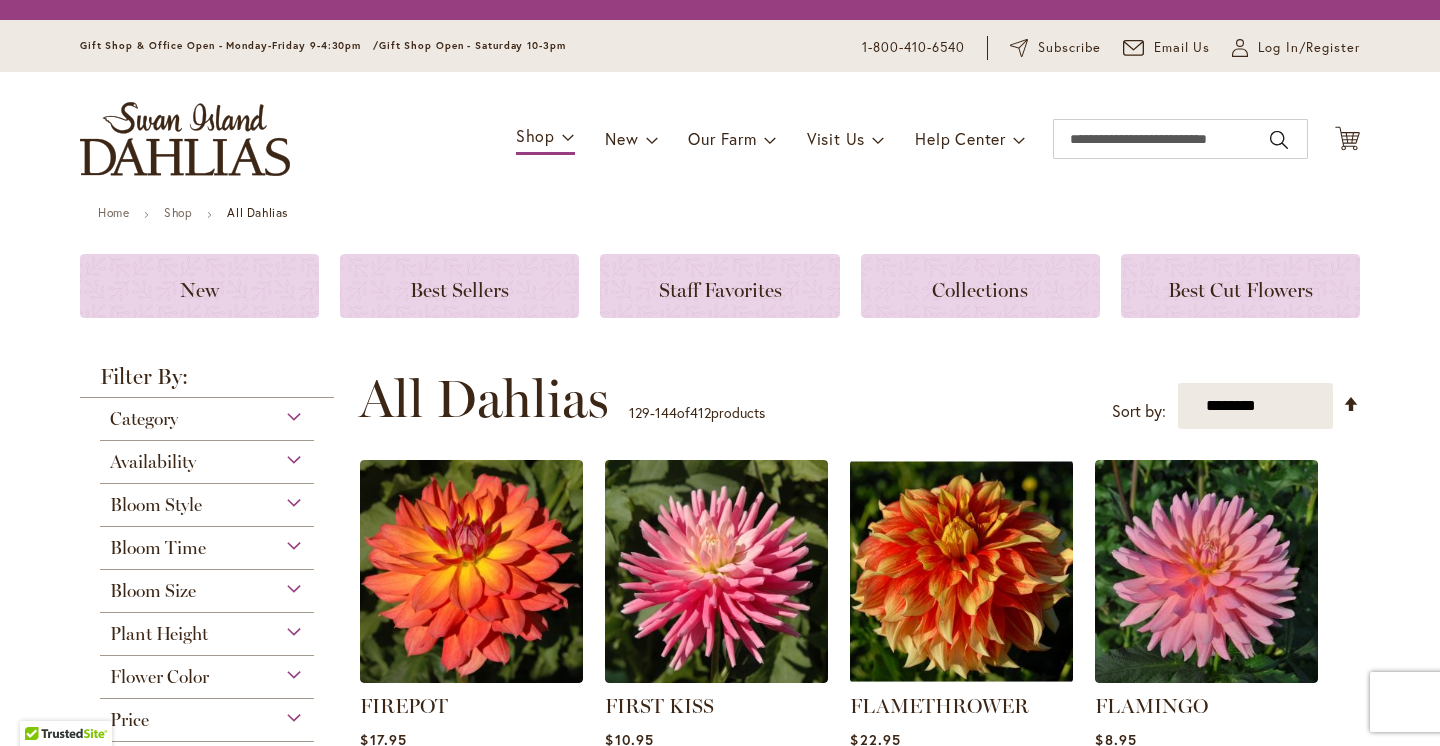 scroll, scrollTop: 0, scrollLeft: 0, axis: both 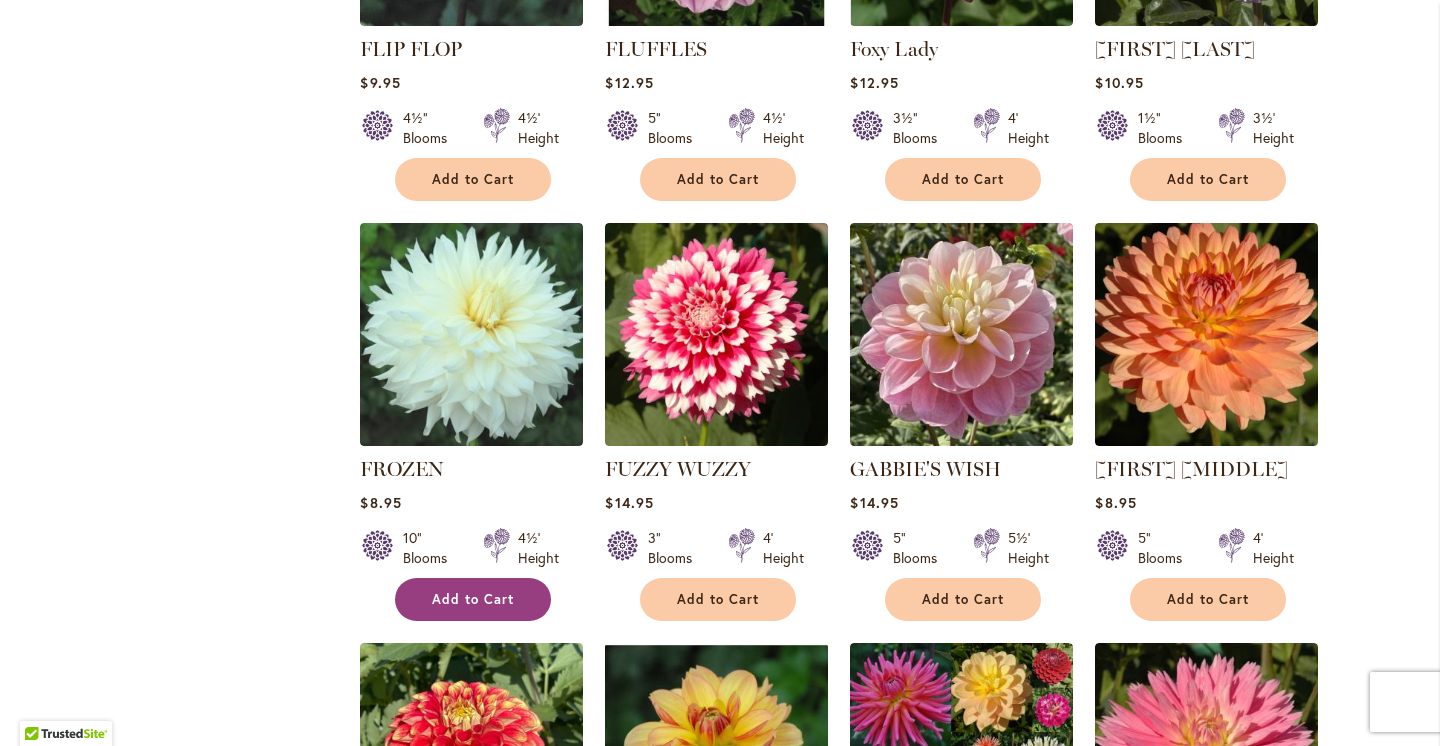 click on "Add to Cart" at bounding box center (473, 599) 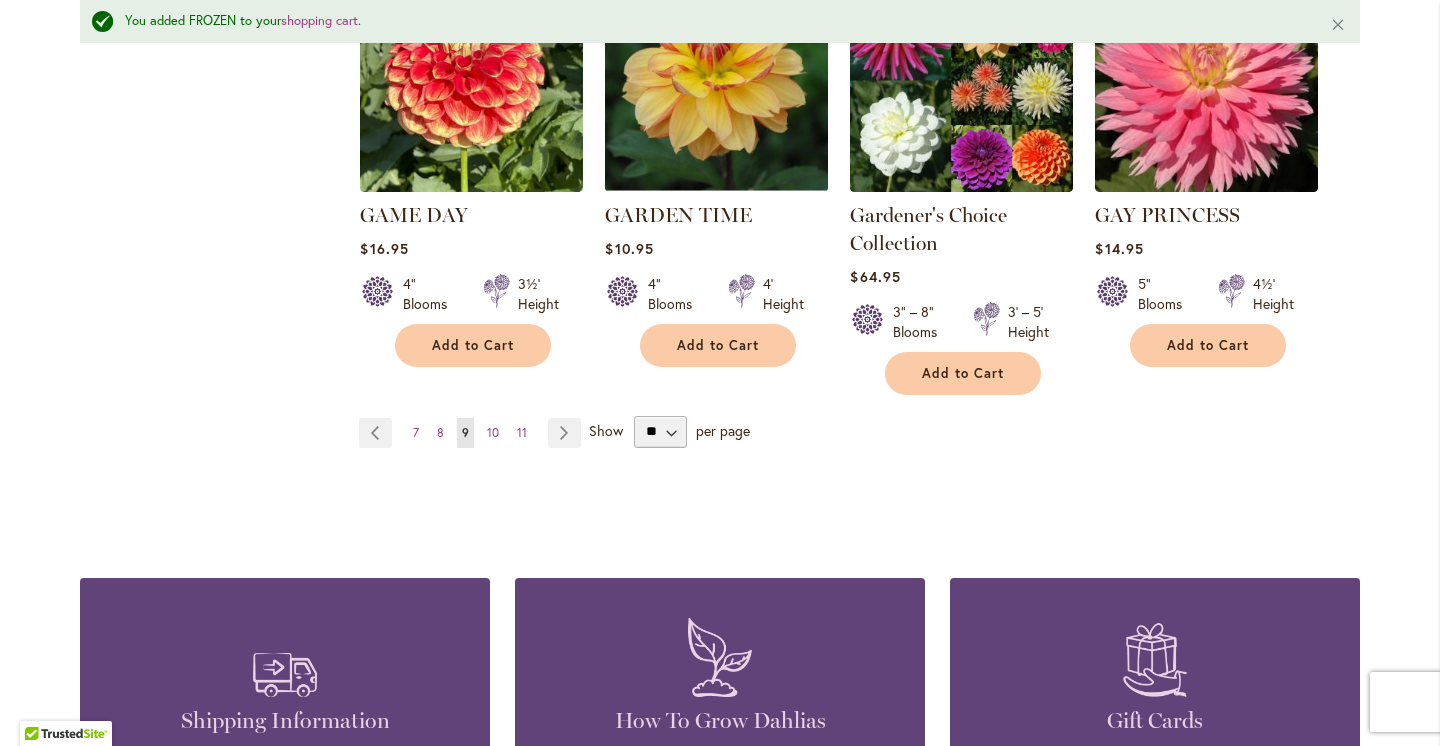 scroll, scrollTop: 1853, scrollLeft: 0, axis: vertical 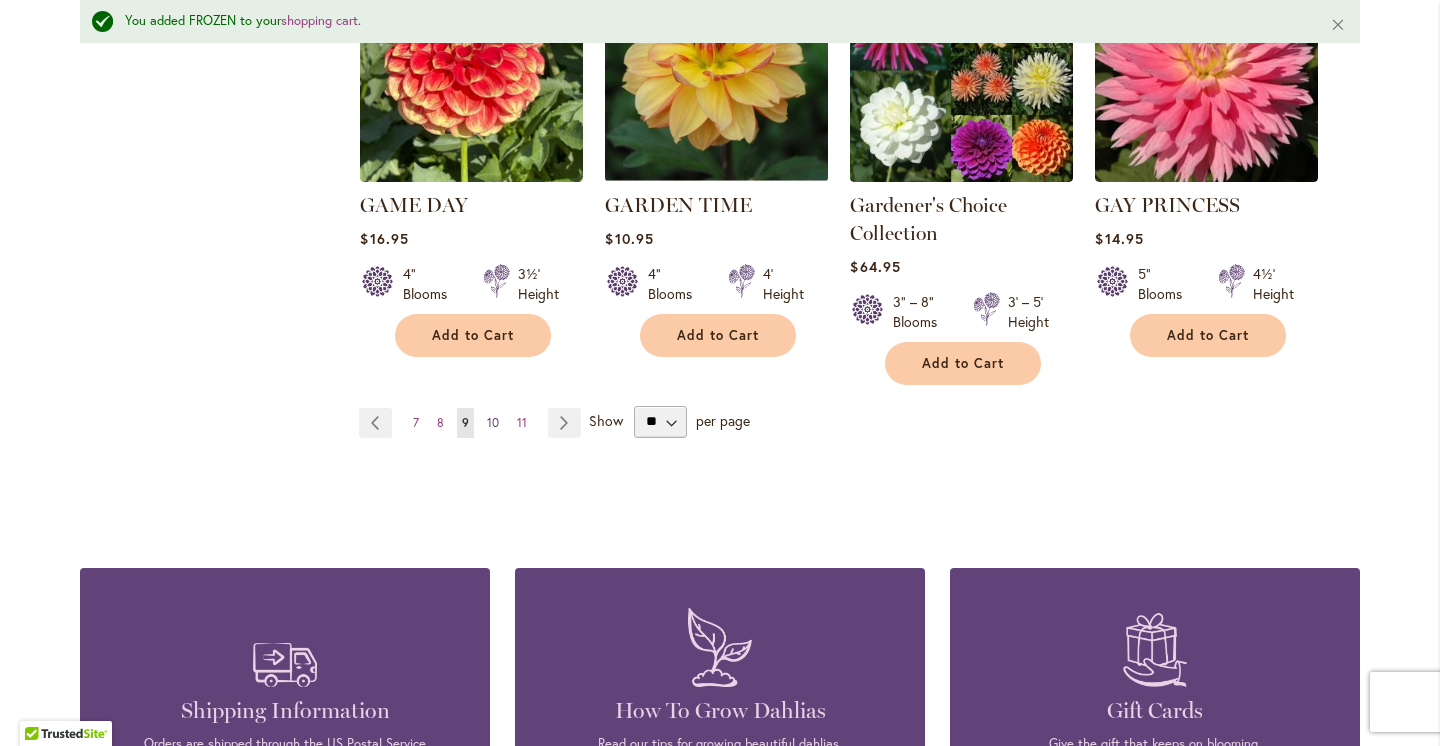 click on "10" at bounding box center (493, 422) 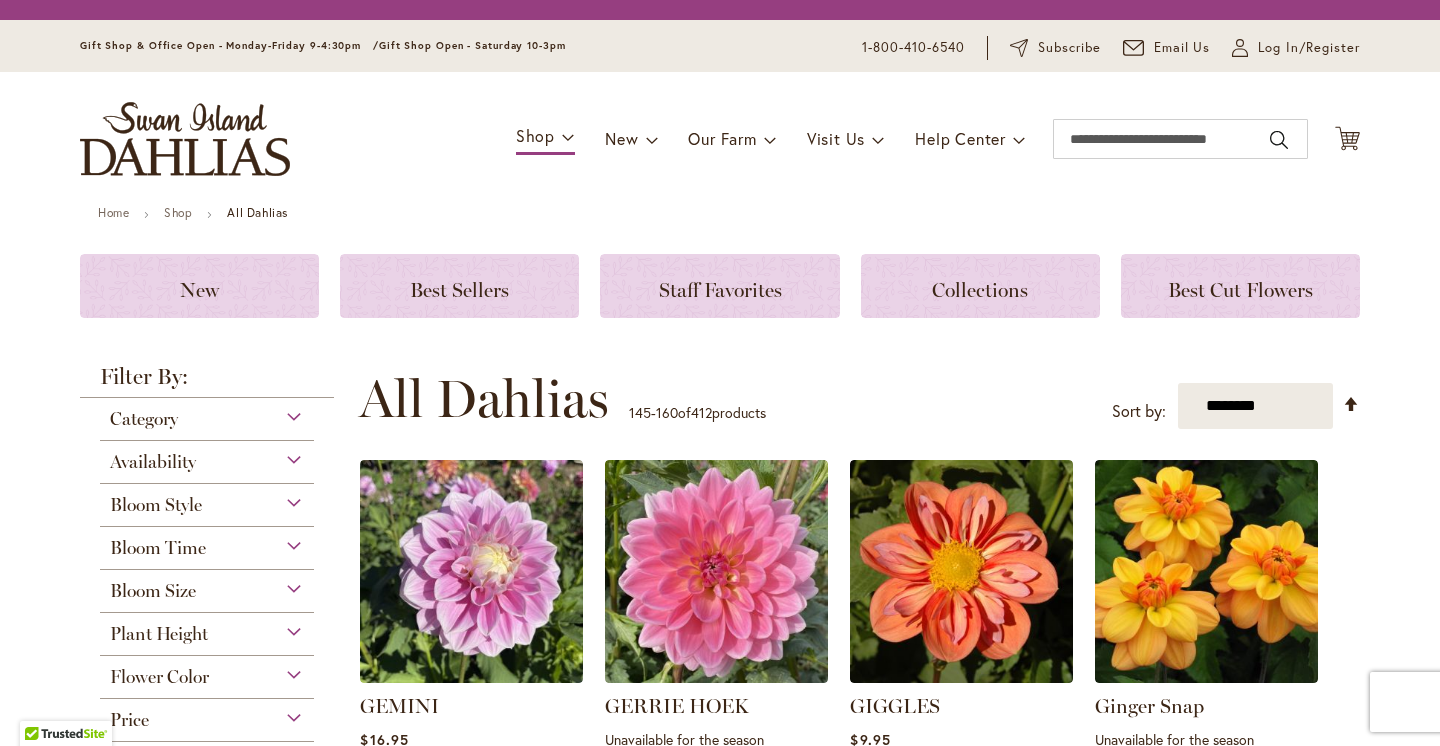 scroll, scrollTop: 0, scrollLeft: 0, axis: both 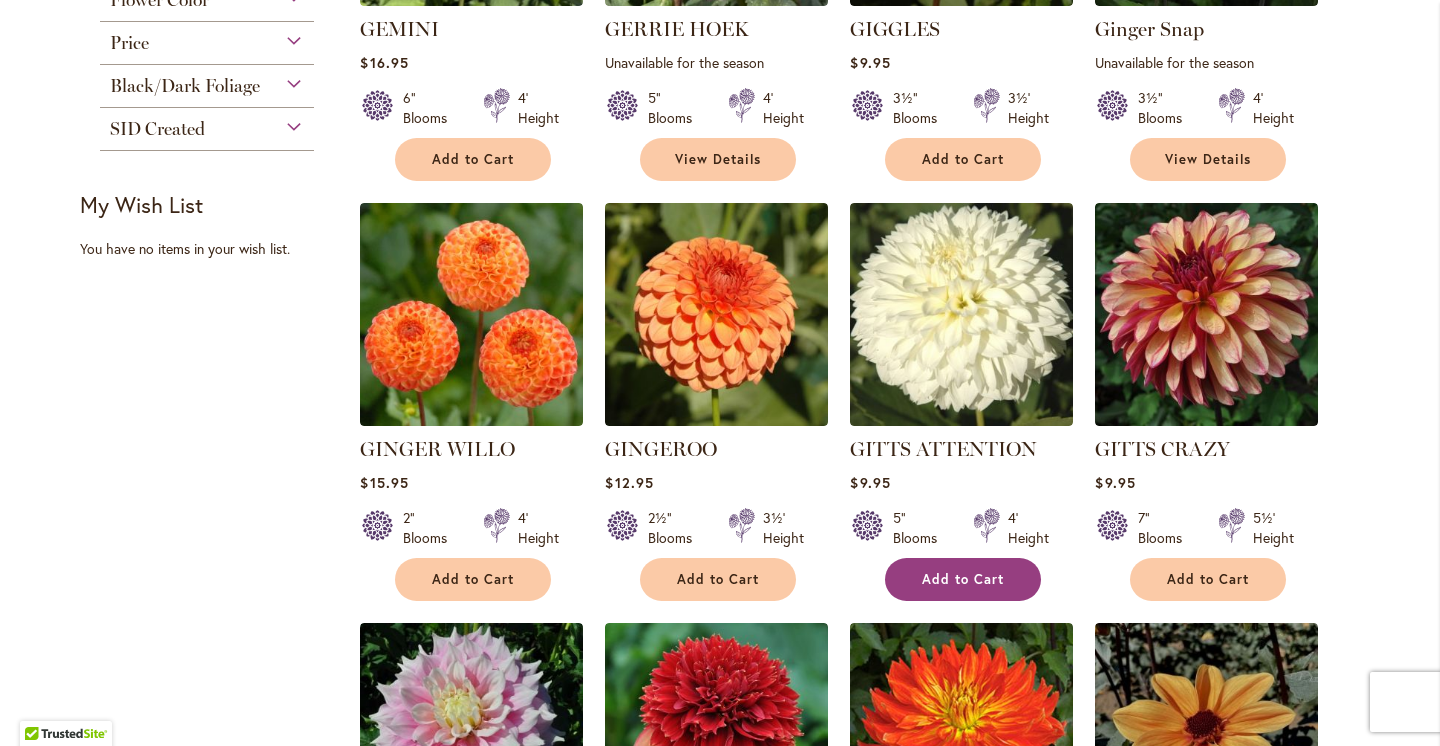 click on "Add to Cart" at bounding box center [963, 579] 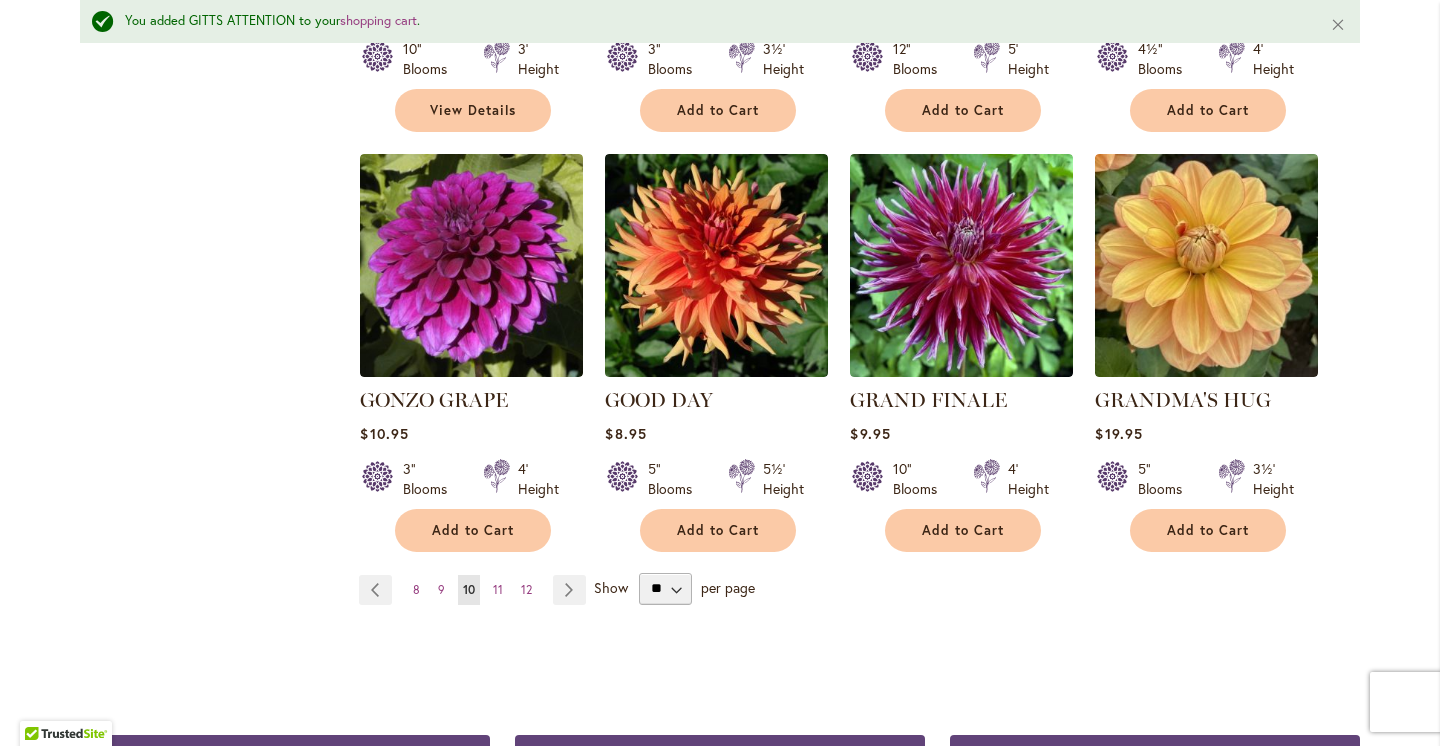scroll, scrollTop: 1662, scrollLeft: 0, axis: vertical 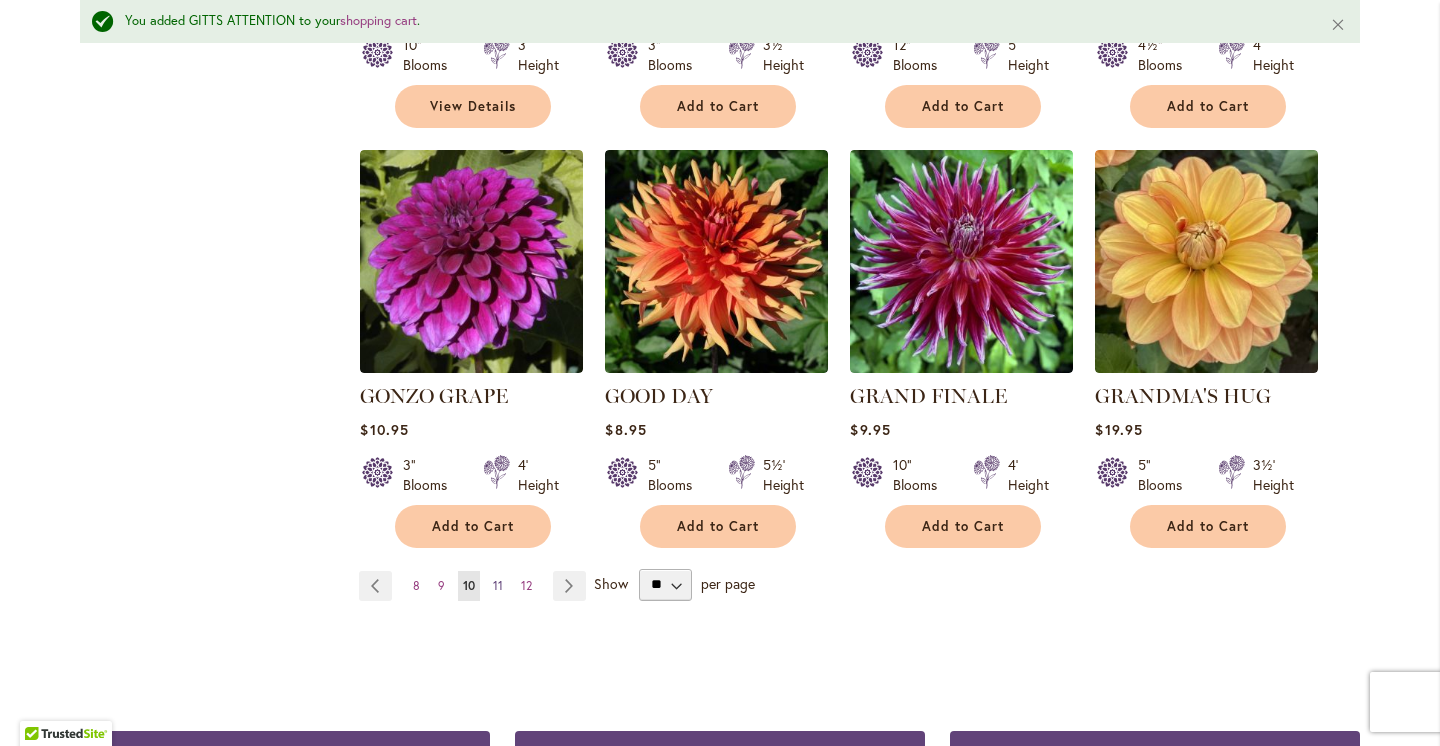 click on "11" at bounding box center [498, 585] 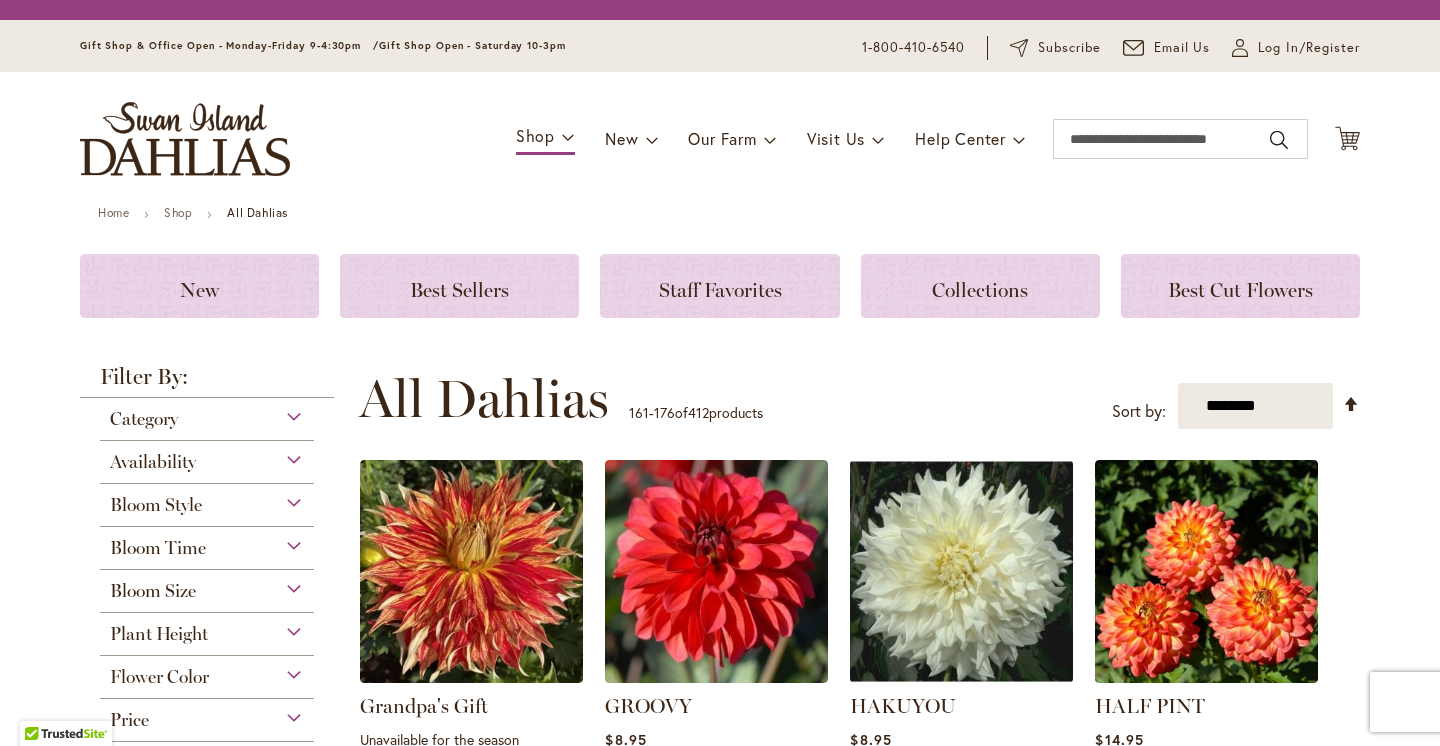 scroll, scrollTop: 0, scrollLeft: 0, axis: both 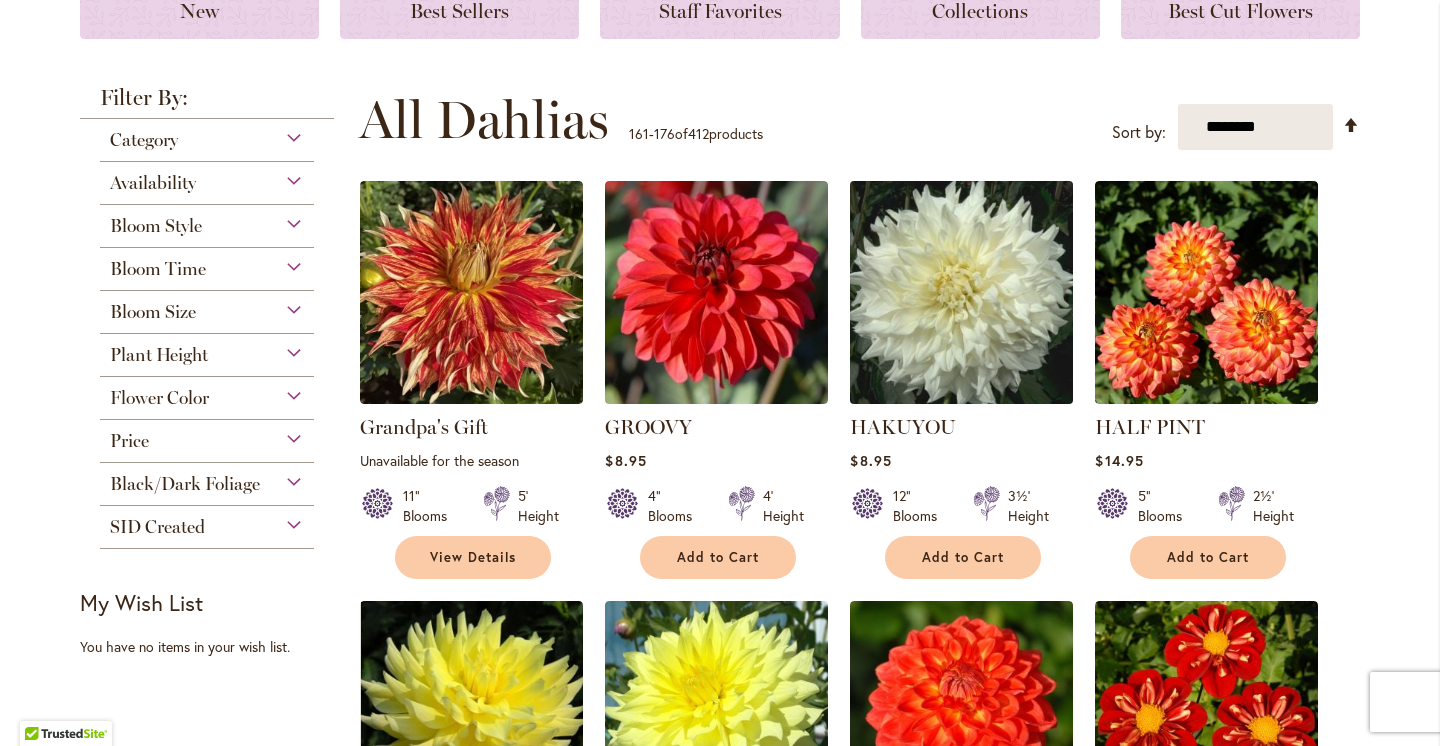 click at bounding box center [962, 293] 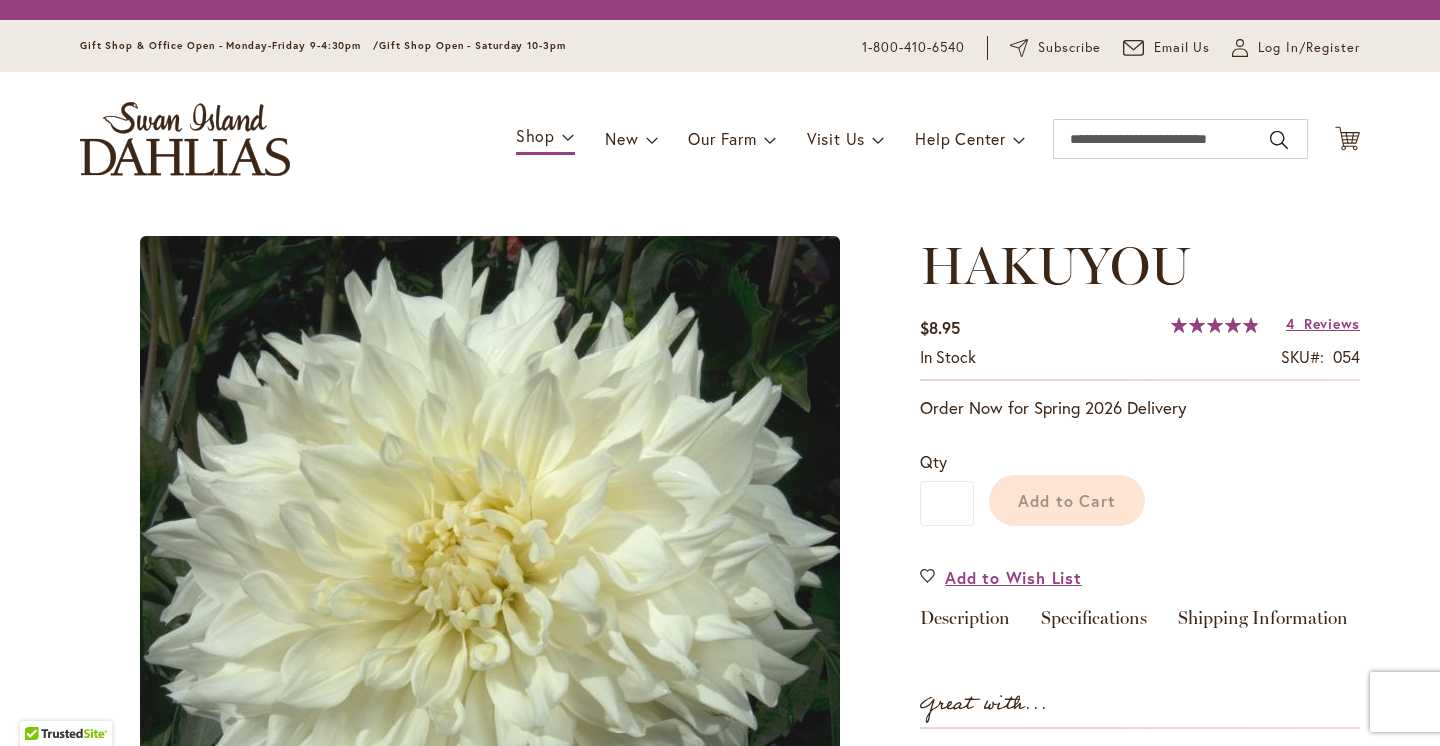 scroll, scrollTop: 0, scrollLeft: 0, axis: both 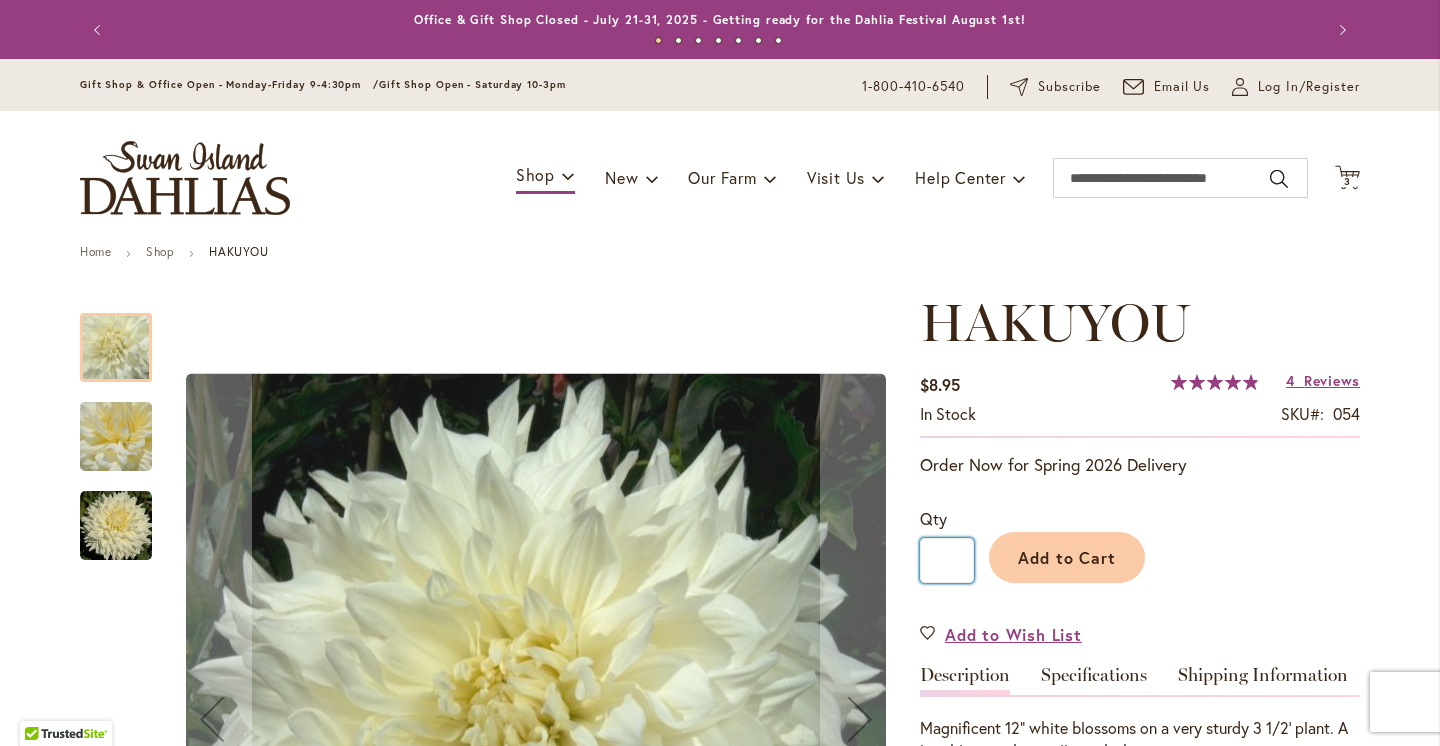 click on "*" at bounding box center [947, 560] 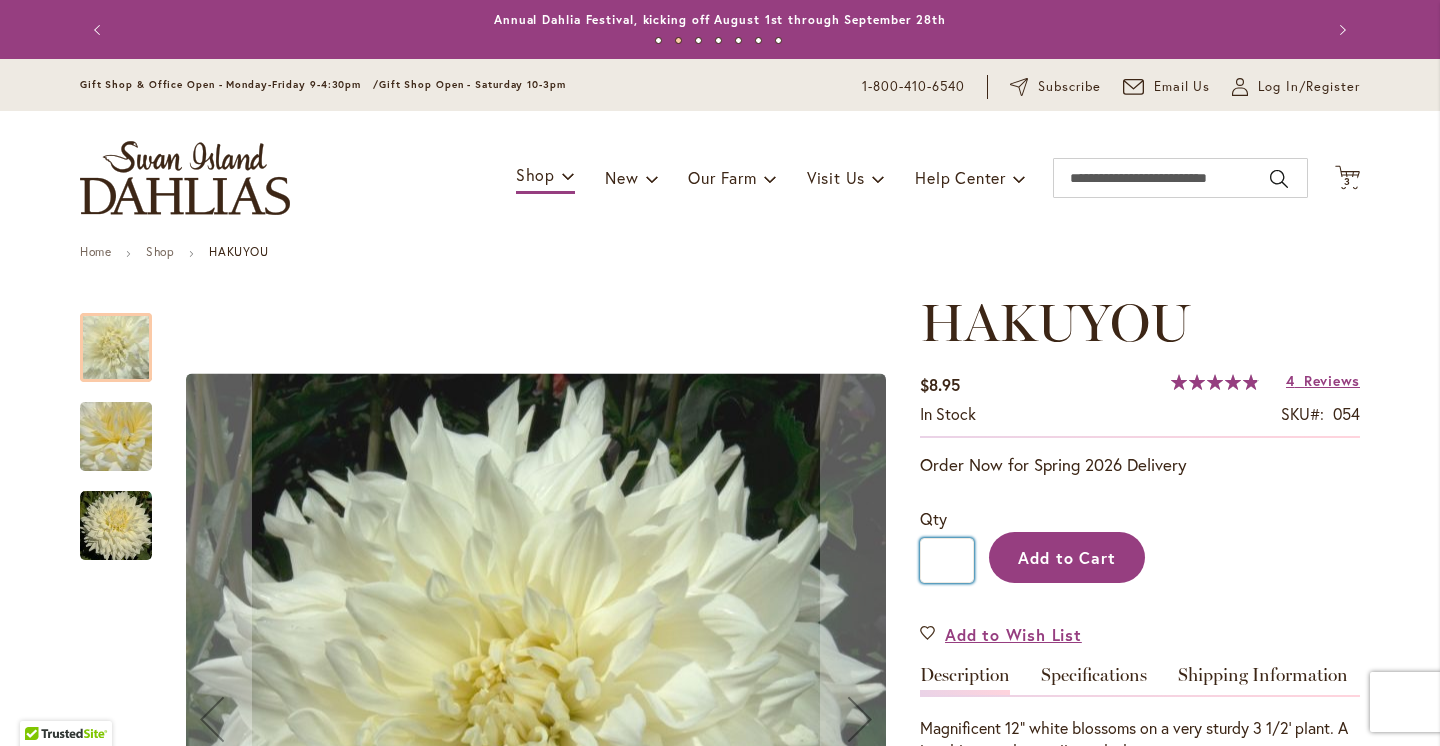 type on "*" 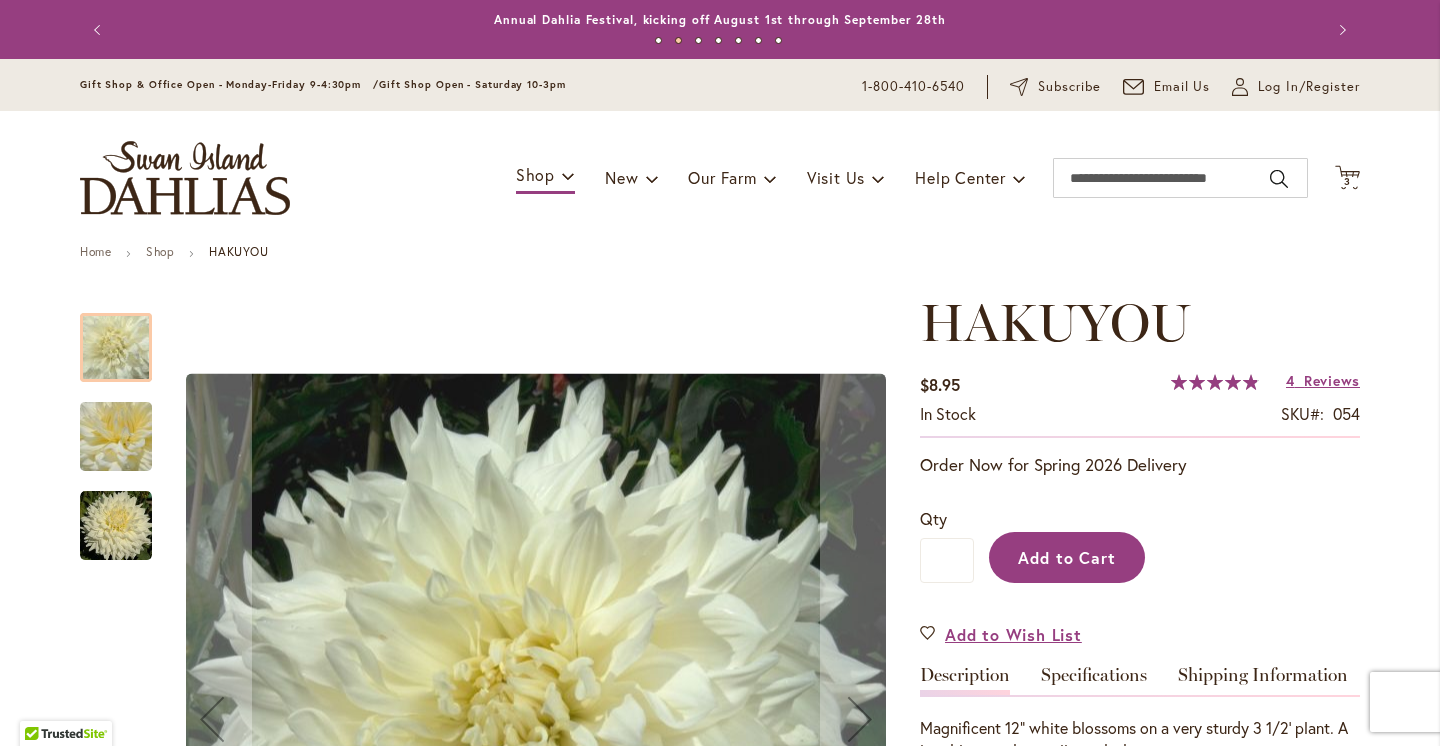 click on "Add to Cart" at bounding box center (1067, 557) 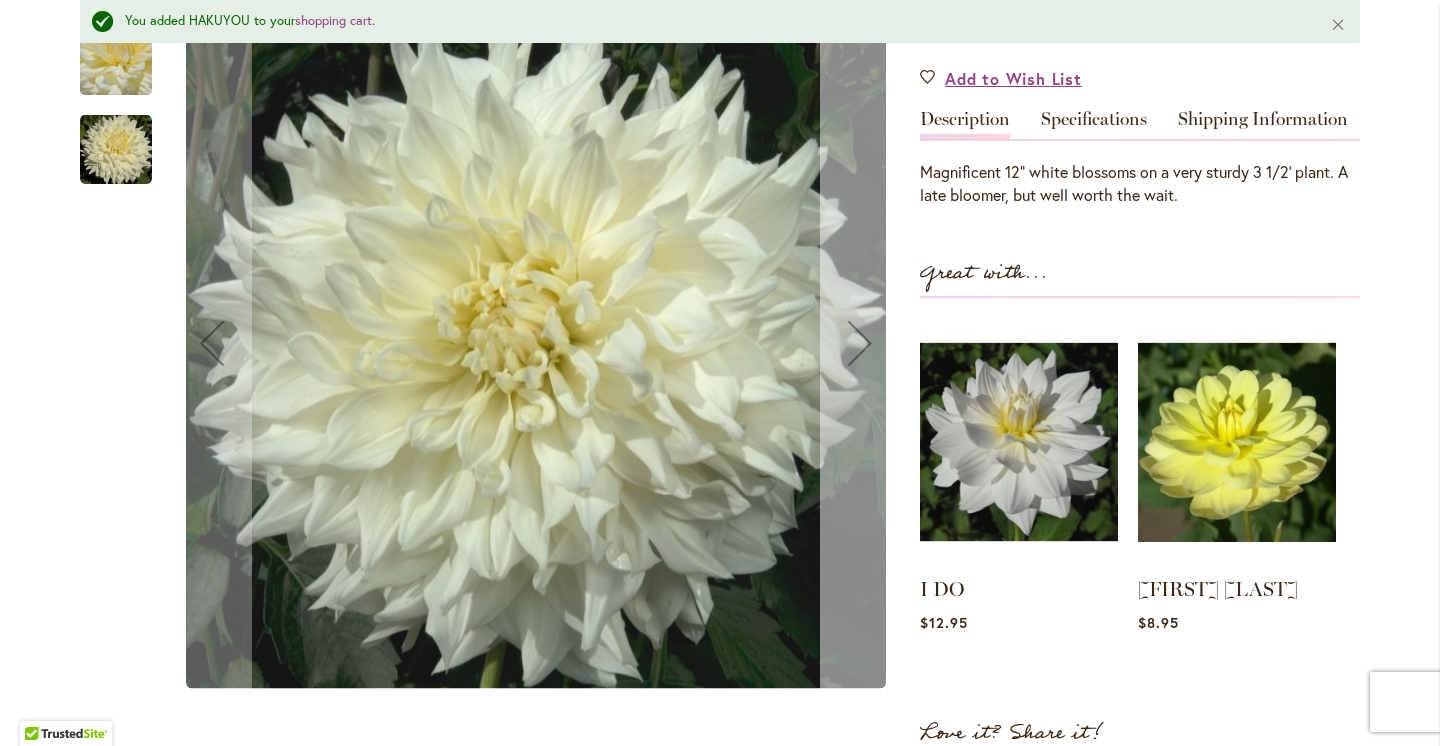 scroll, scrollTop: 610, scrollLeft: 0, axis: vertical 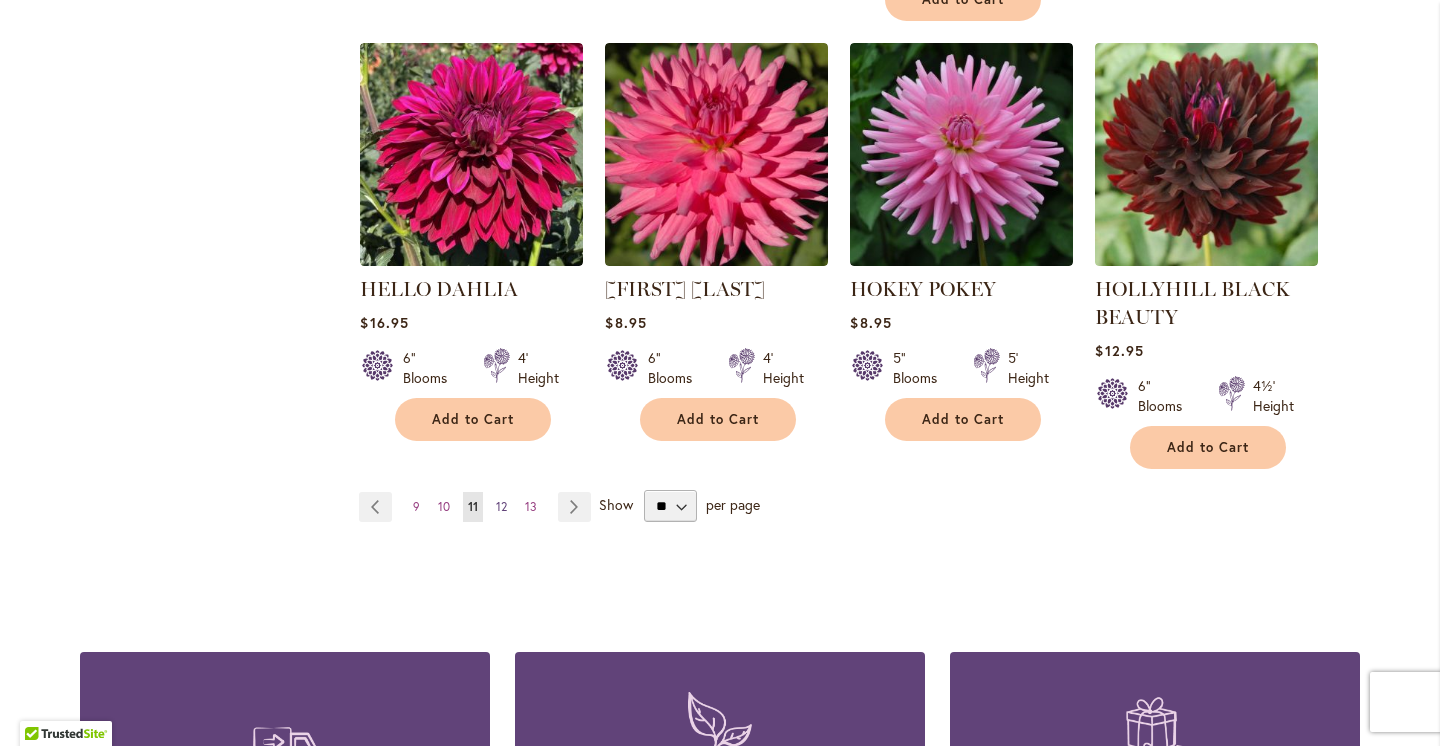 click on "12" at bounding box center [501, 506] 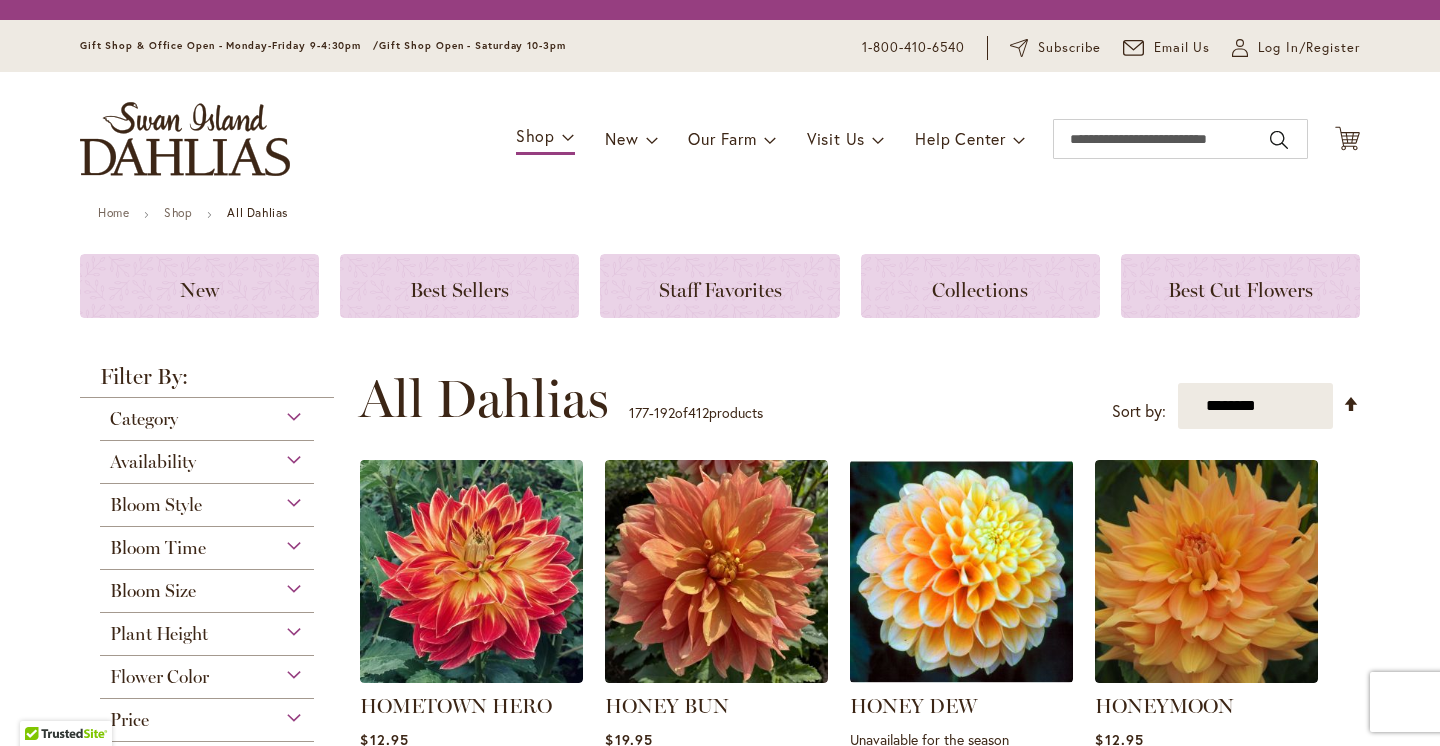 scroll, scrollTop: 0, scrollLeft: 0, axis: both 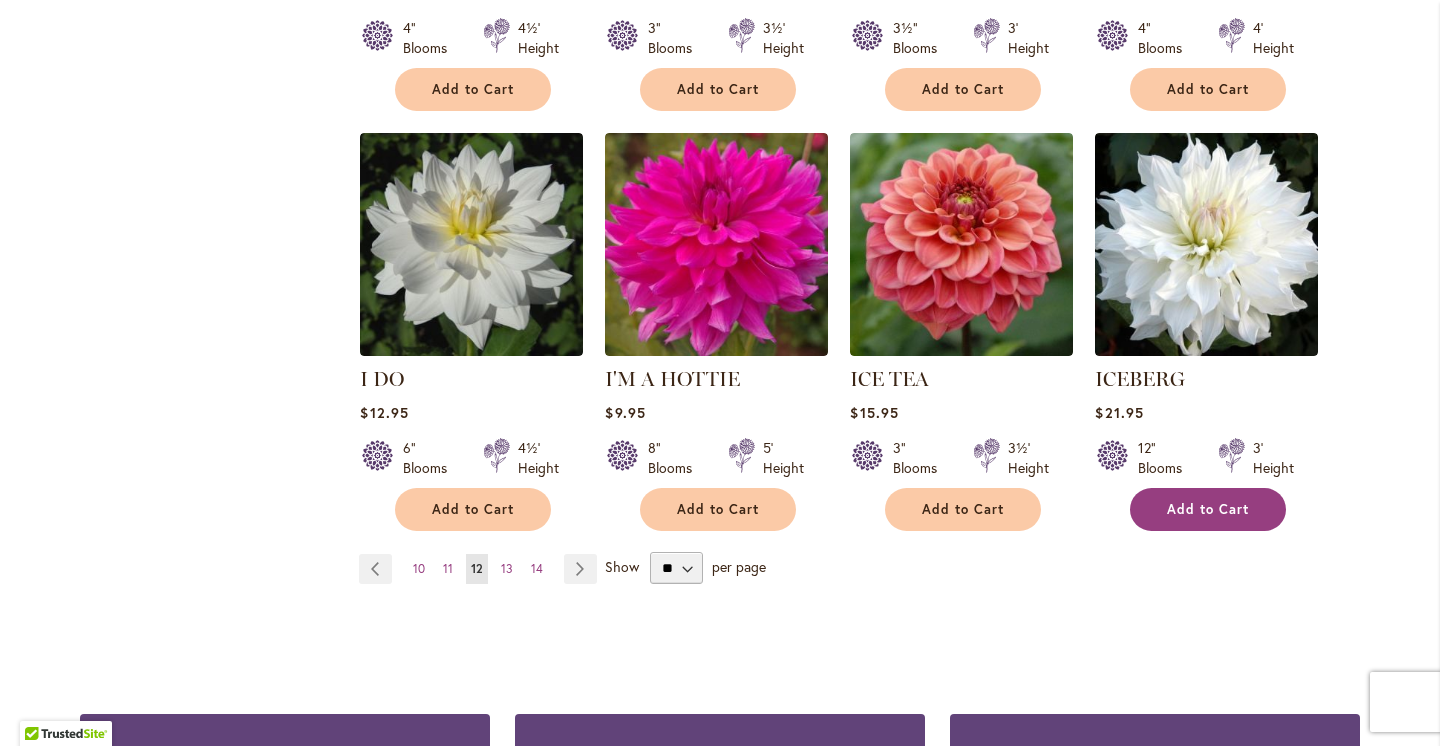 click on "Add to Cart" at bounding box center [1208, 509] 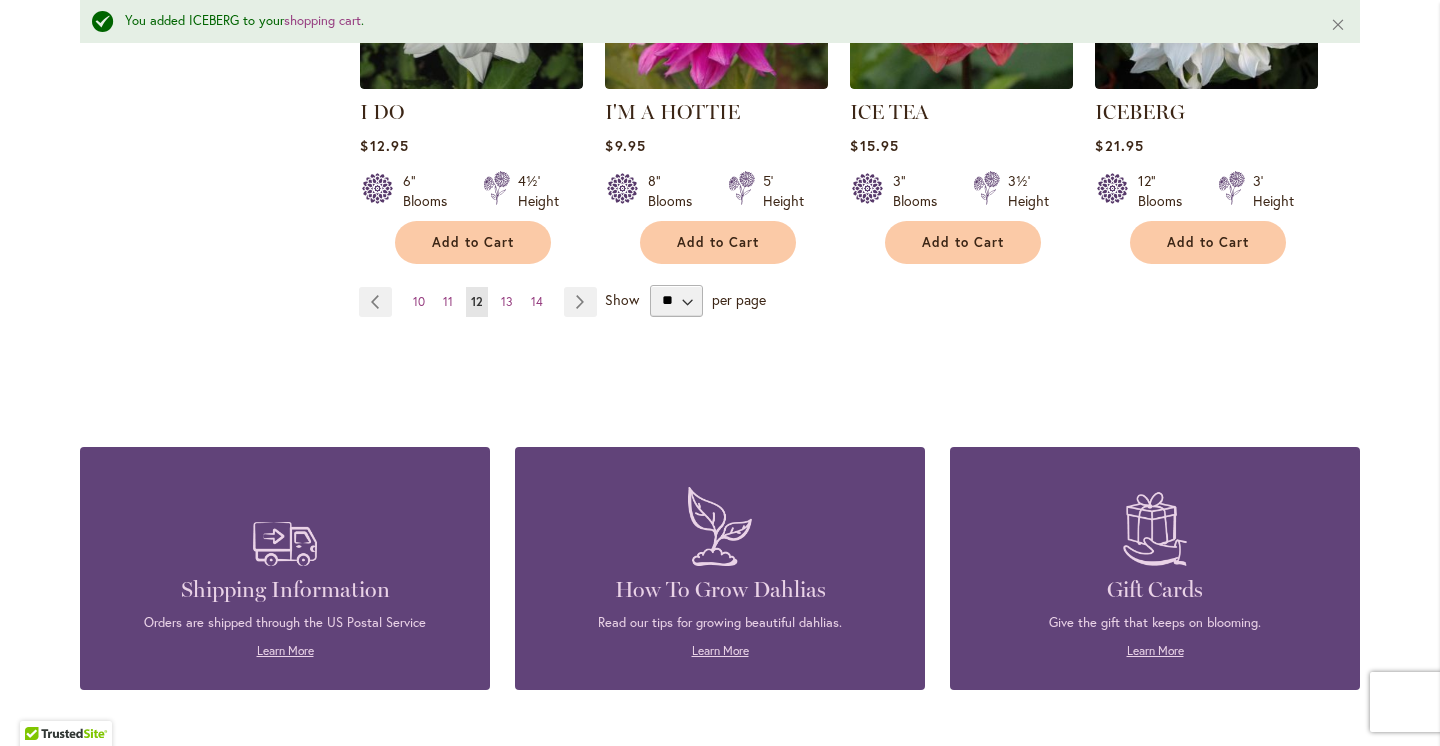 scroll, scrollTop: 1949, scrollLeft: 0, axis: vertical 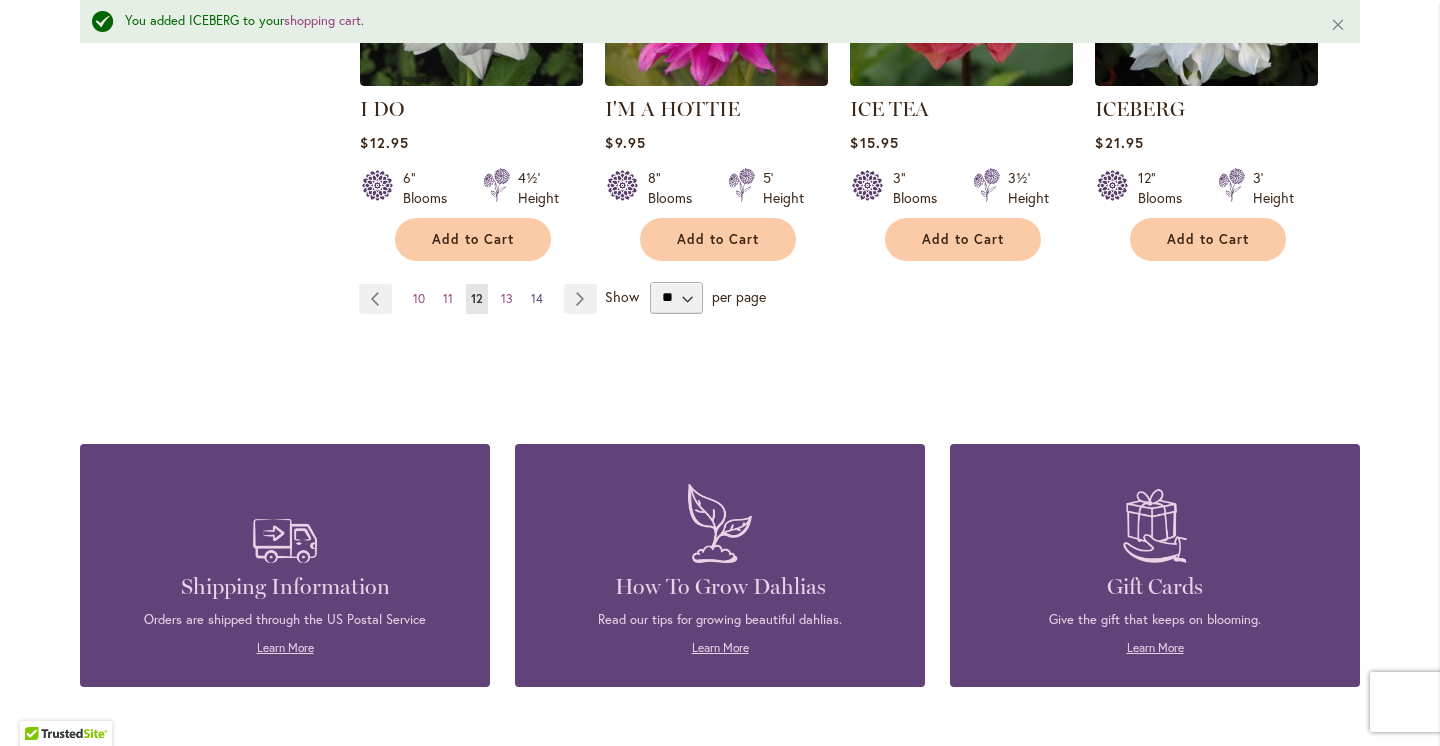 click on "14" at bounding box center (537, 298) 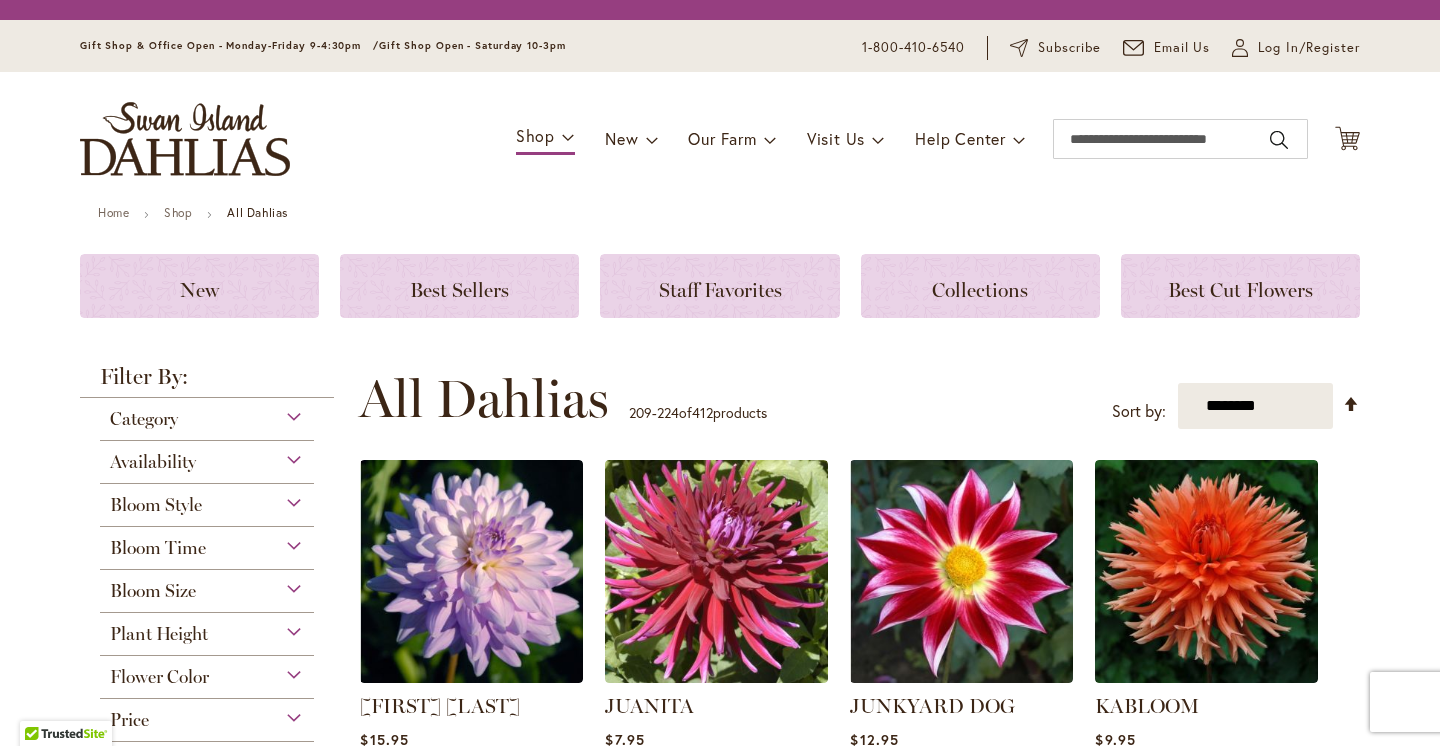 scroll, scrollTop: 0, scrollLeft: 0, axis: both 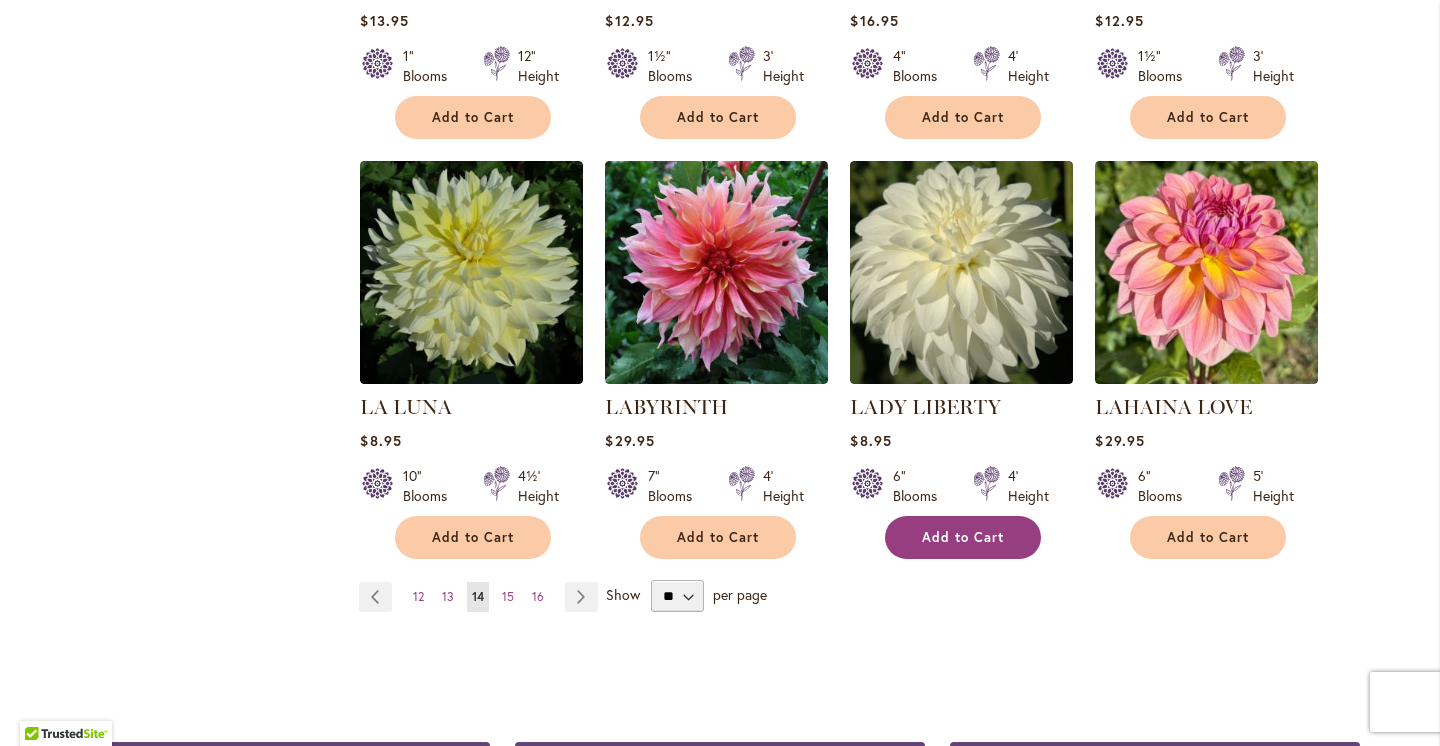 click on "Add to Cart" at bounding box center [963, 537] 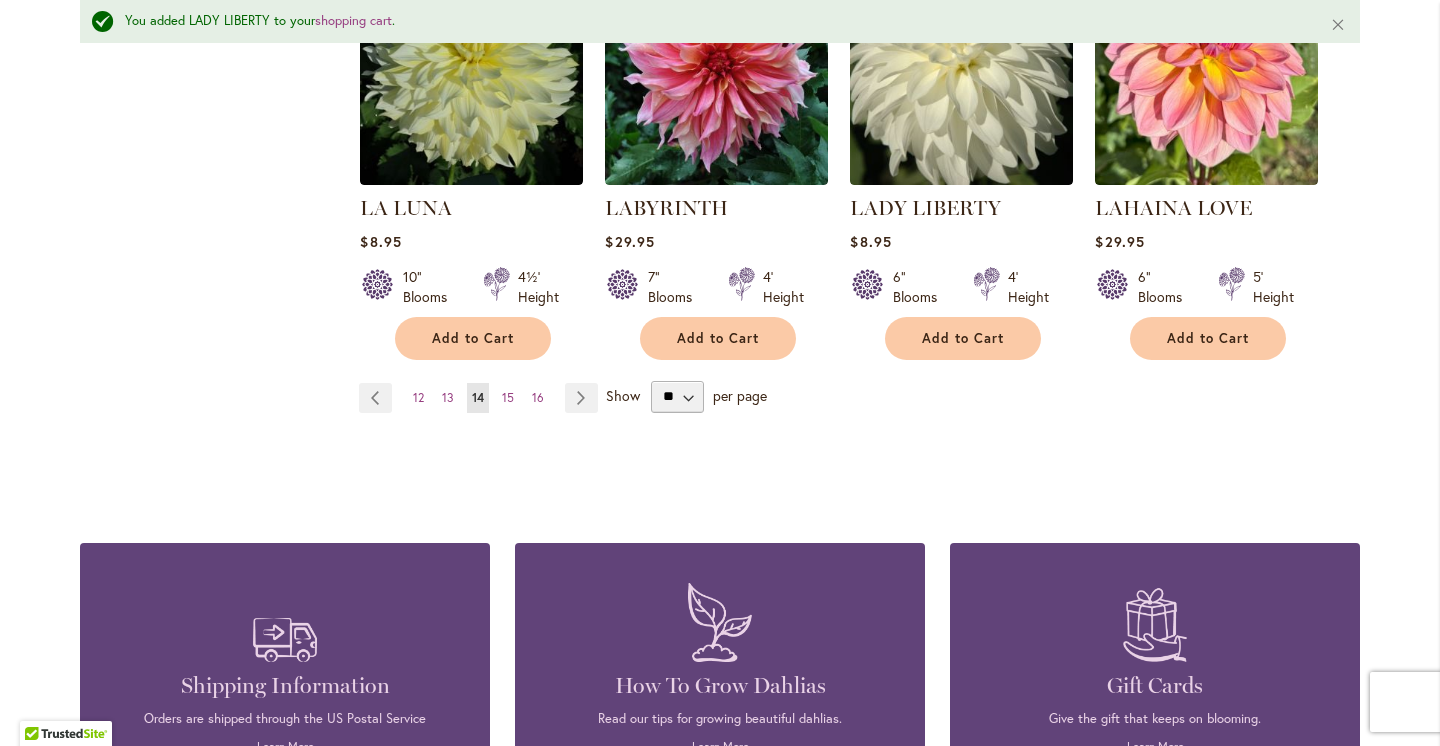 scroll, scrollTop: 1852, scrollLeft: 0, axis: vertical 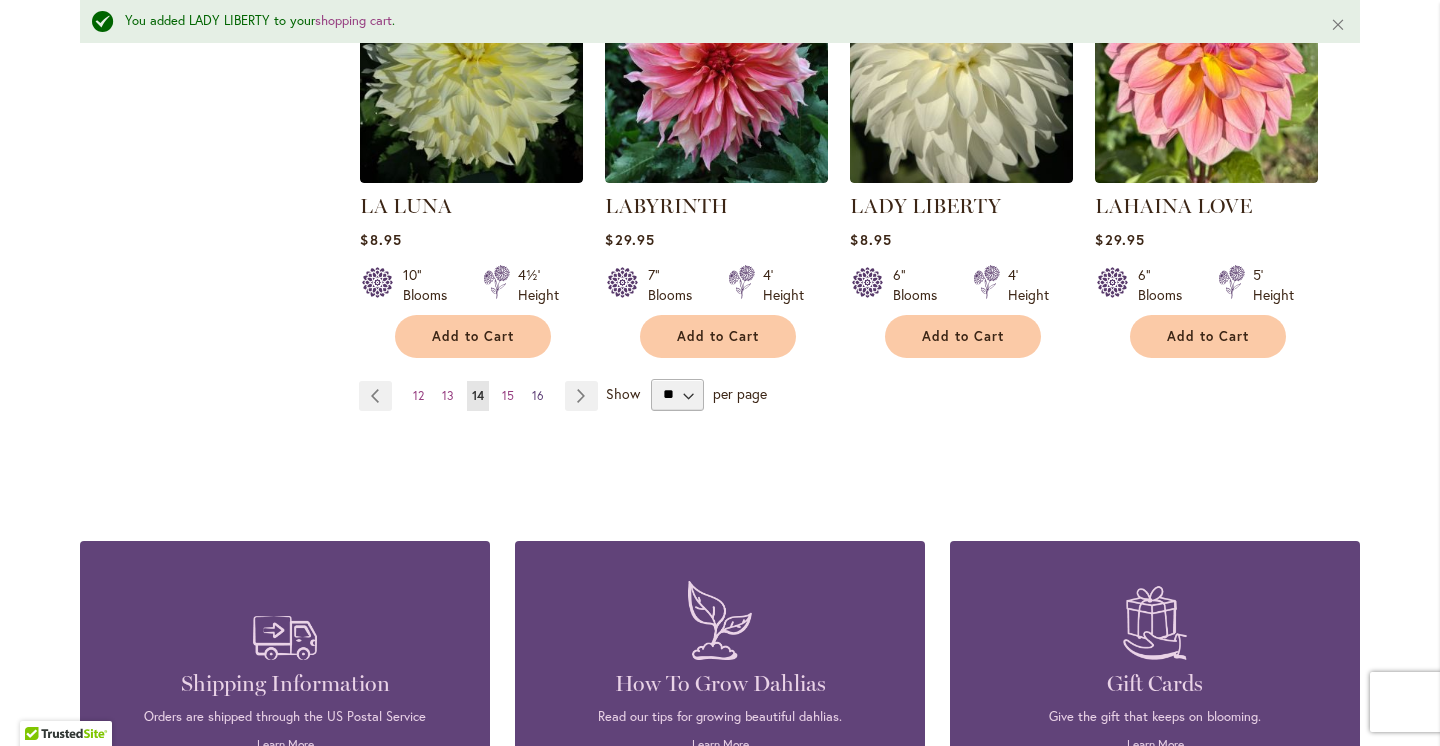 click on "16" at bounding box center (538, 395) 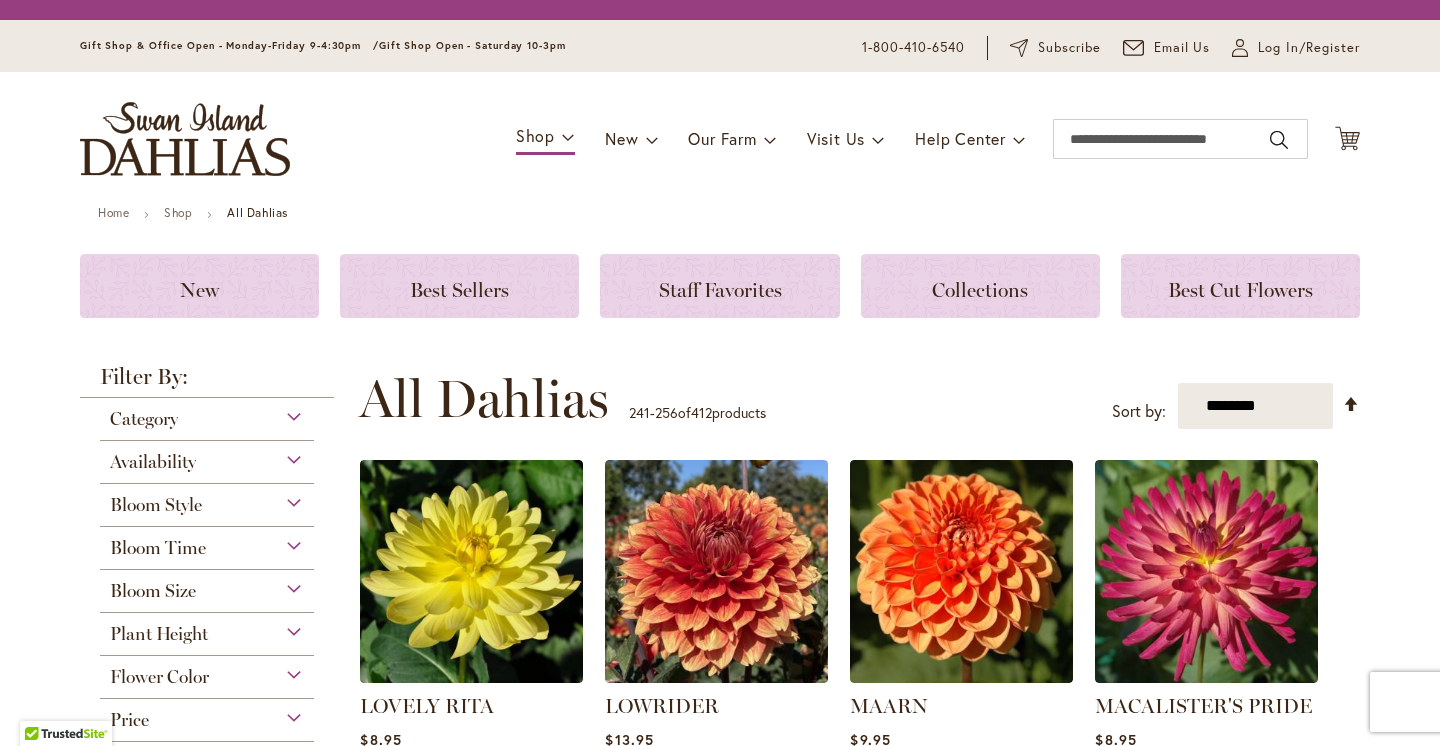 scroll, scrollTop: 0, scrollLeft: 0, axis: both 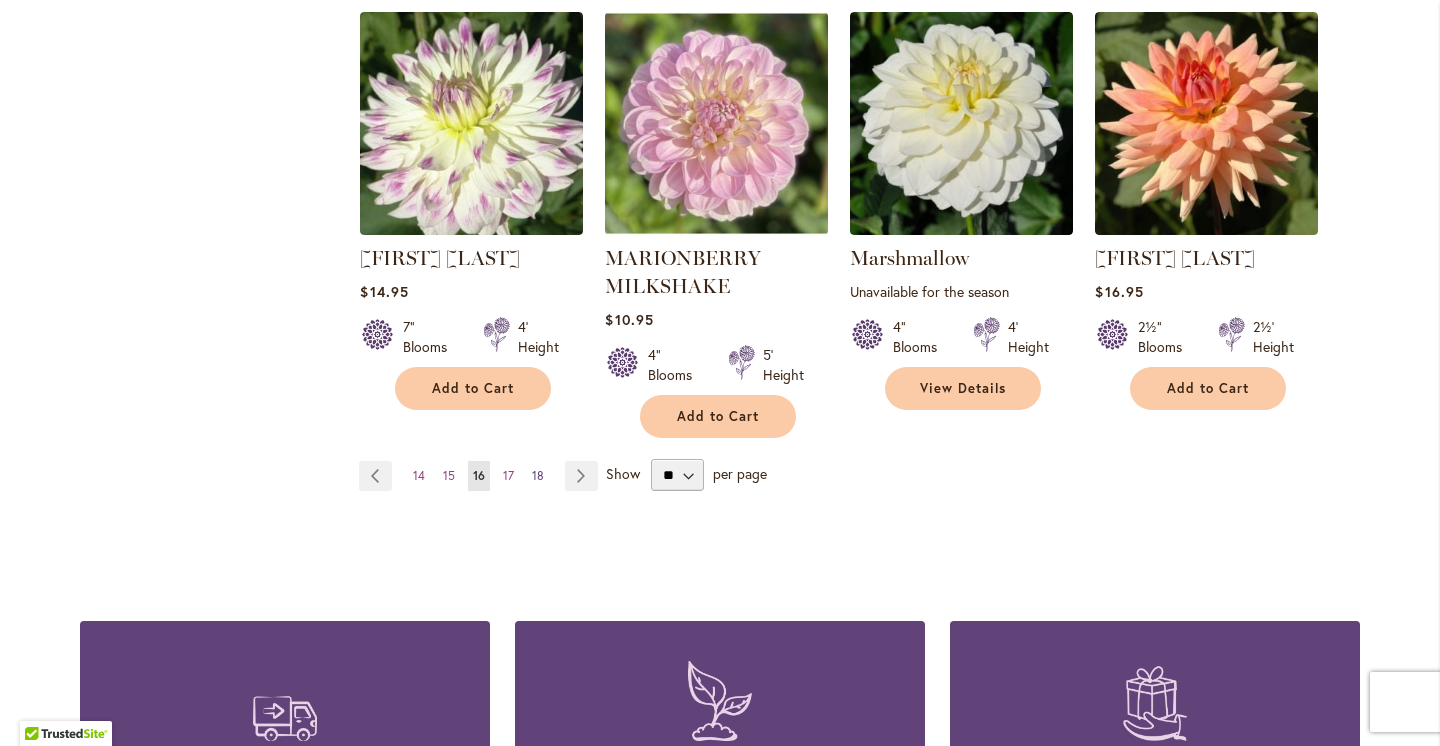 click on "18" at bounding box center (538, 475) 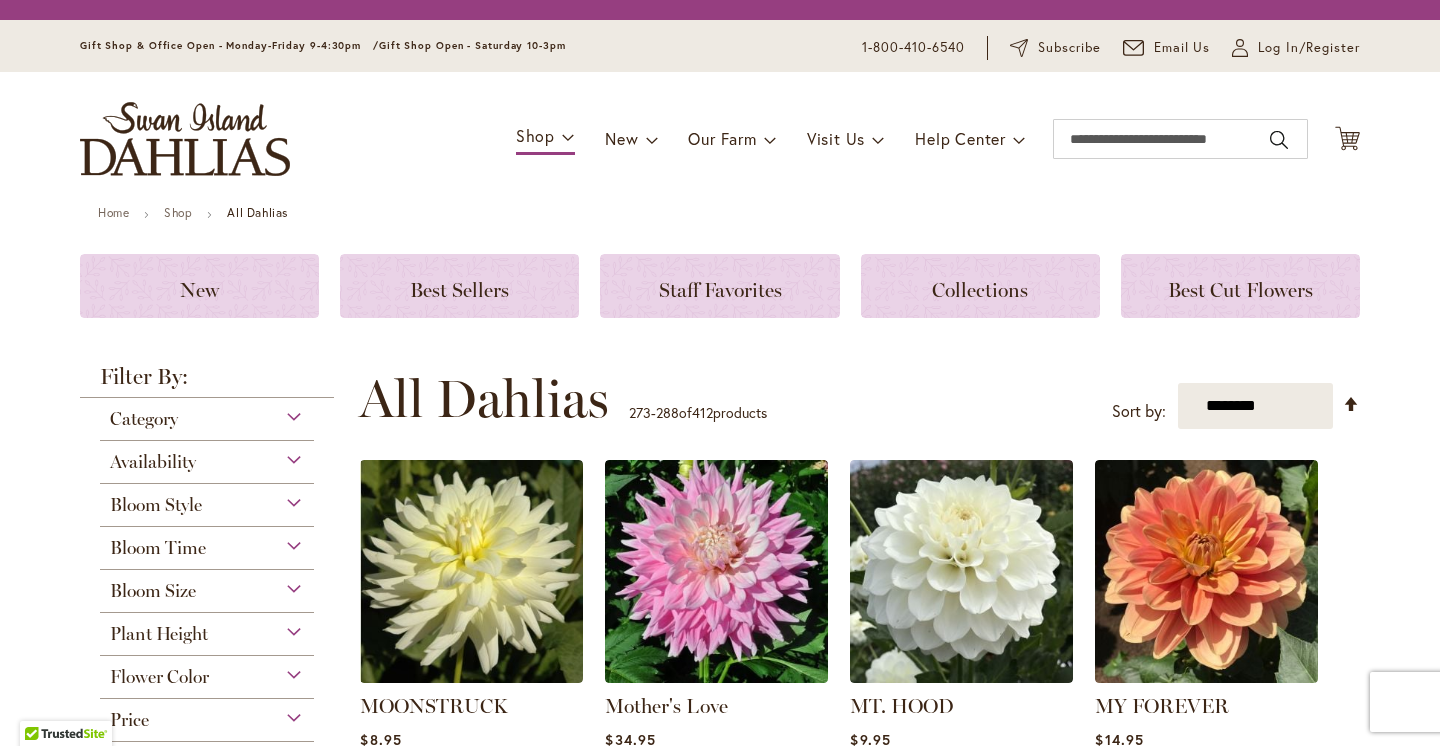 scroll, scrollTop: 0, scrollLeft: 0, axis: both 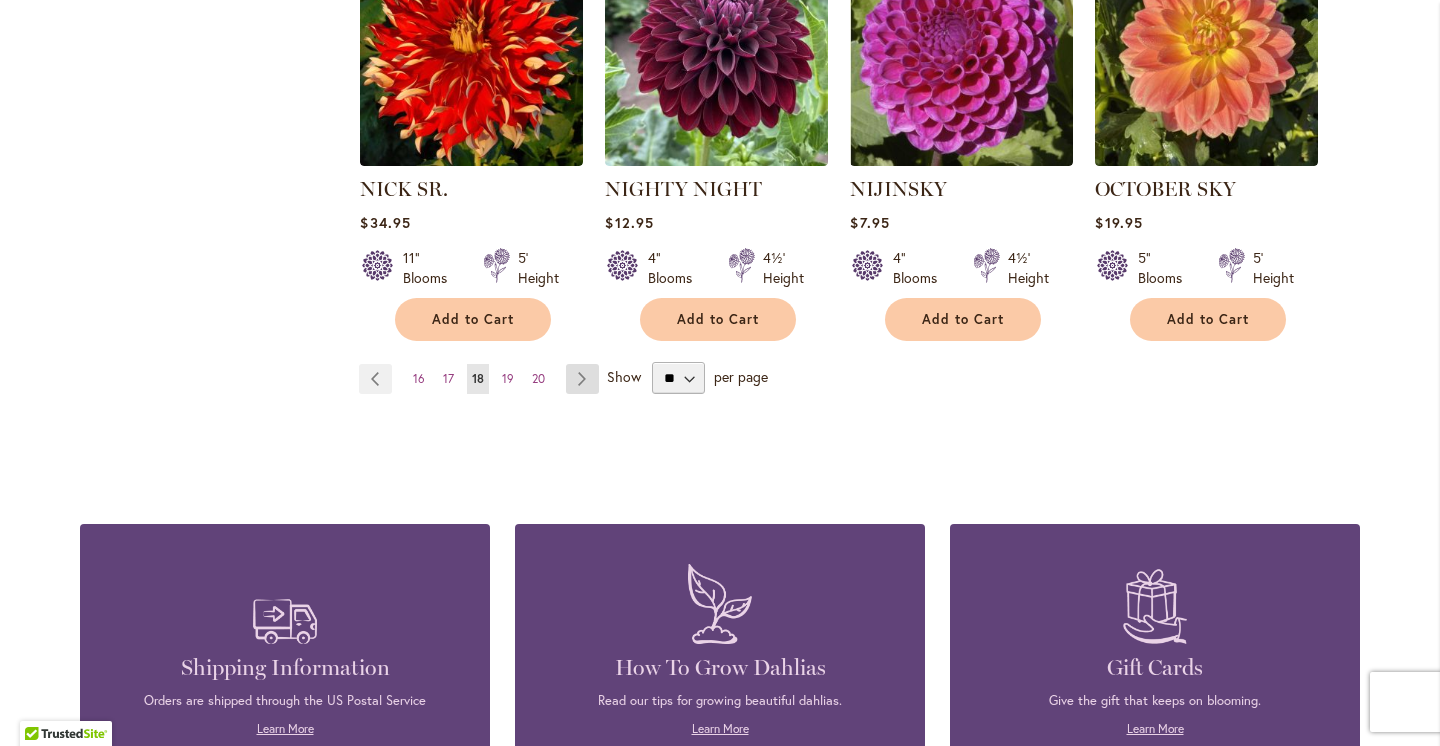 click on "Page
Next" at bounding box center (582, 379) 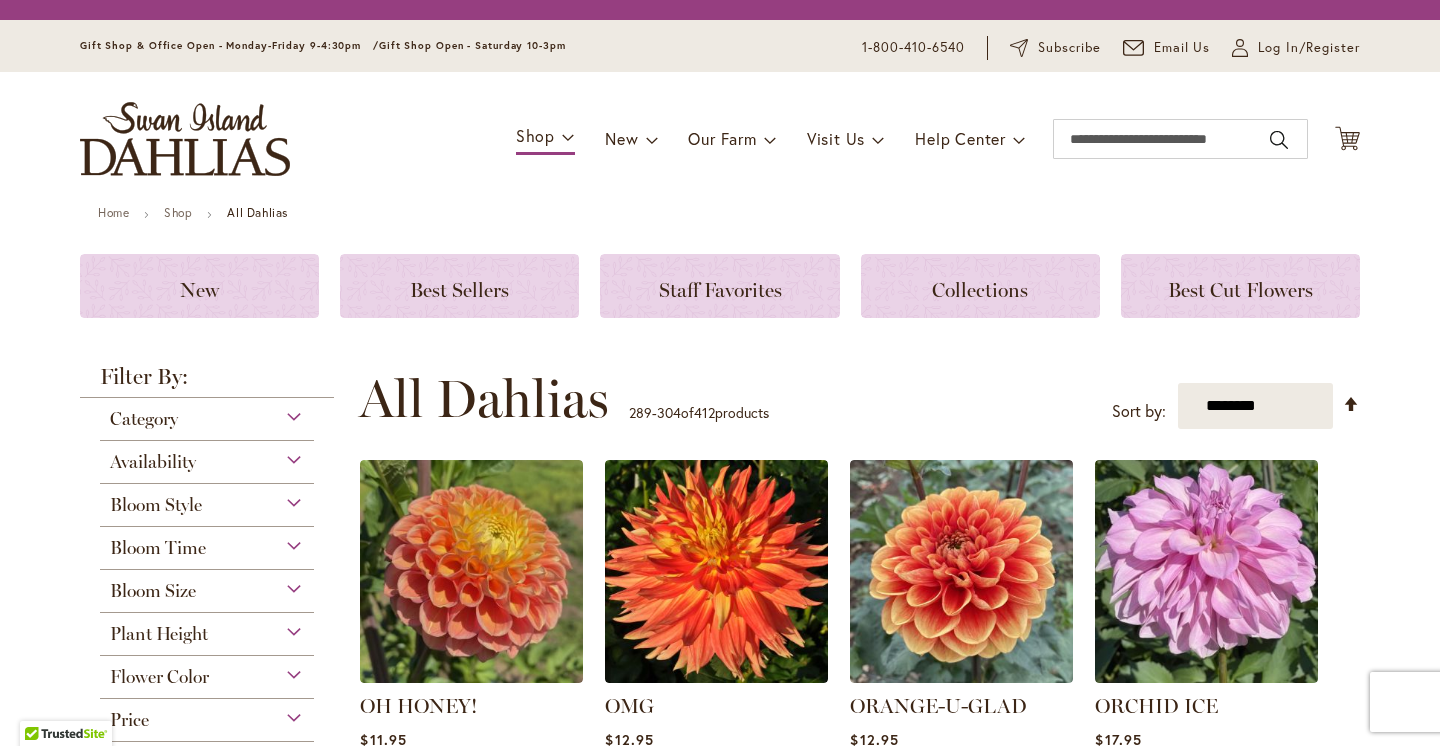 scroll, scrollTop: 0, scrollLeft: 0, axis: both 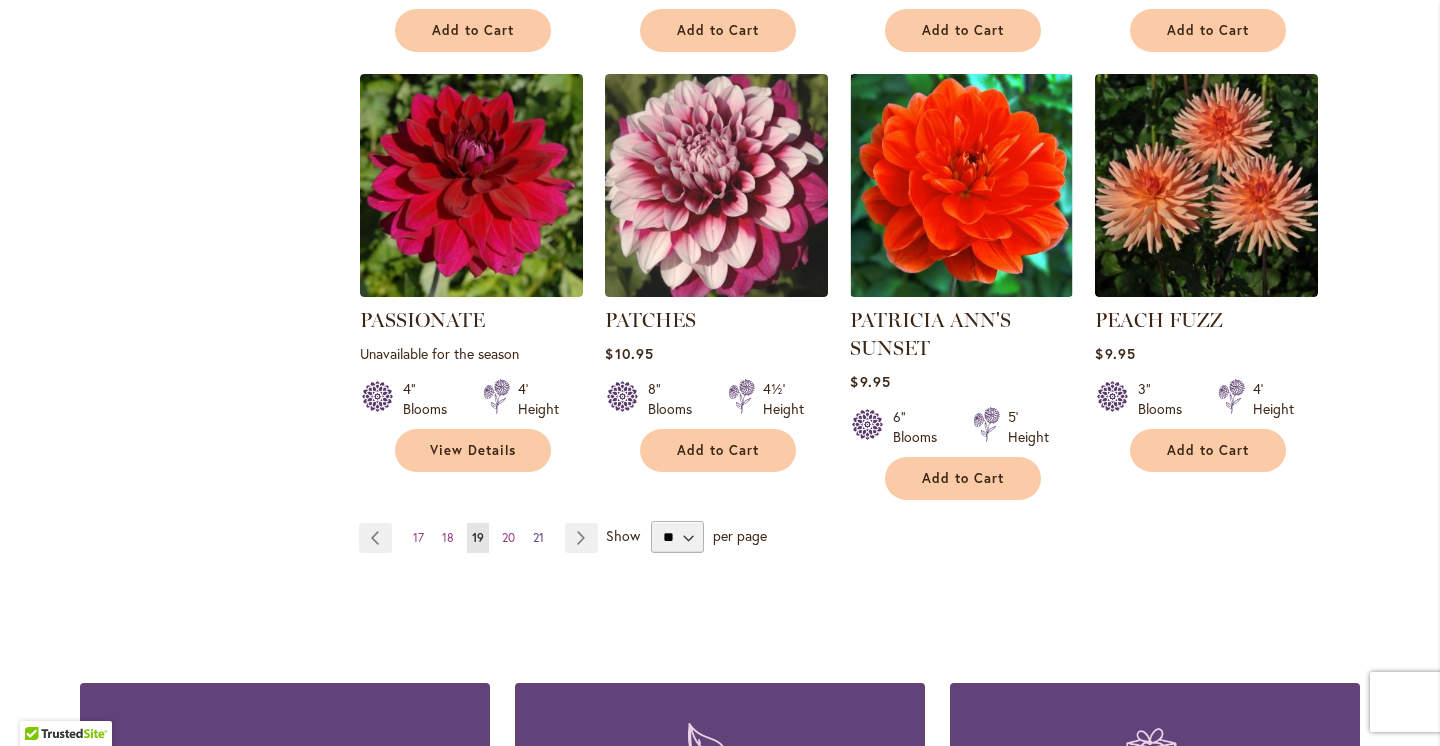 click on "21" at bounding box center (538, 537) 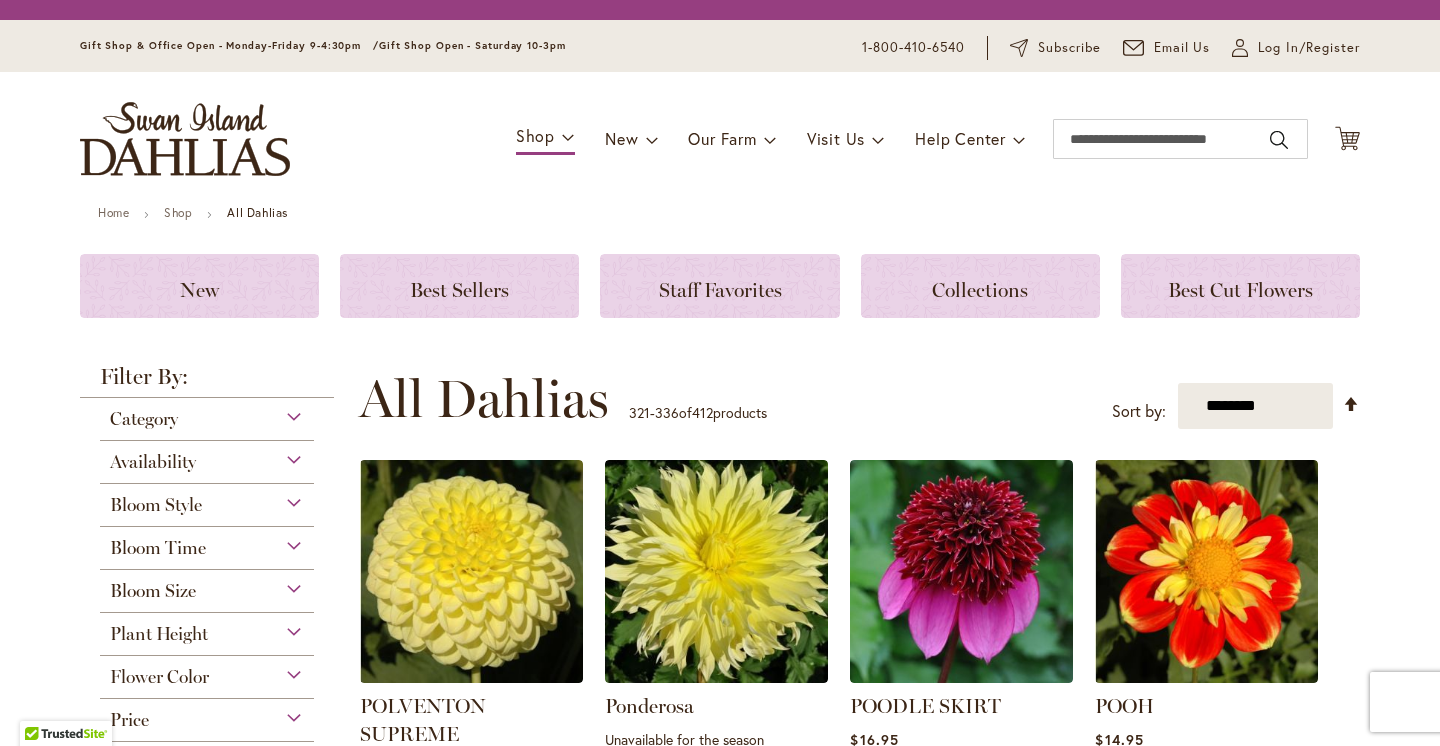 scroll, scrollTop: 0, scrollLeft: 0, axis: both 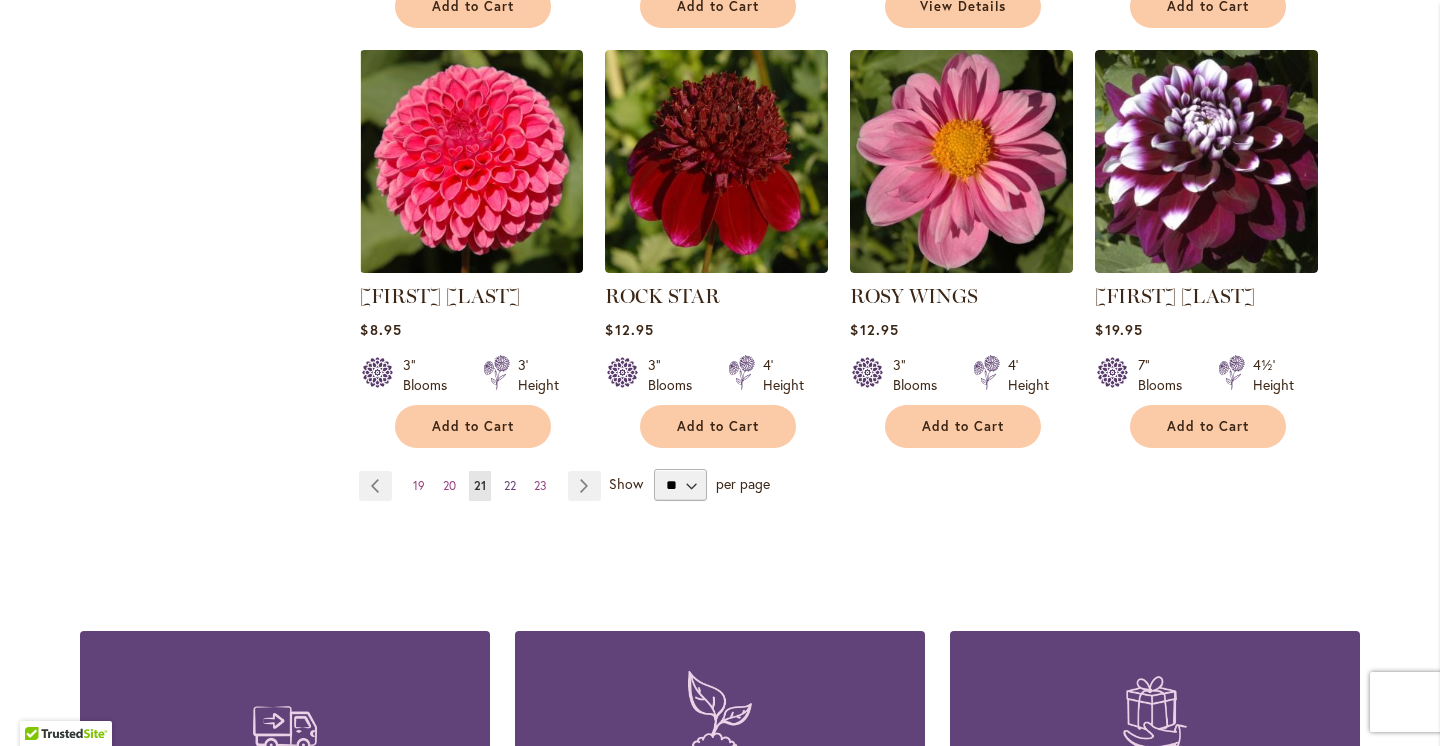 click on "22" at bounding box center (510, 485) 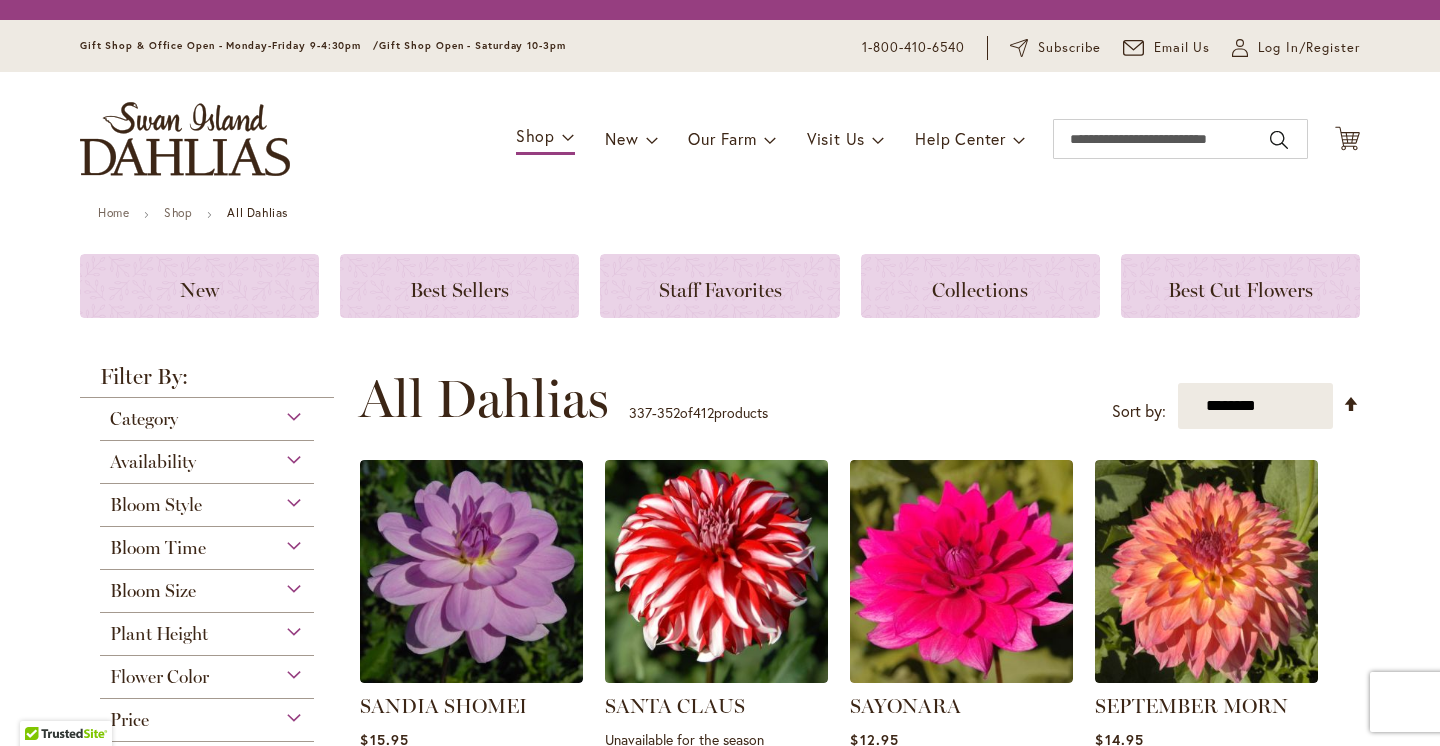 scroll, scrollTop: 0, scrollLeft: 0, axis: both 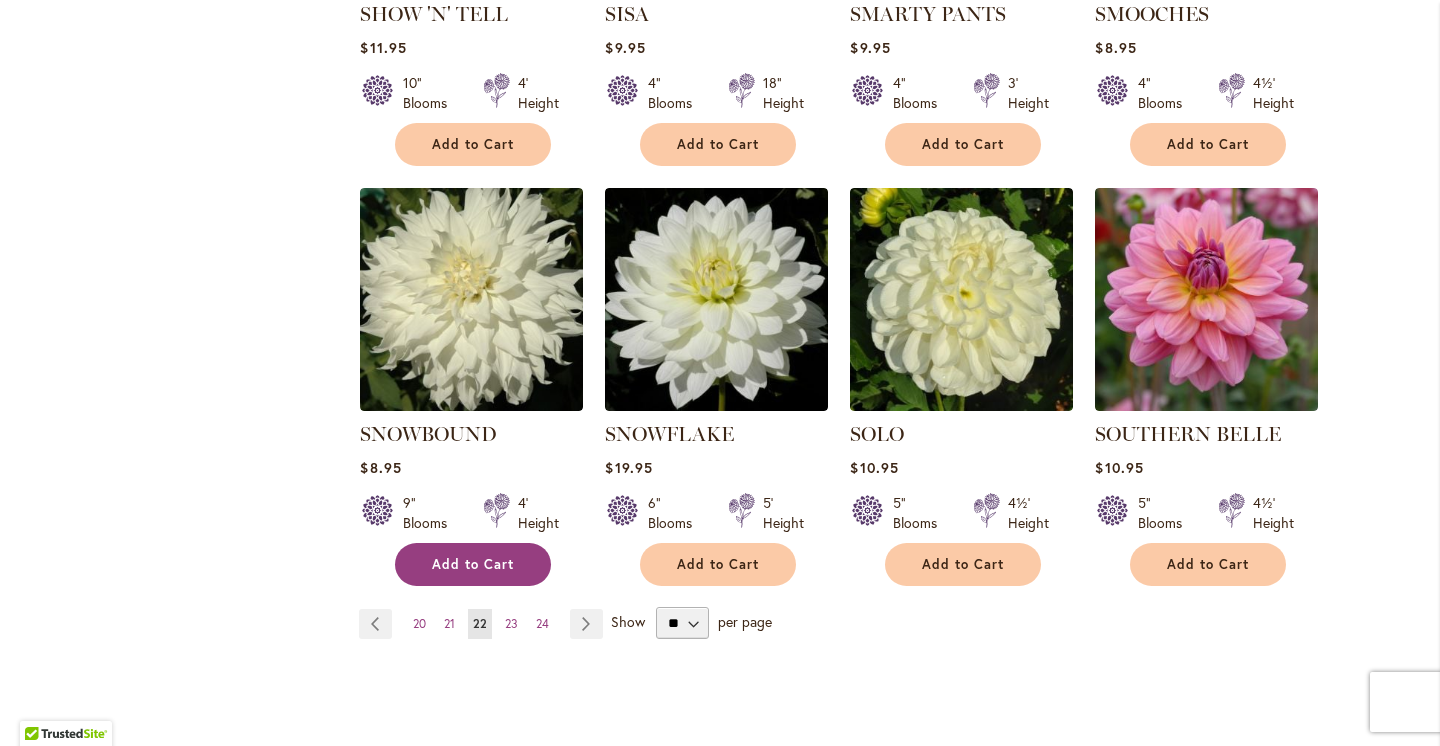 click on "Add to Cart" at bounding box center (473, 564) 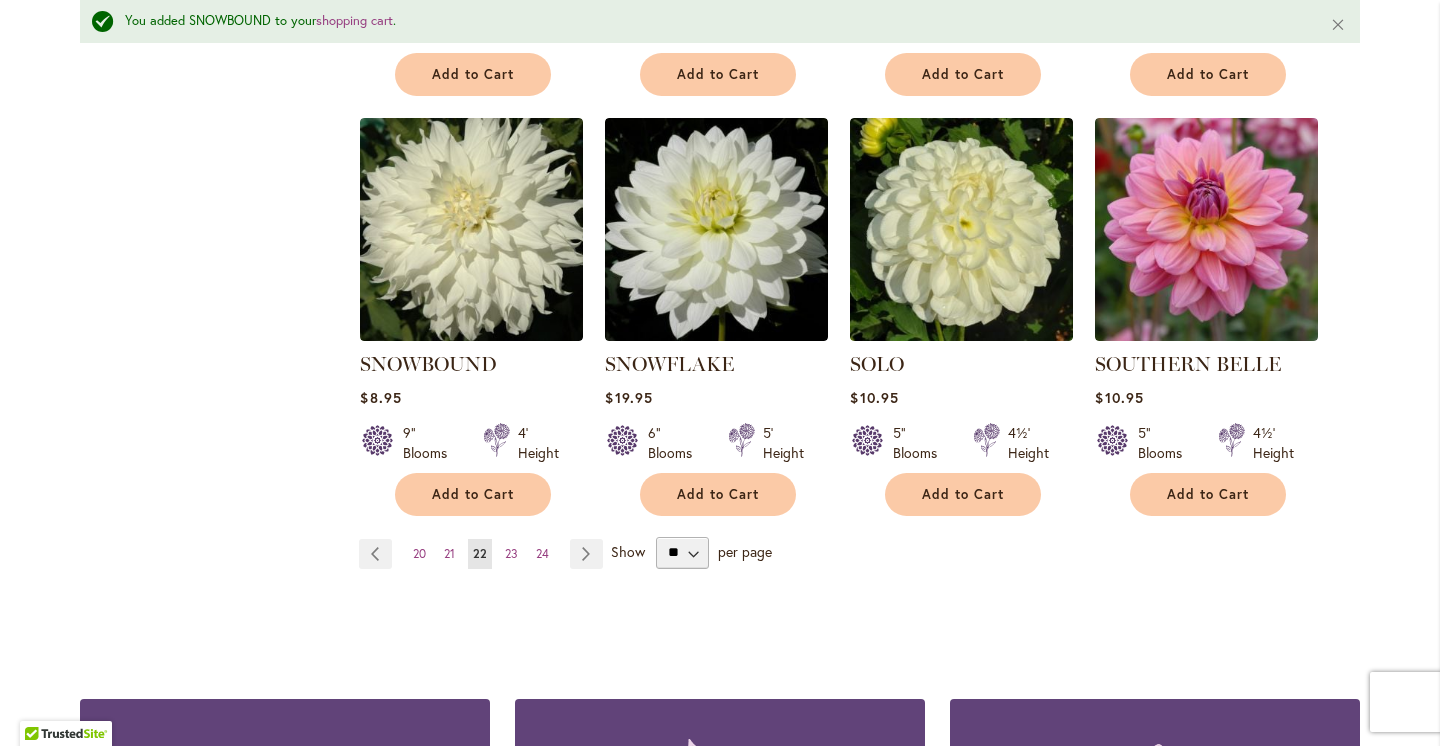 scroll, scrollTop: 1696, scrollLeft: 0, axis: vertical 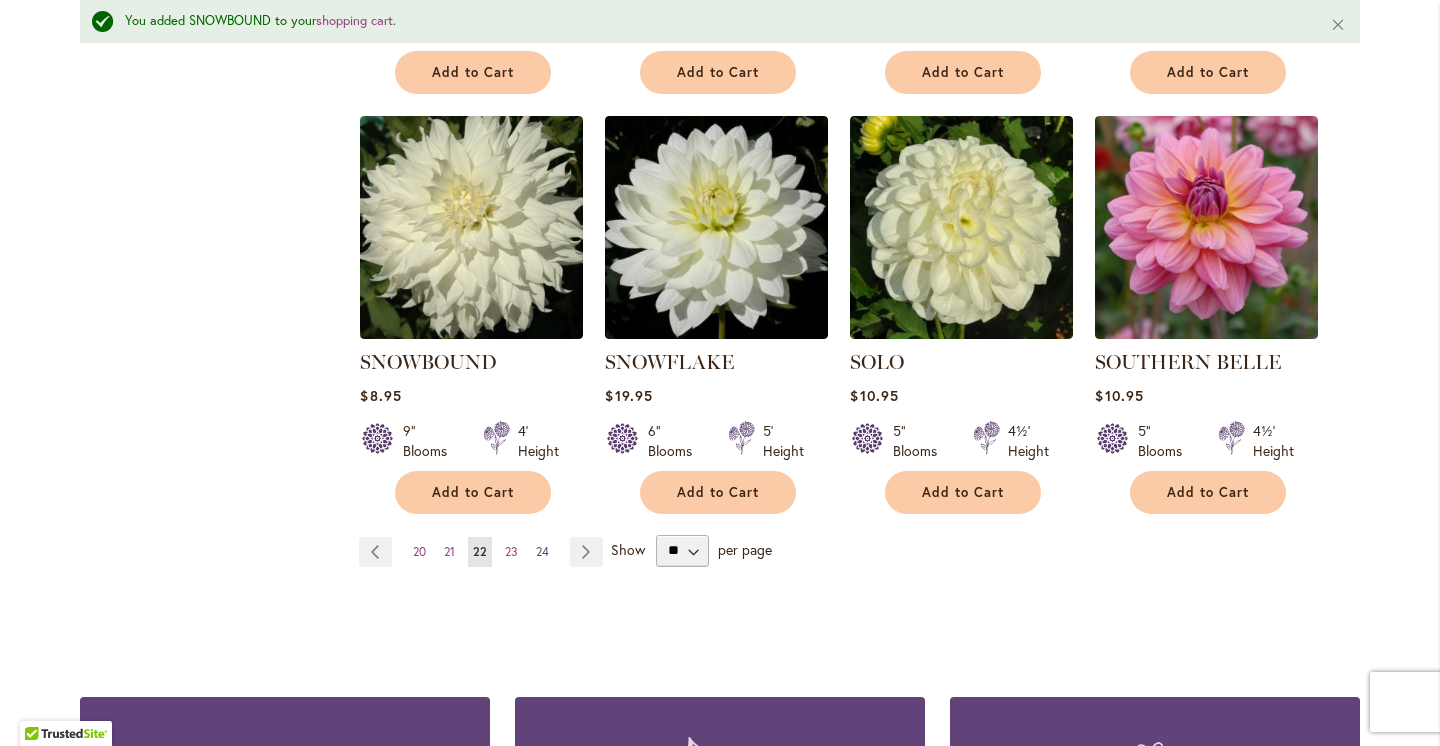 click on "24" at bounding box center [542, 551] 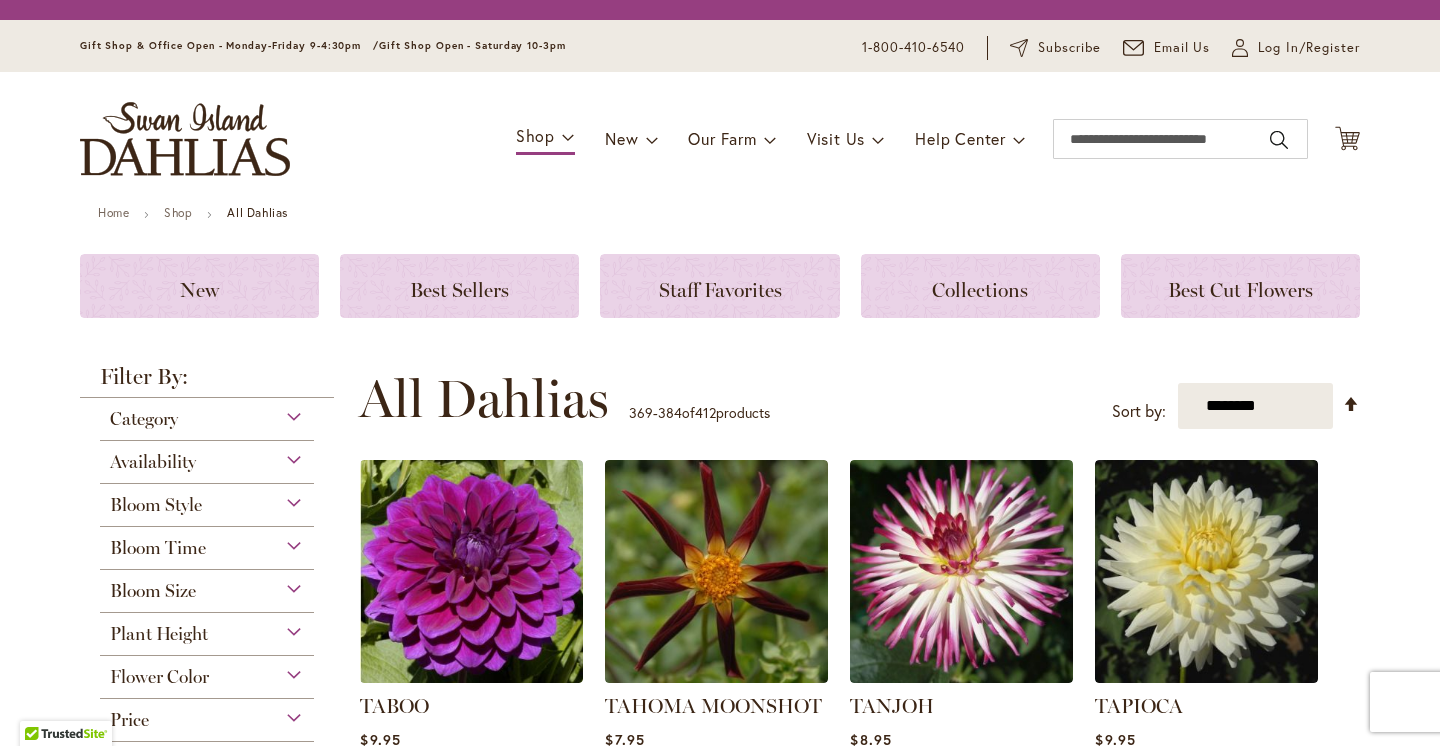 scroll, scrollTop: 0, scrollLeft: 0, axis: both 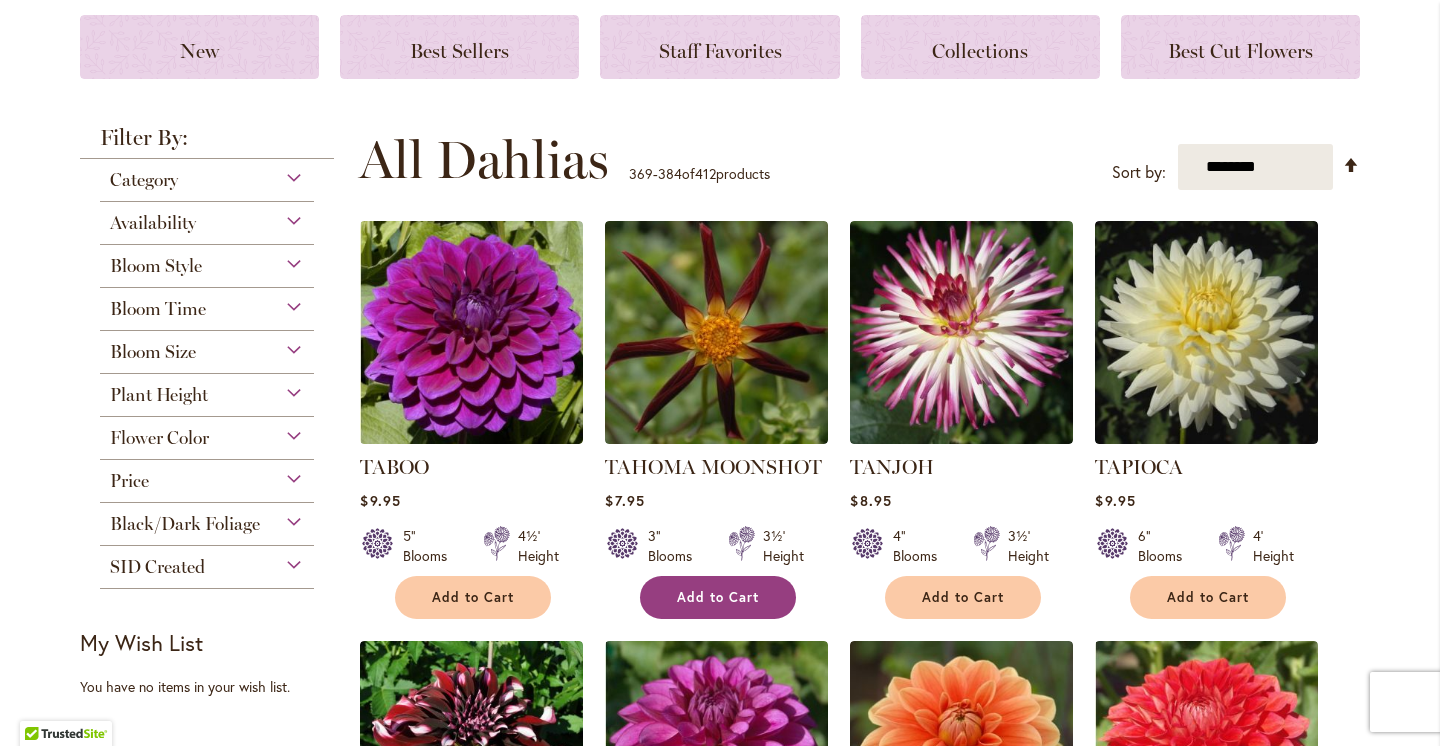click on "Add to Cart" at bounding box center [718, 597] 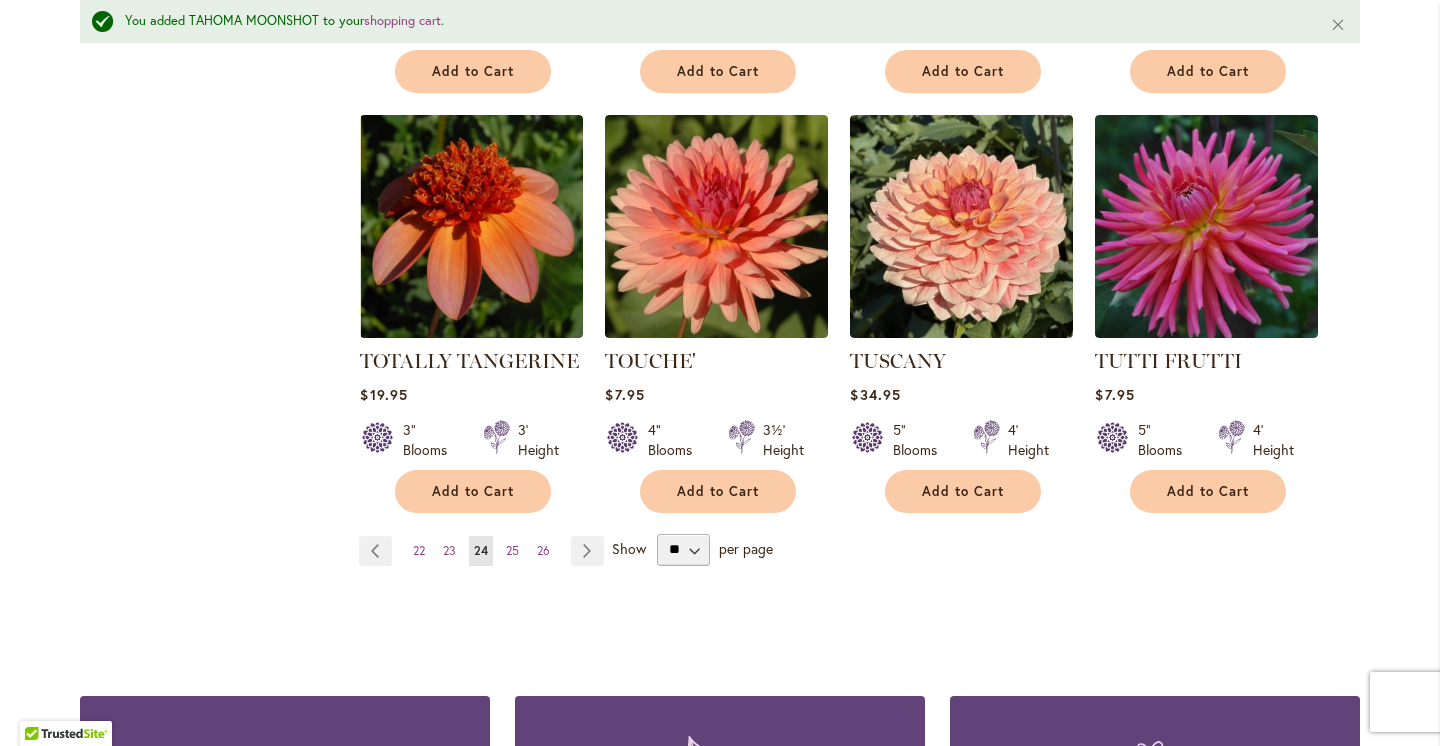 scroll, scrollTop: 1719, scrollLeft: 0, axis: vertical 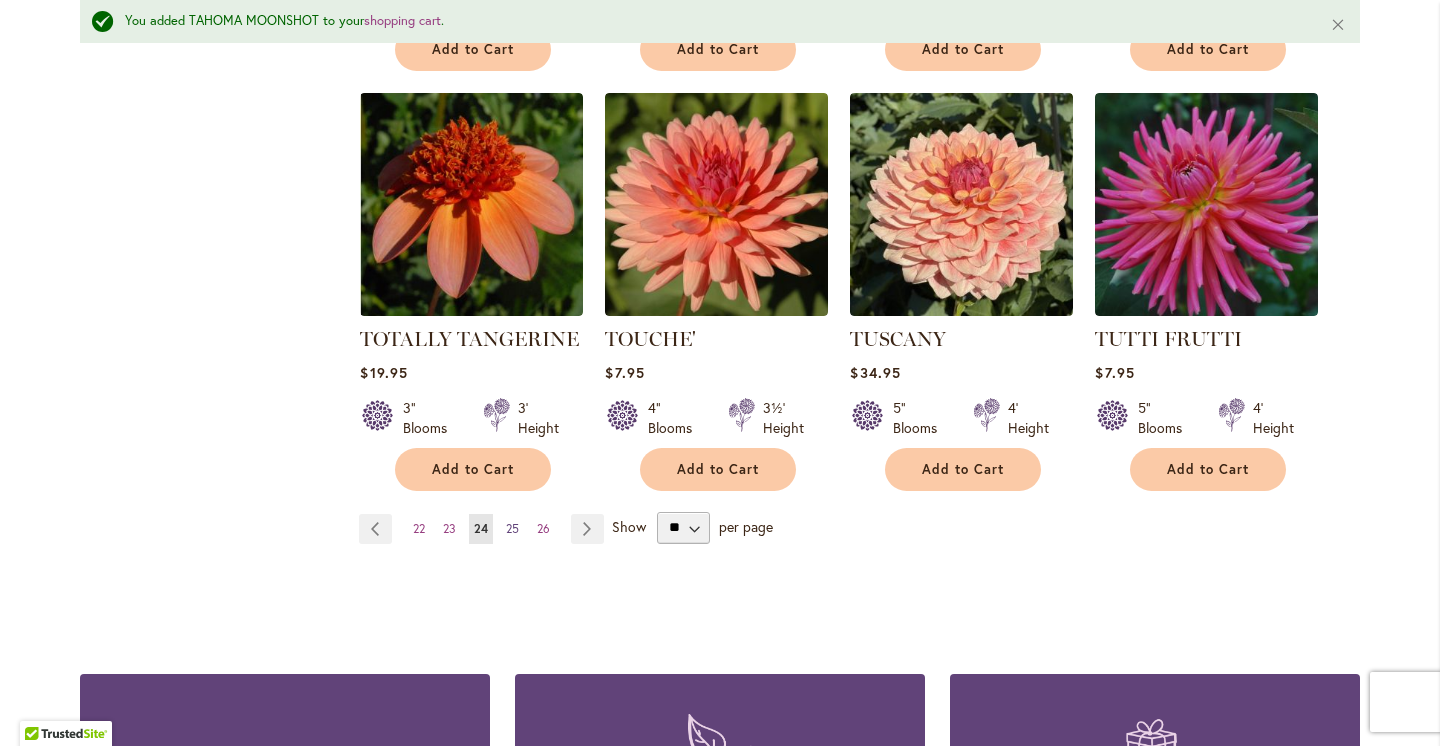 click on "25" at bounding box center [512, 528] 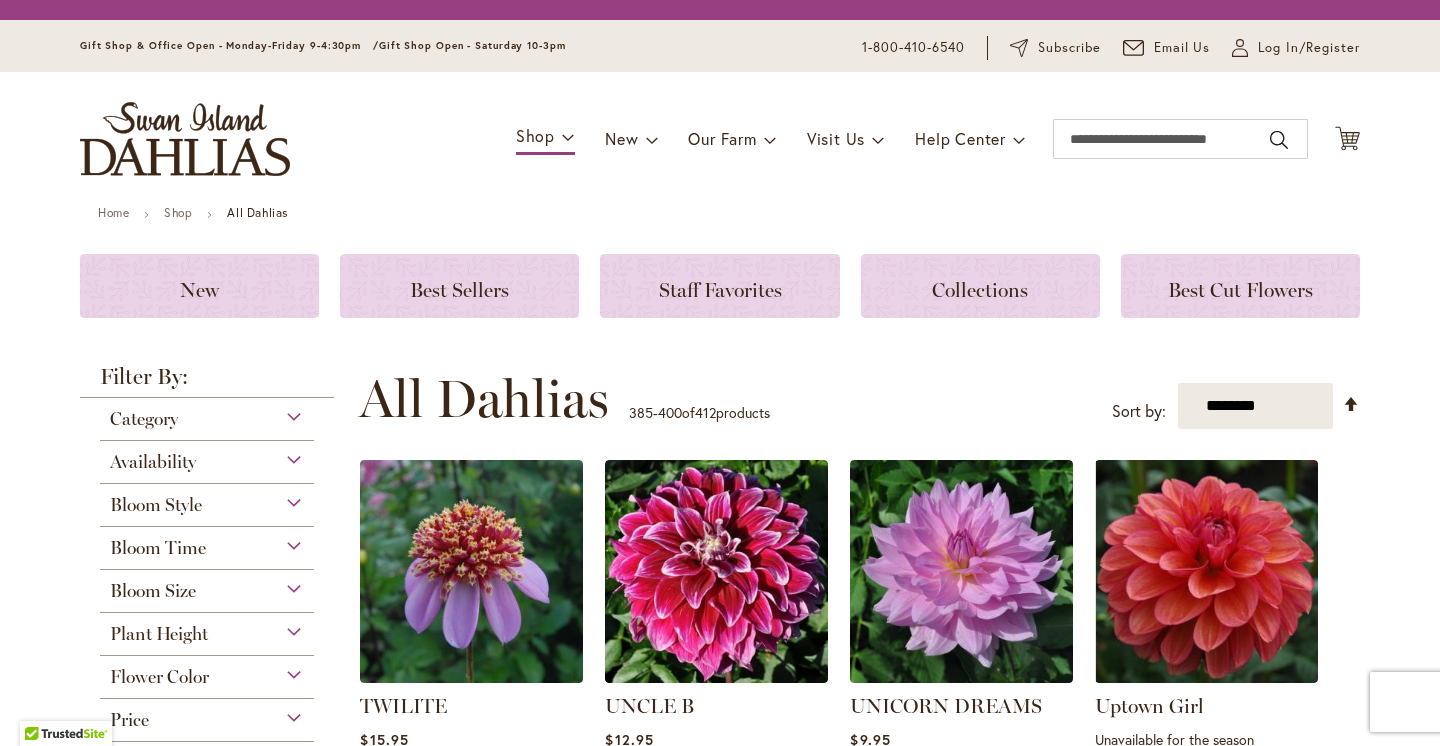 scroll, scrollTop: 0, scrollLeft: 0, axis: both 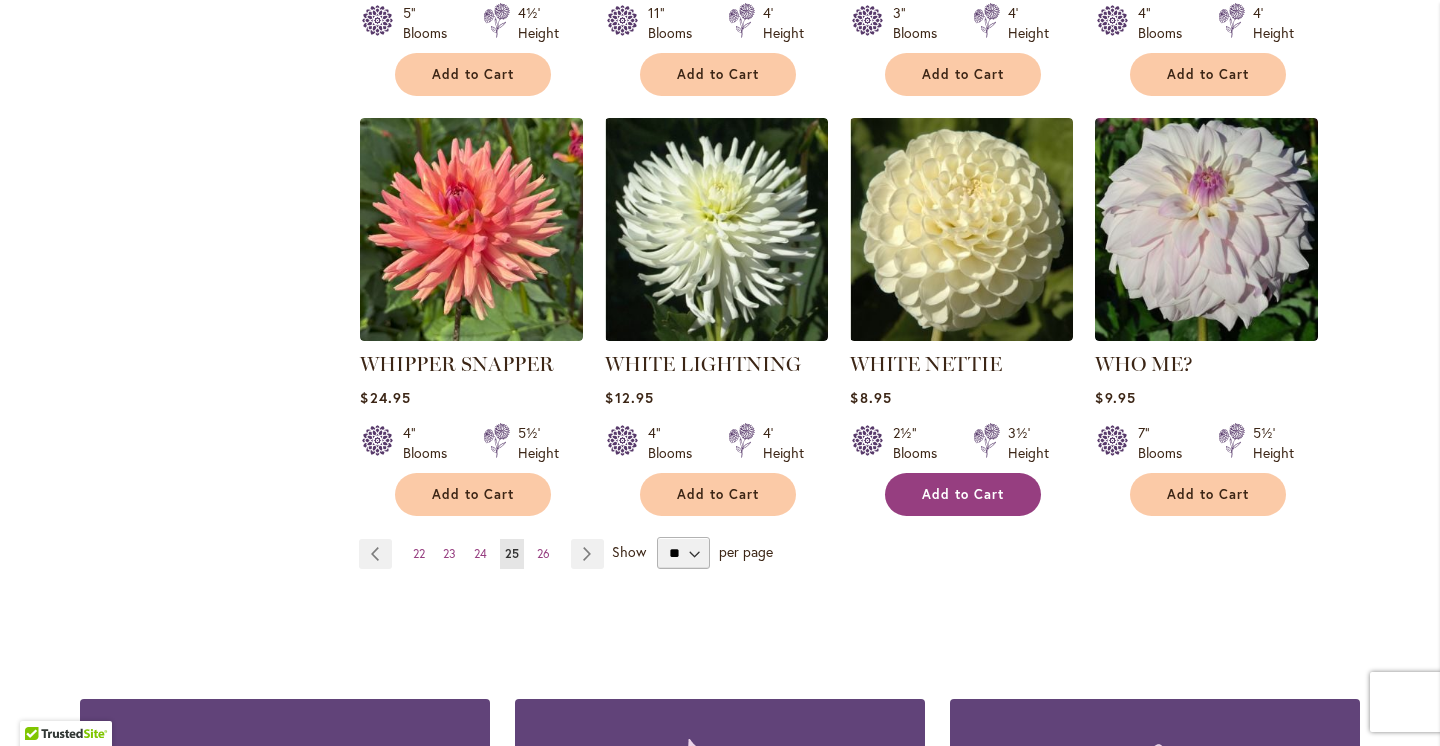 click on "Add to Cart" at bounding box center [963, 494] 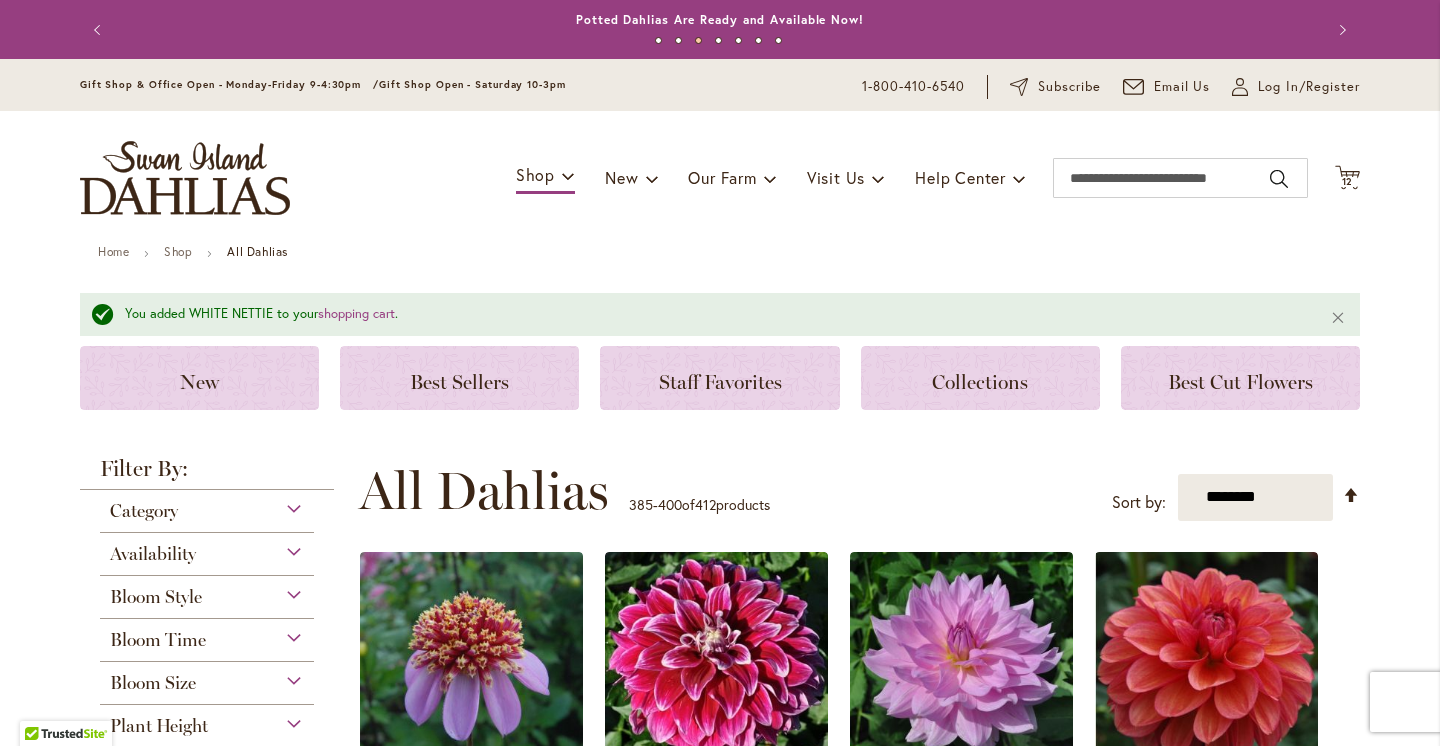 scroll, scrollTop: 0, scrollLeft: 0, axis: both 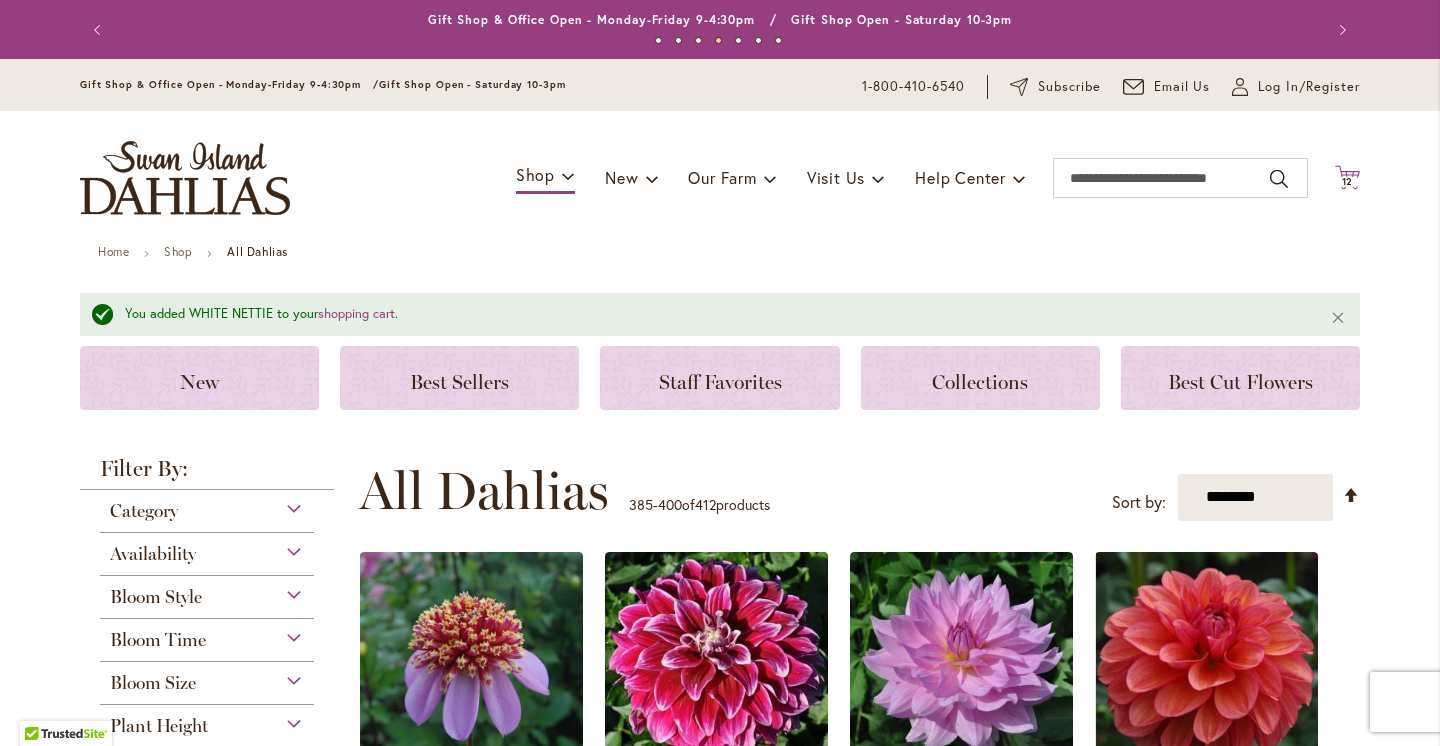 click on "12" at bounding box center (1348, 181) 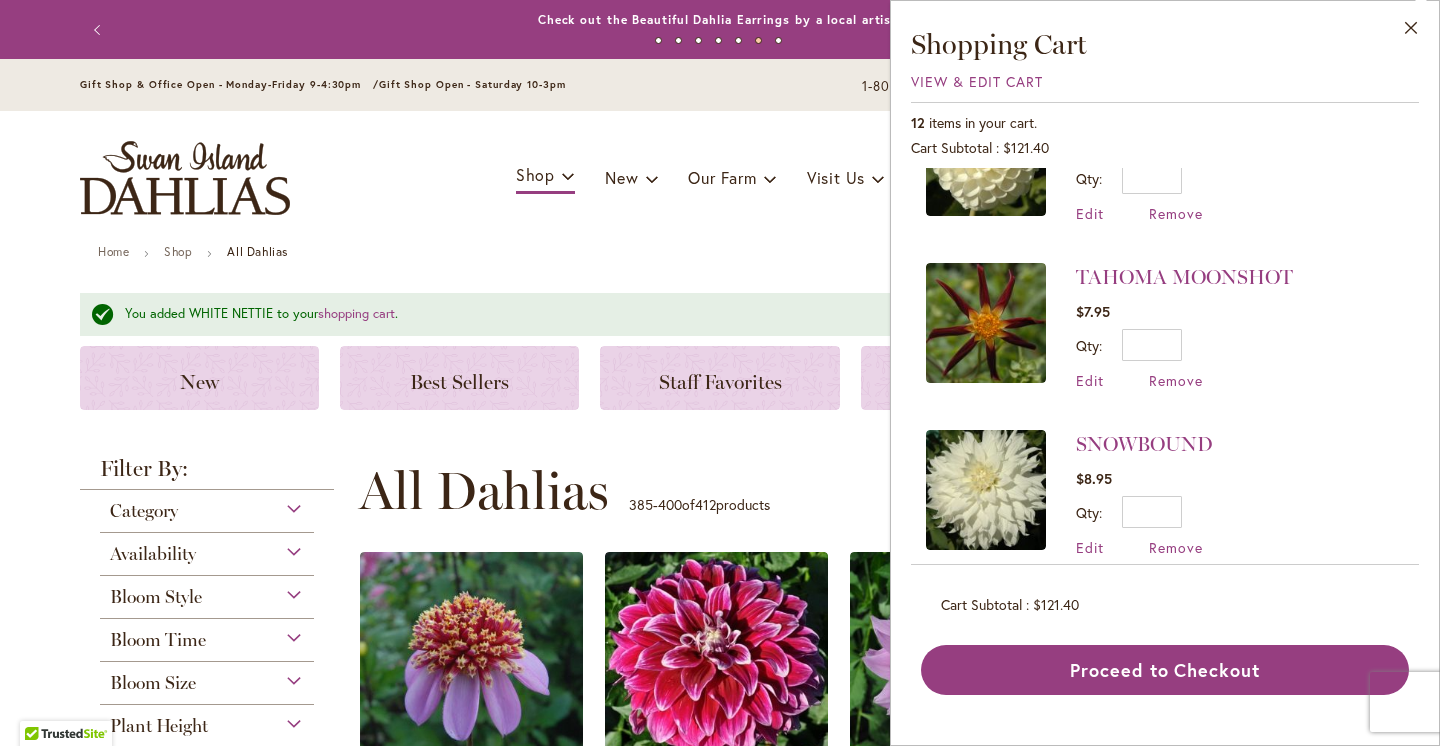 scroll, scrollTop: 126, scrollLeft: 0, axis: vertical 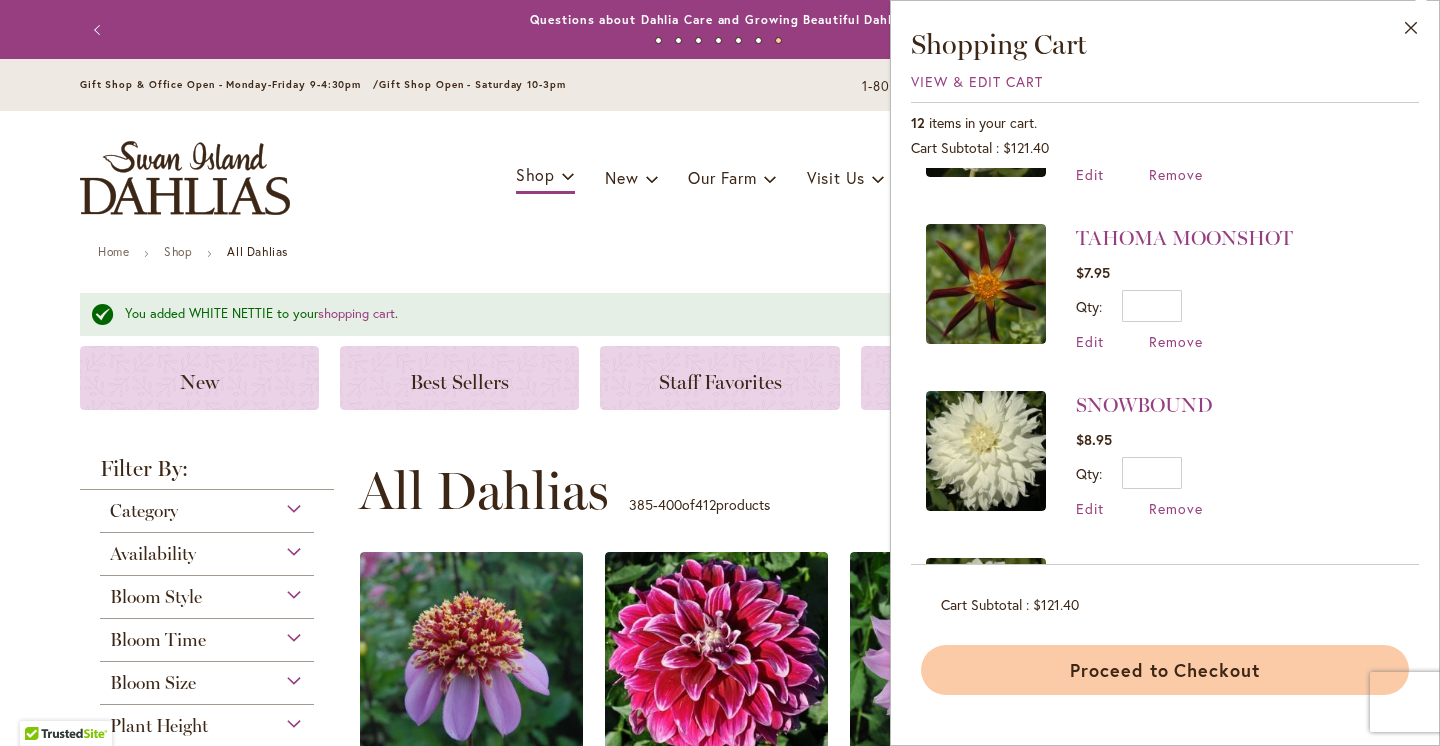 click on "Proceed to Checkout" at bounding box center (1165, 670) 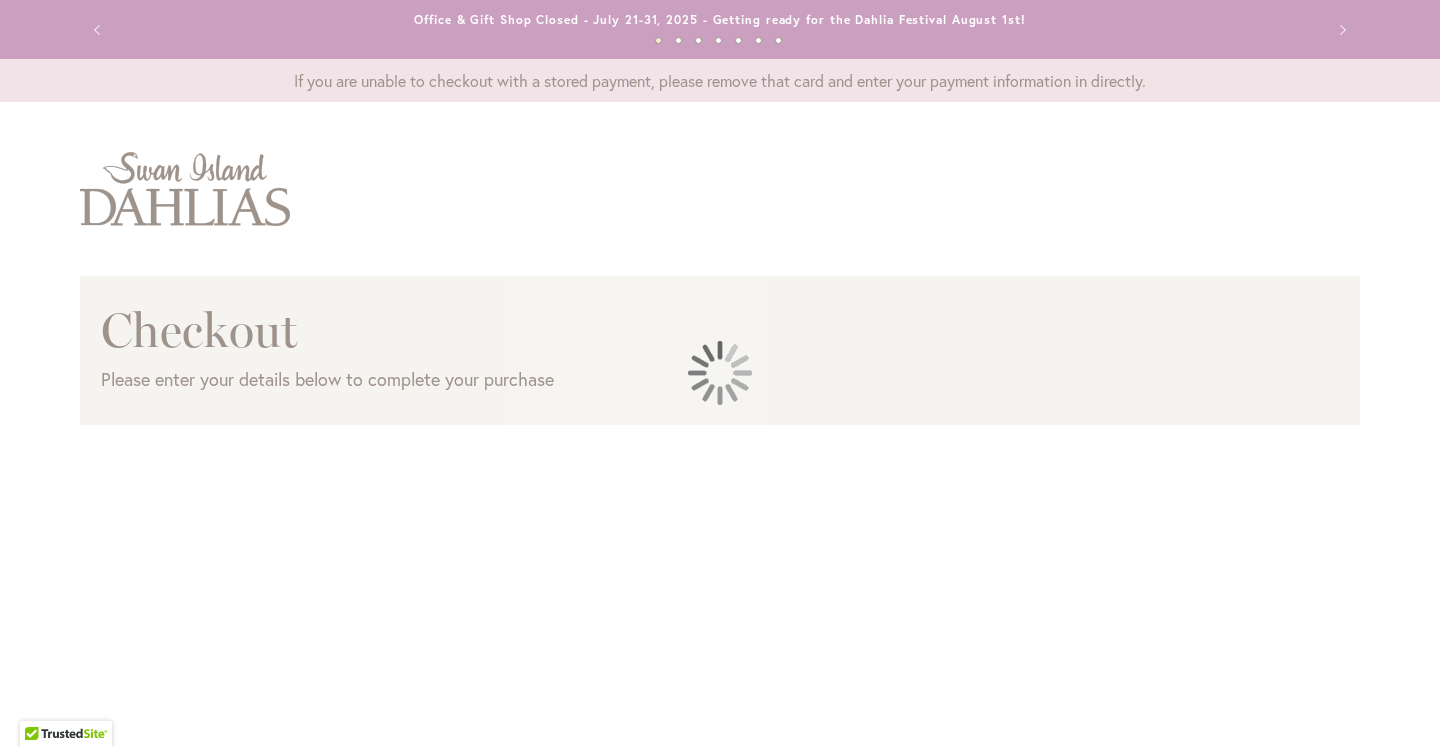 scroll, scrollTop: 0, scrollLeft: 0, axis: both 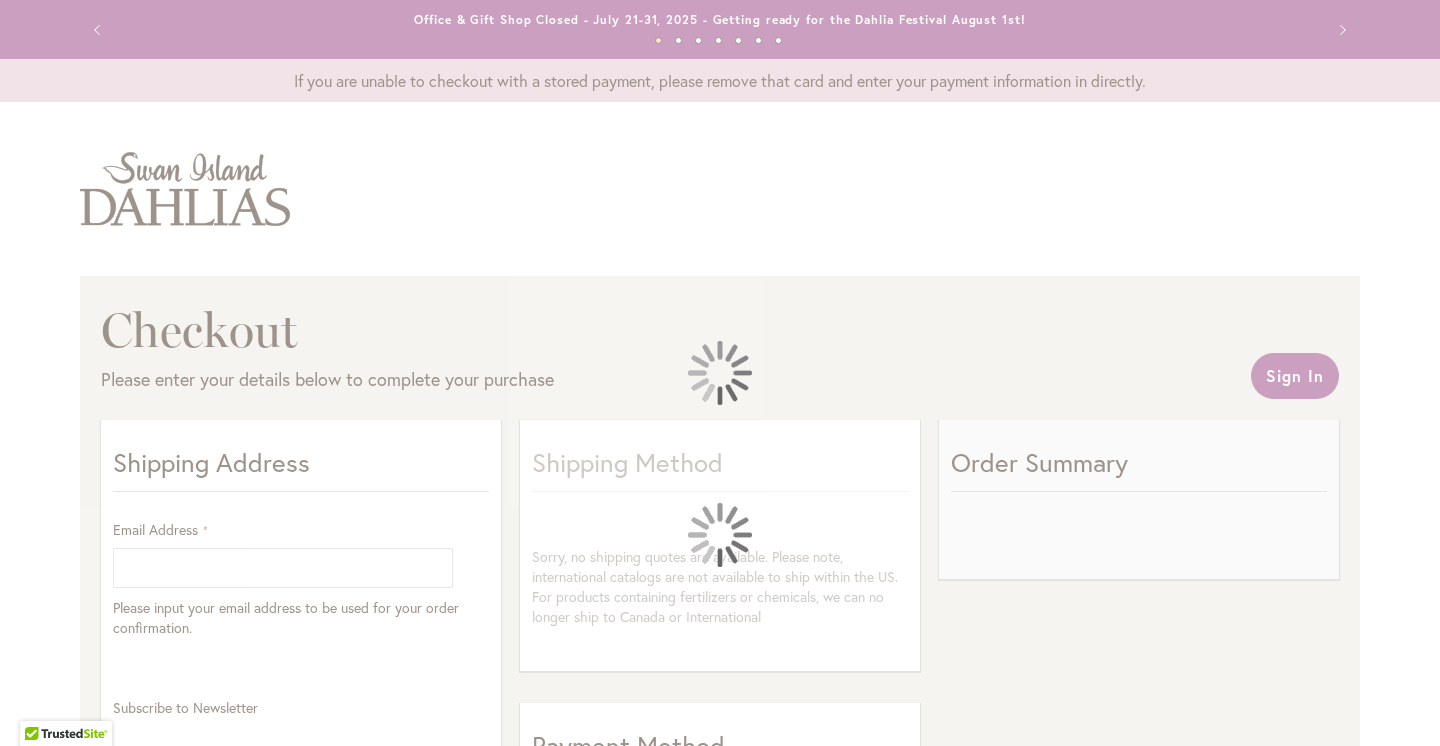 select on "**" 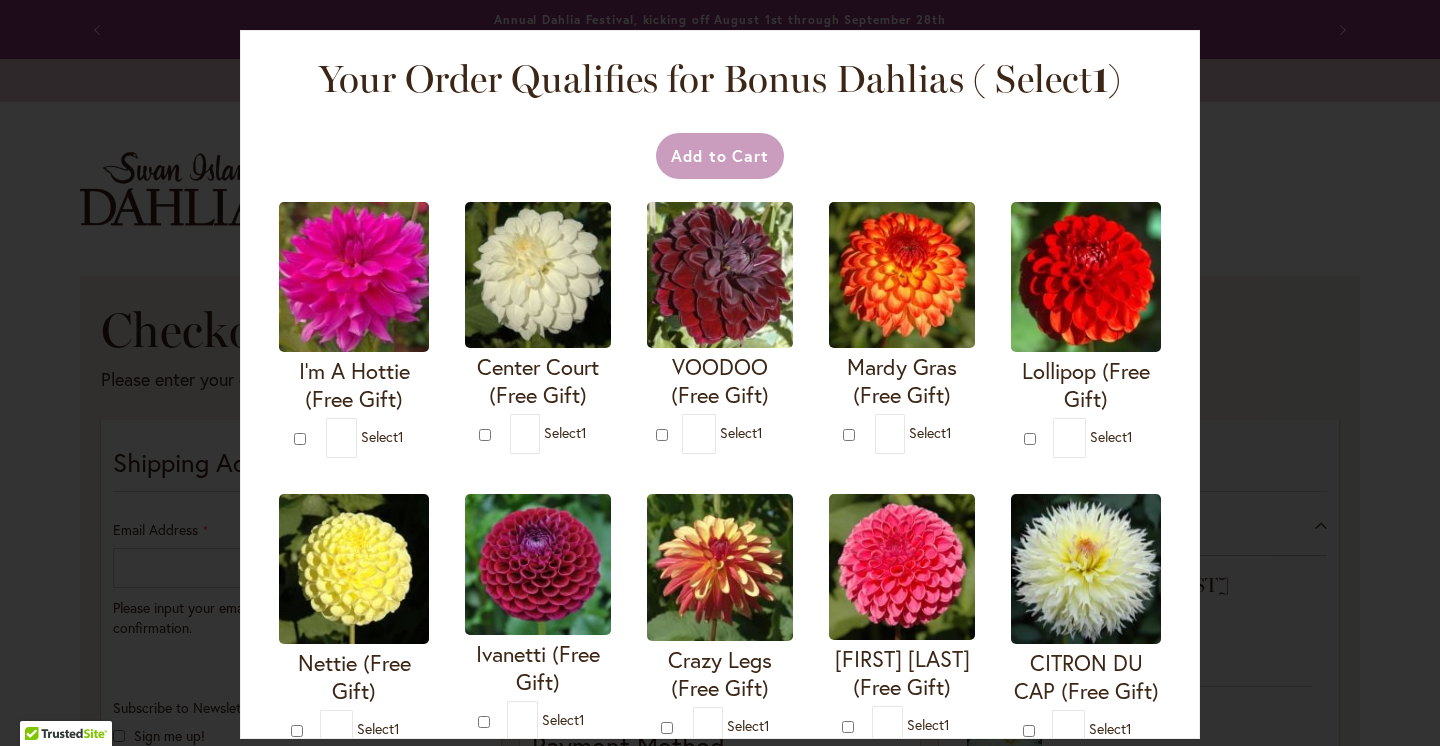 type on "*" 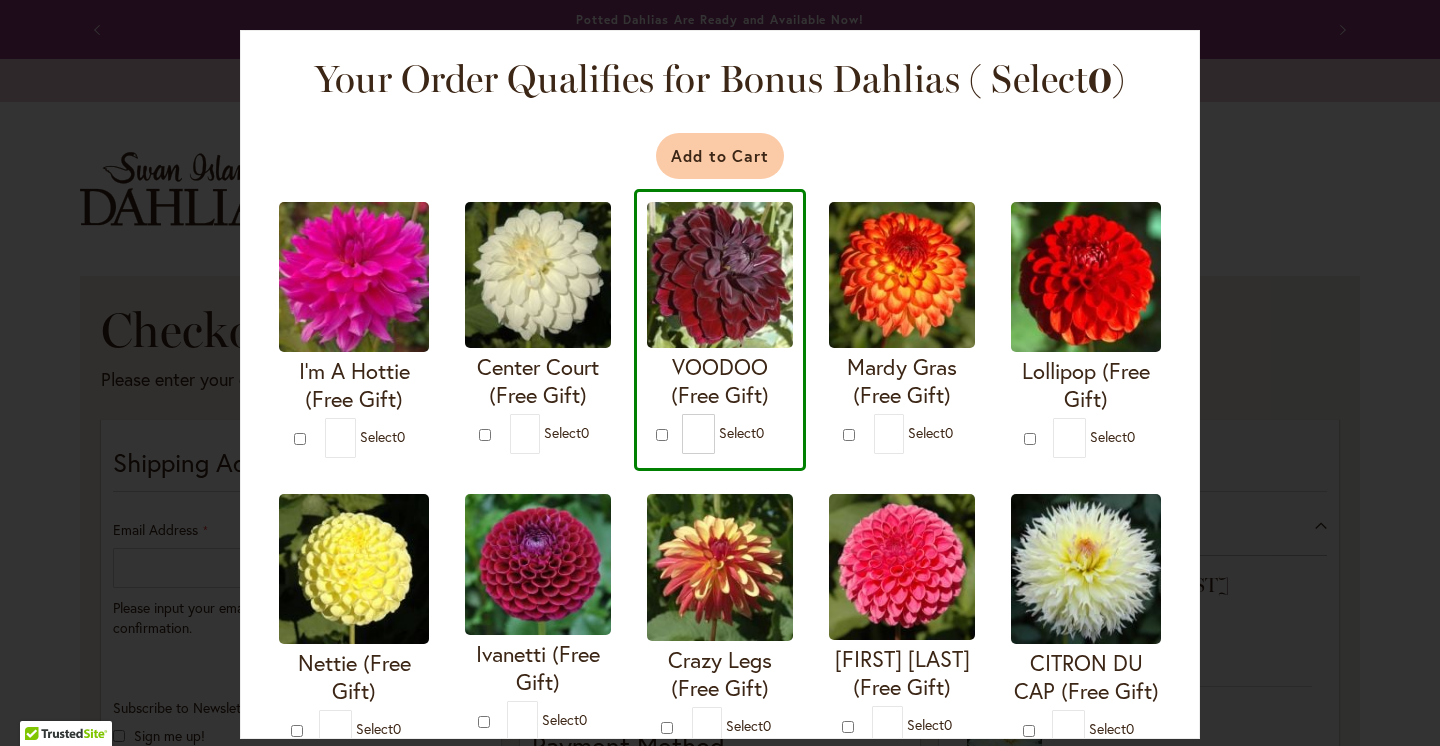 click on "Add to Cart" at bounding box center (720, 156) 